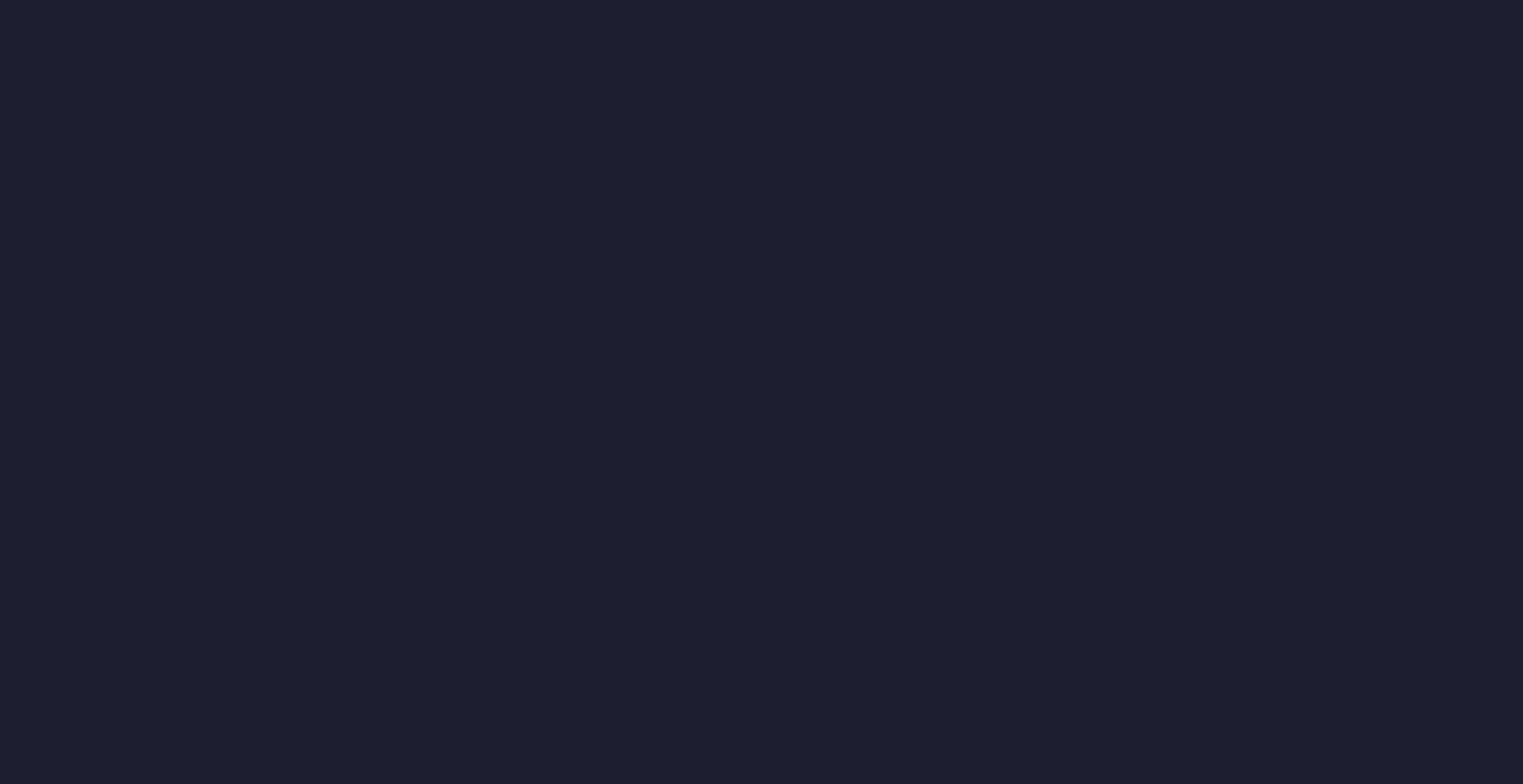 scroll, scrollTop: 0, scrollLeft: 0, axis: both 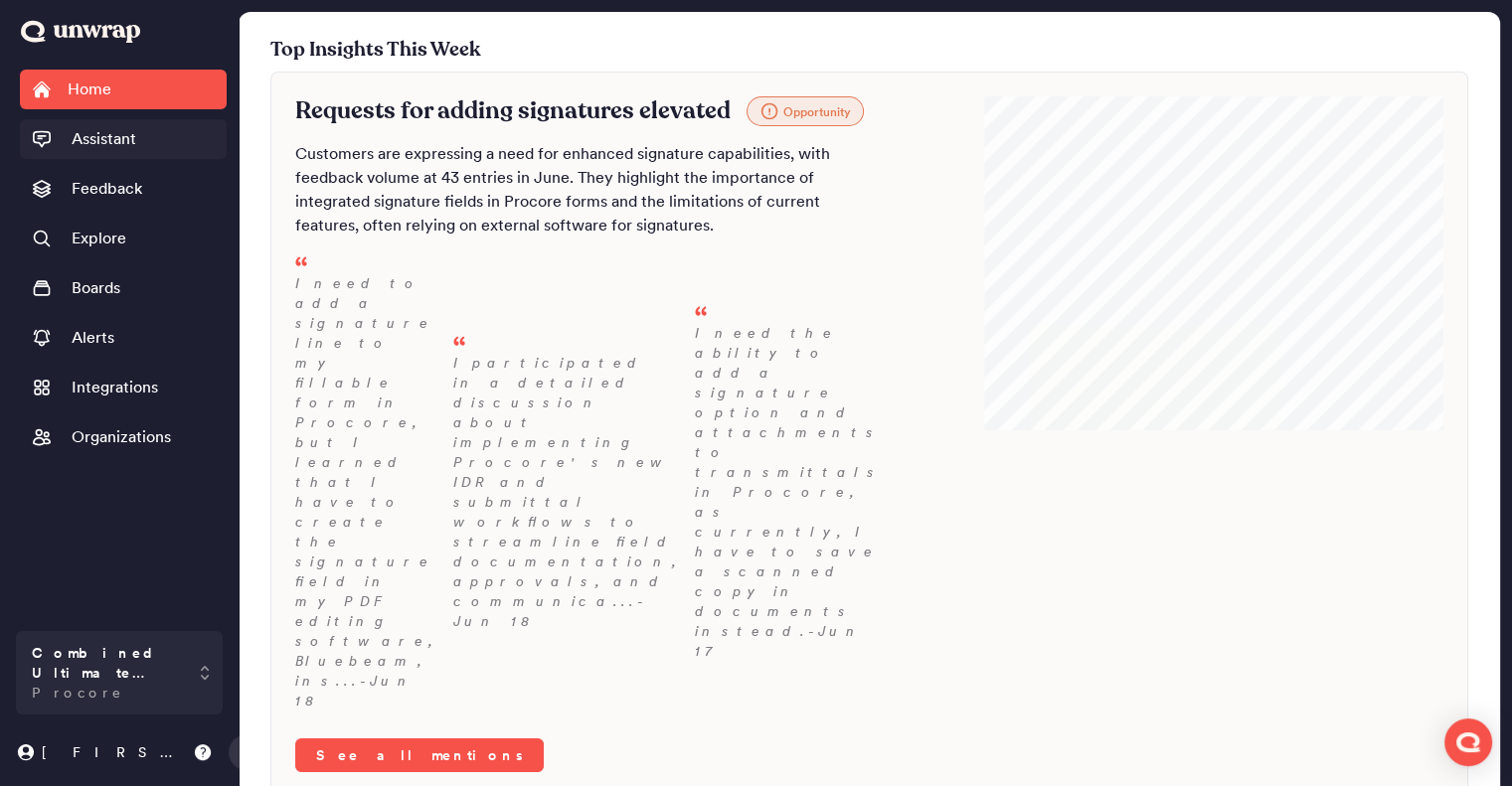 click on "Assistant" at bounding box center [103, 139] 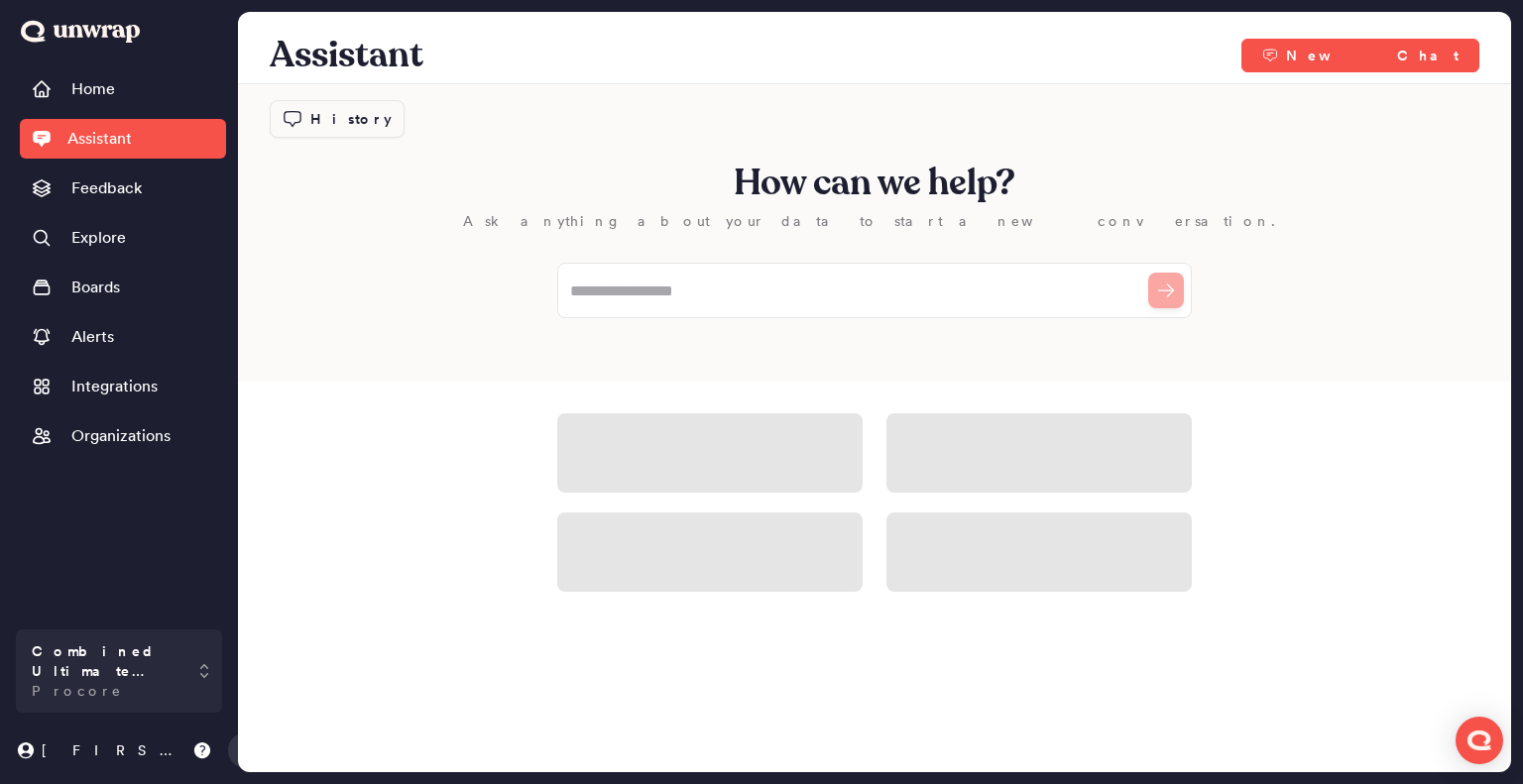 click on "History" at bounding box center [351, 119] 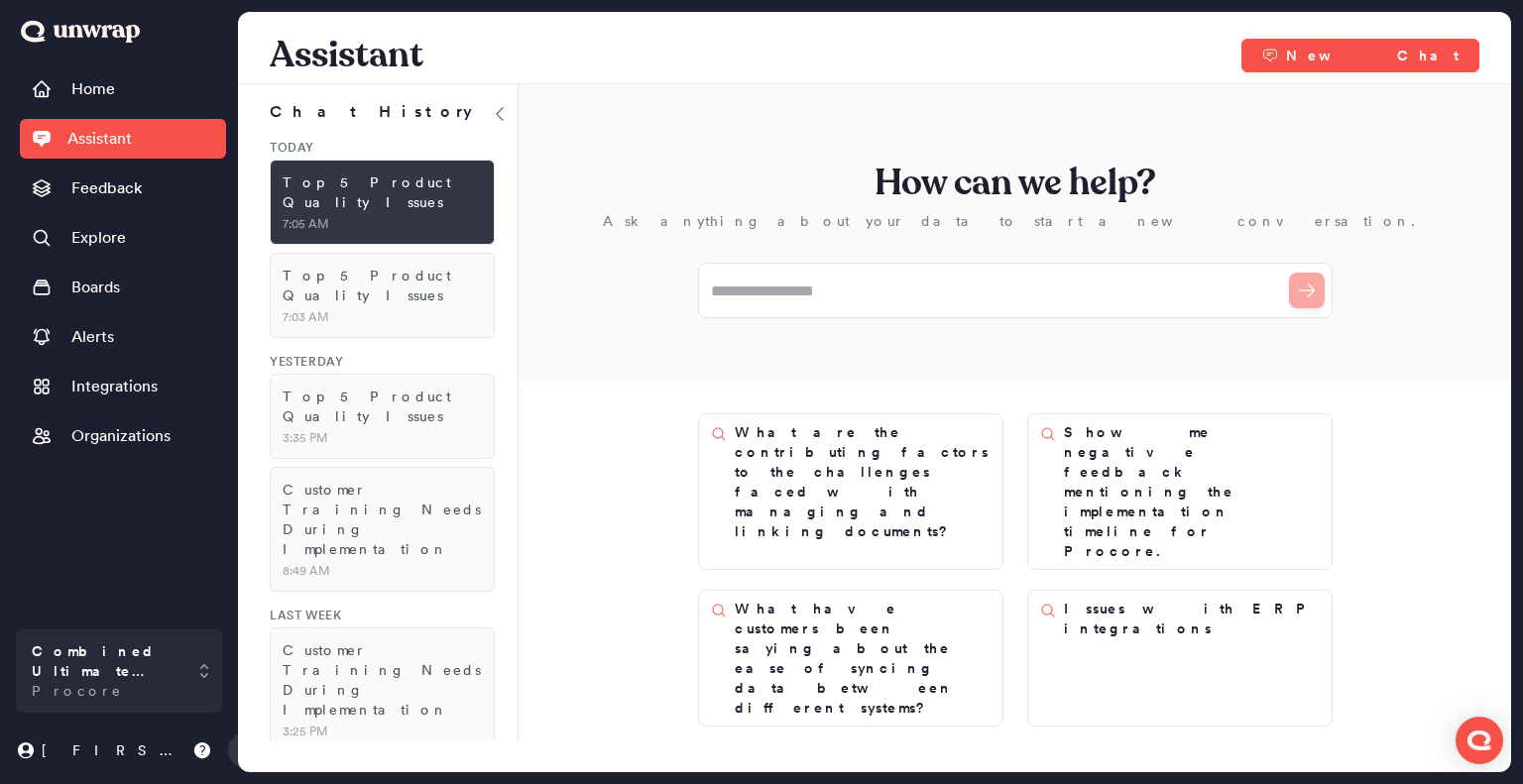 click on "7:05 AM" at bounding box center (382, 222) 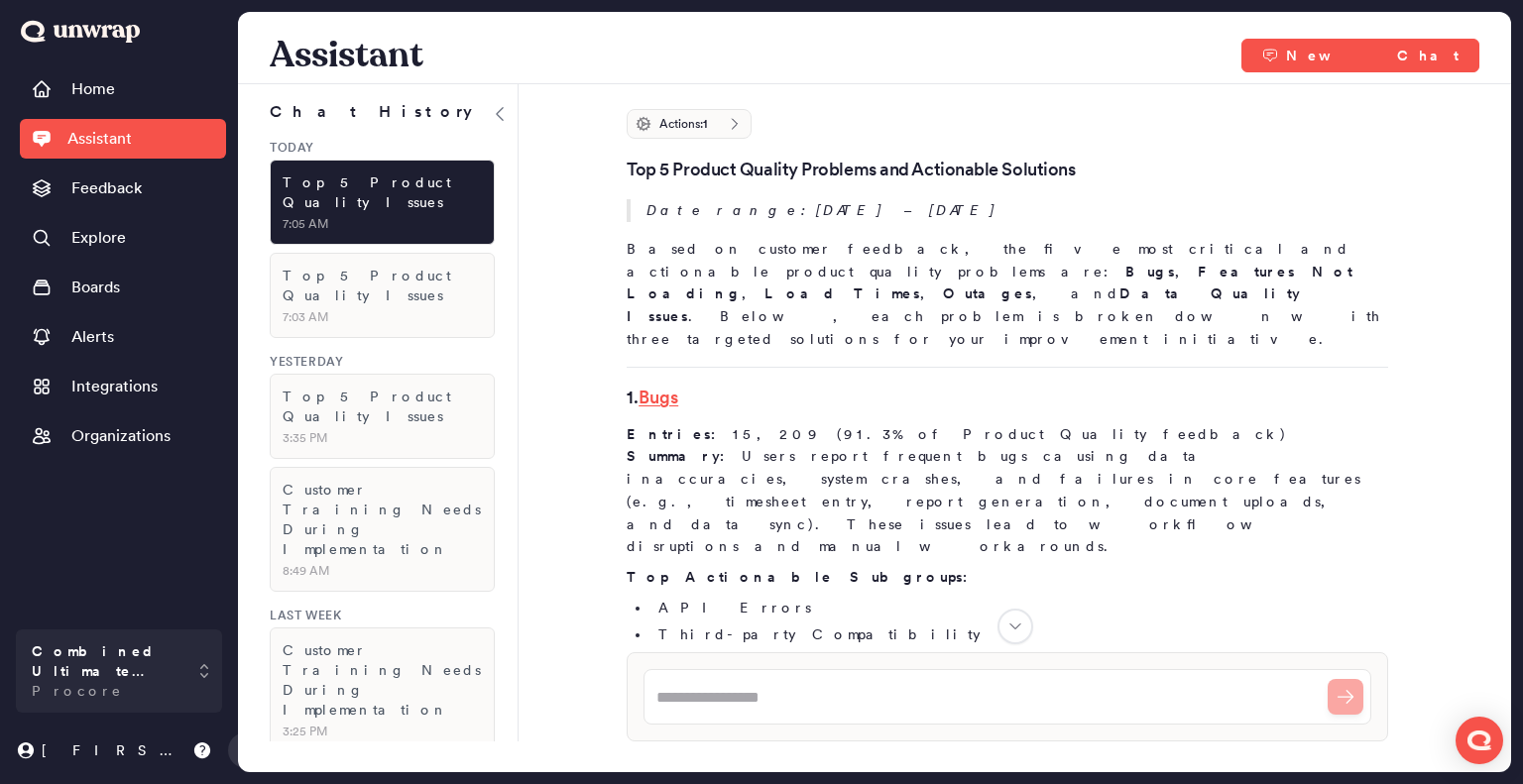 scroll, scrollTop: 111, scrollLeft: 0, axis: vertical 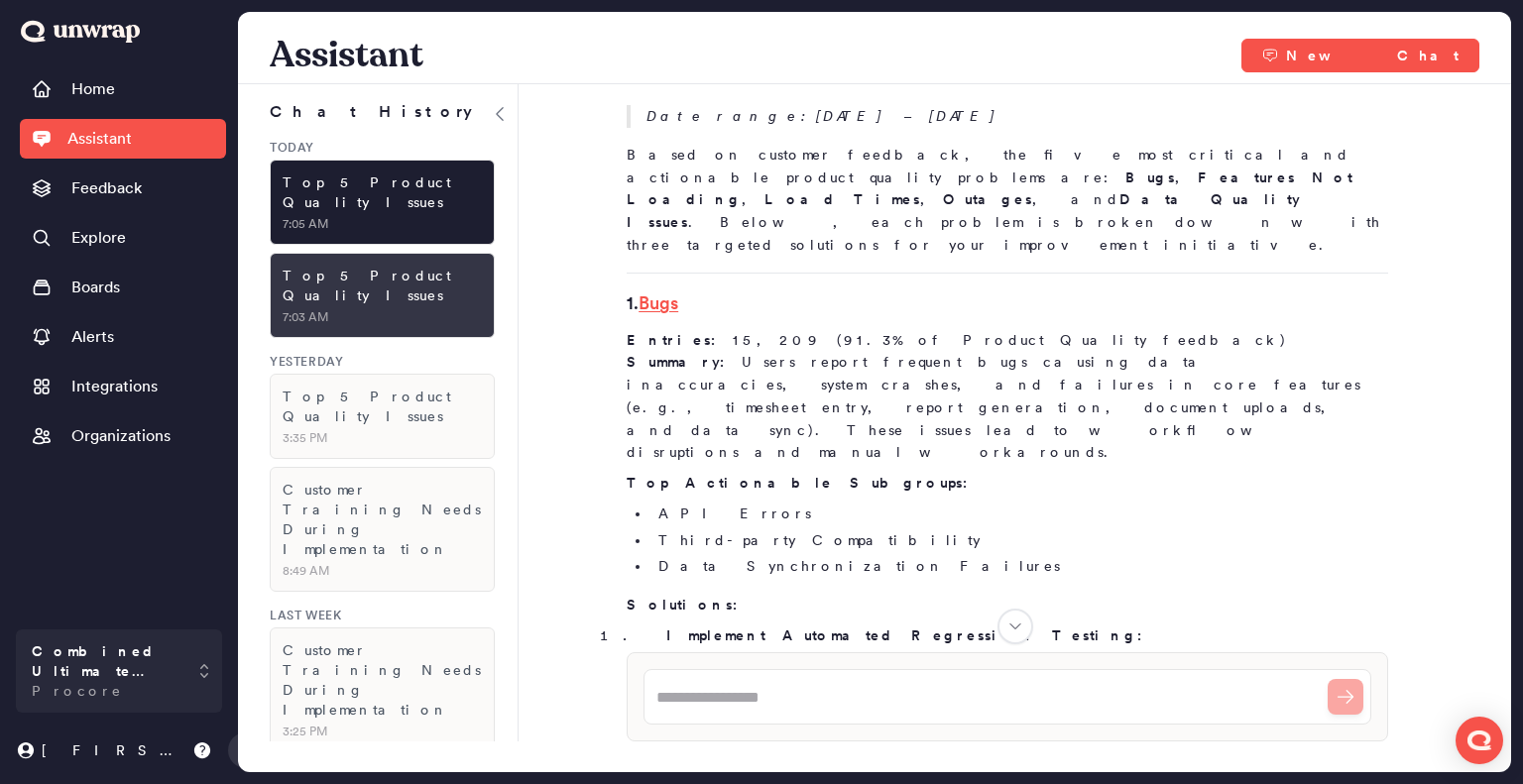 click on "7:03 AM" at bounding box center [382, 315] 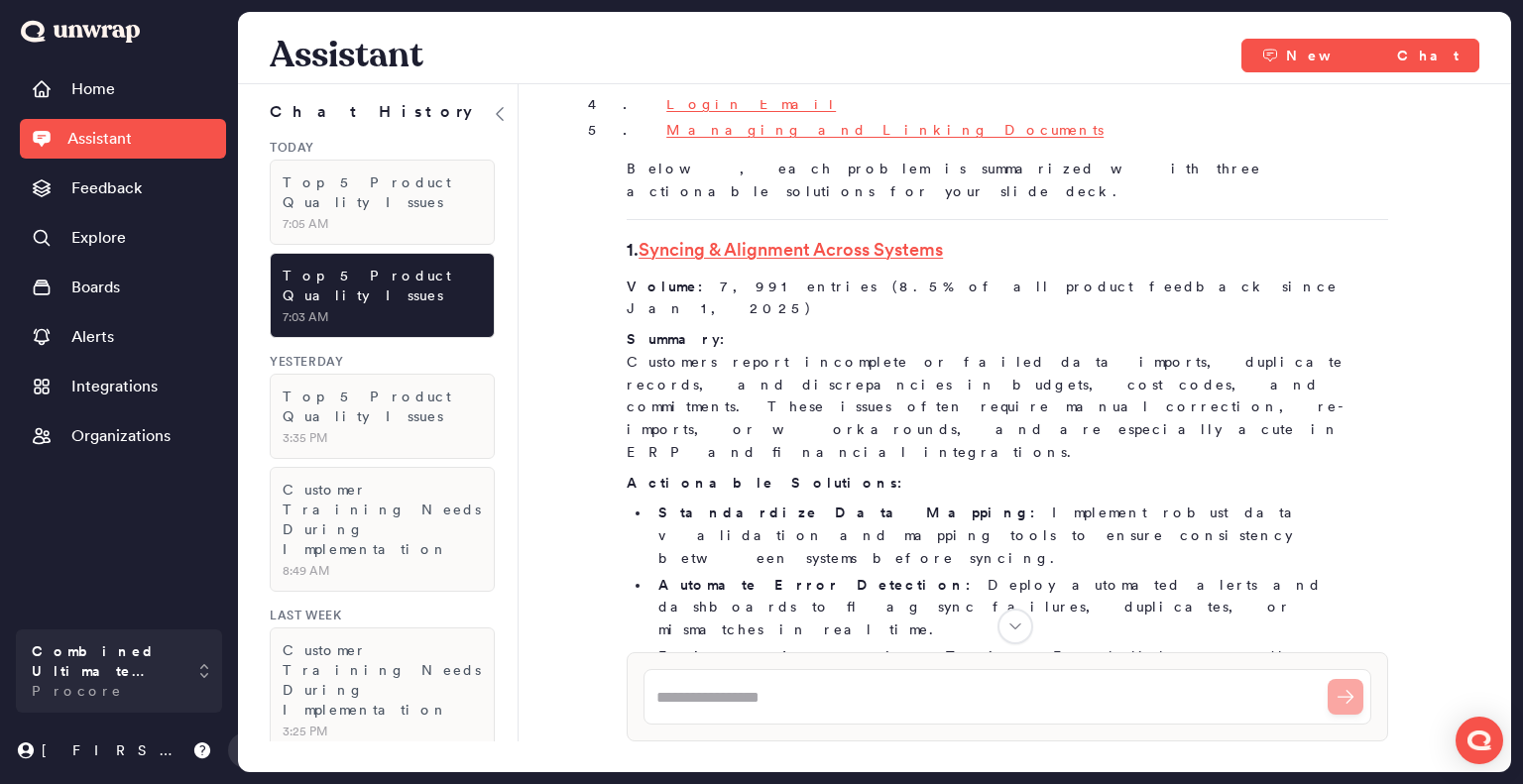 scroll, scrollTop: 389, scrollLeft: 0, axis: vertical 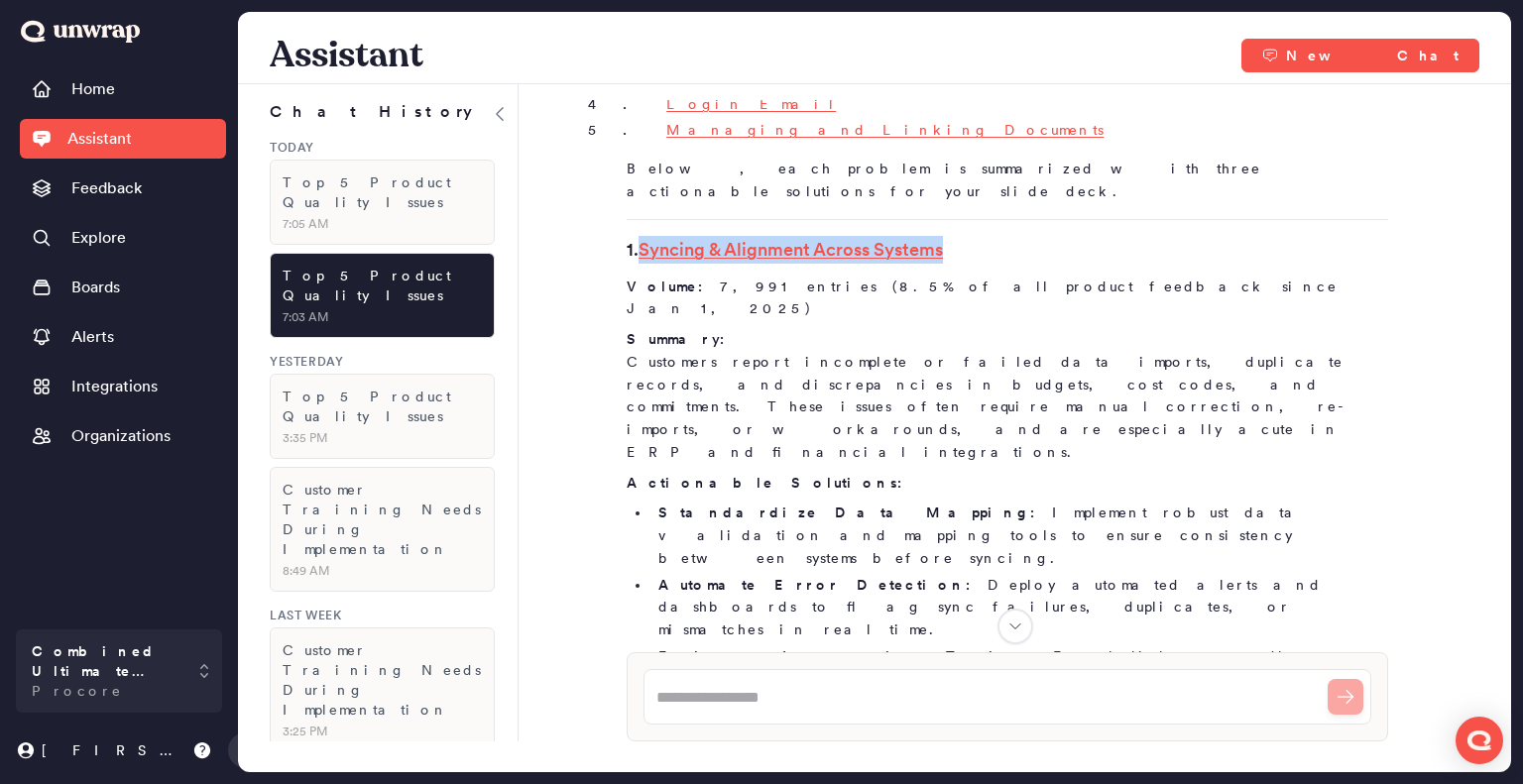 drag, startPoint x: 639, startPoint y: 203, endPoint x: 975, endPoint y: 195, distance: 336.0952 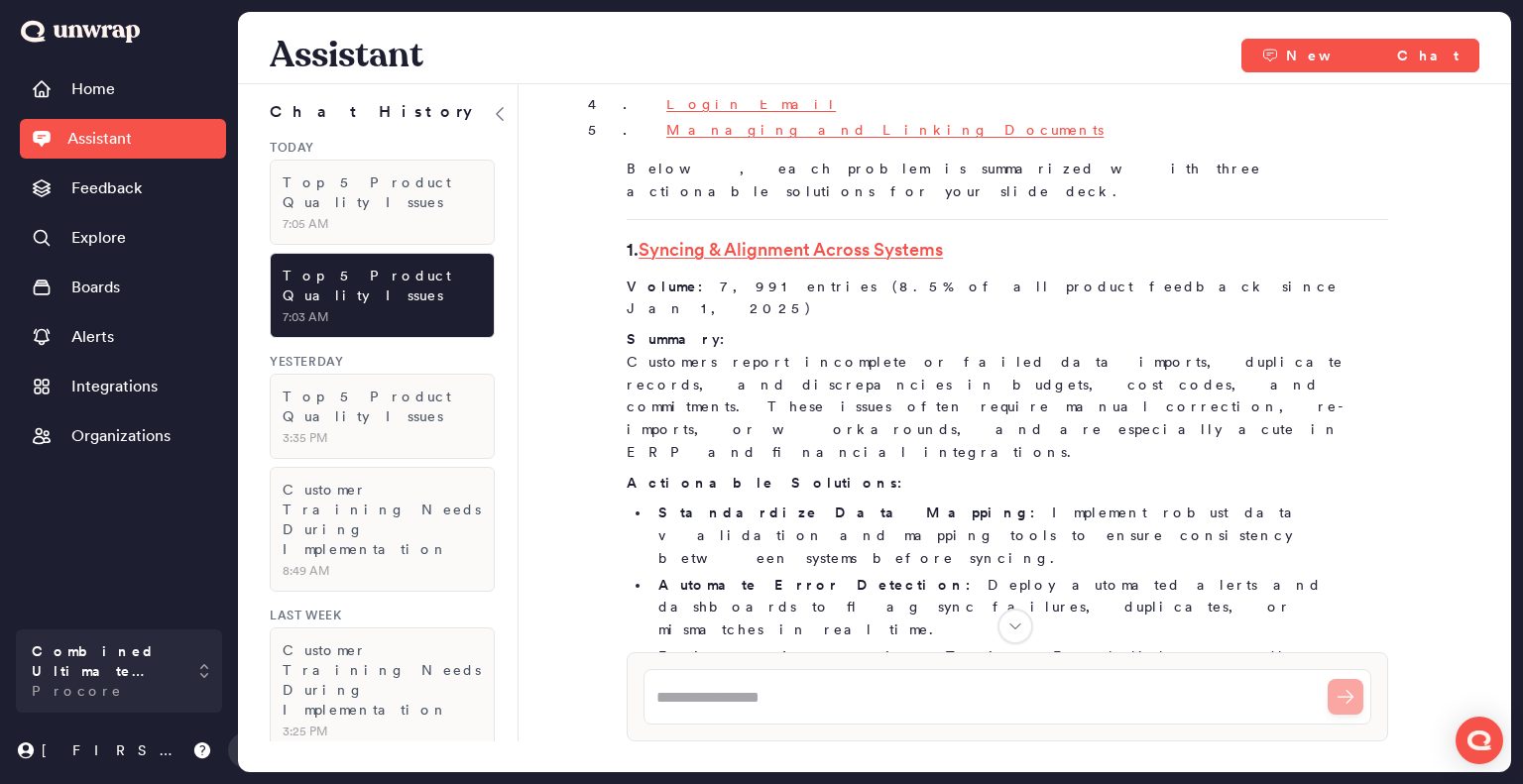 click on "Actionable Solutions:" at bounding box center [1007, 483] 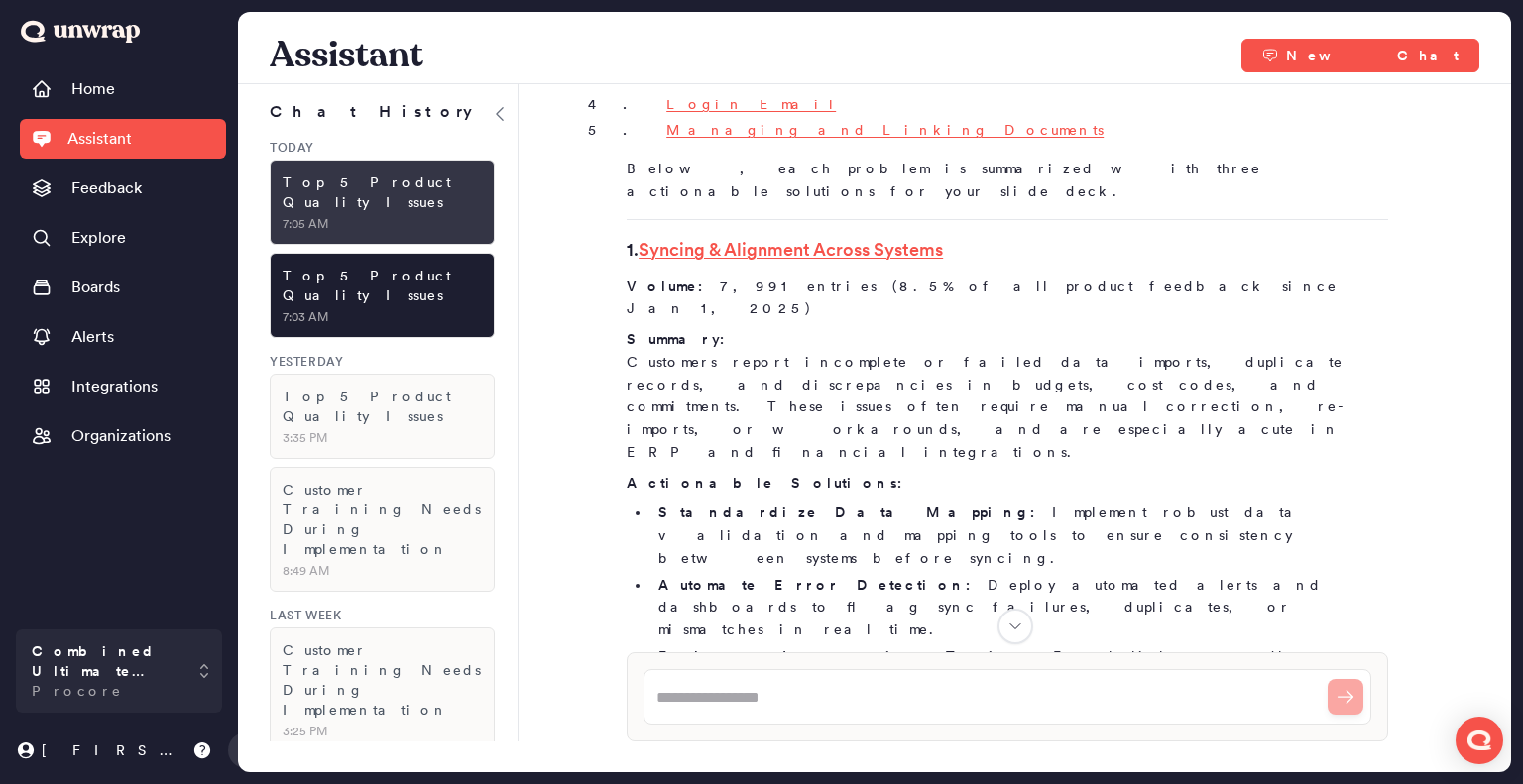 drag, startPoint x: 762, startPoint y: 349, endPoint x: 314, endPoint y: 185, distance: 477.07442 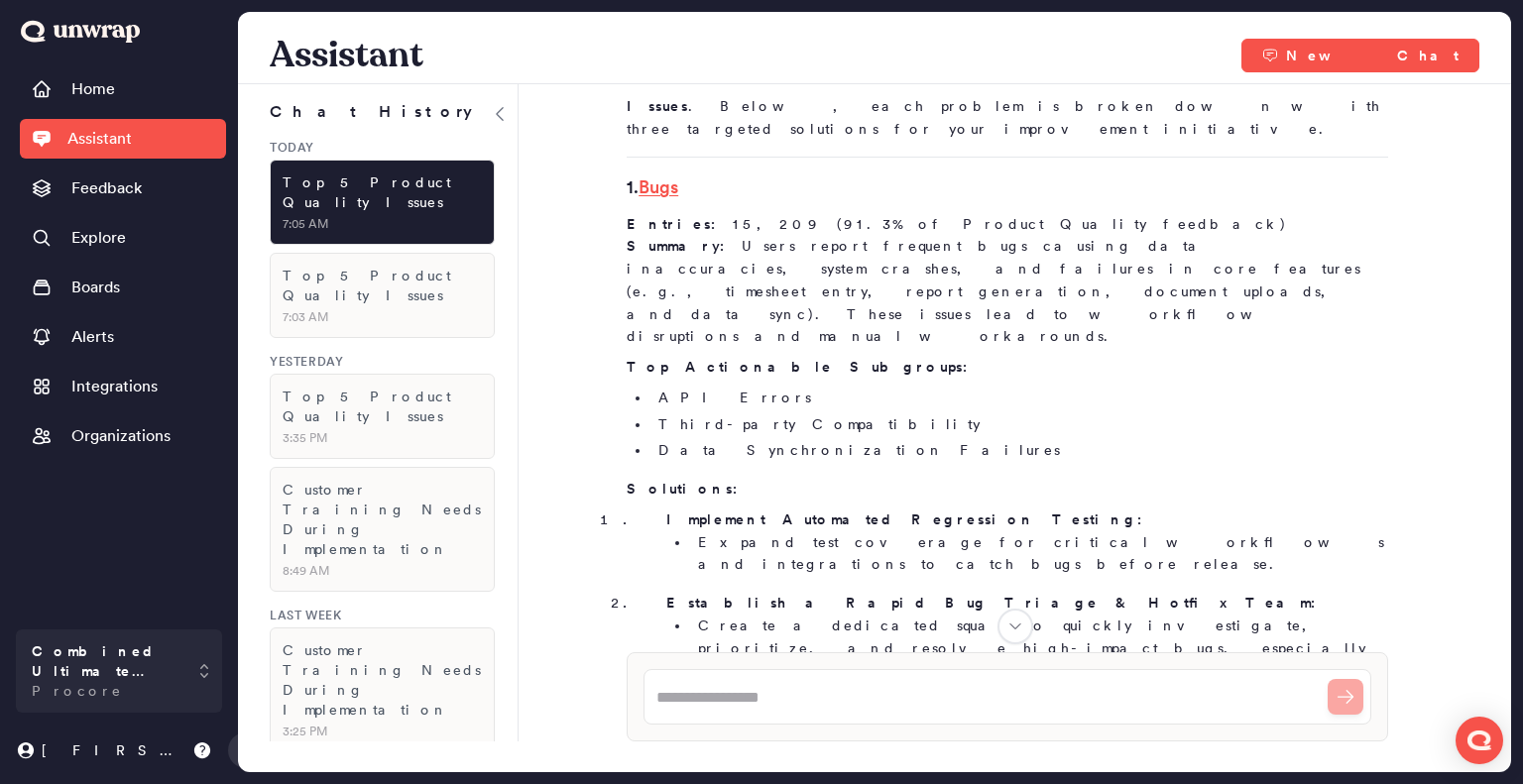 scroll, scrollTop: 323, scrollLeft: 0, axis: vertical 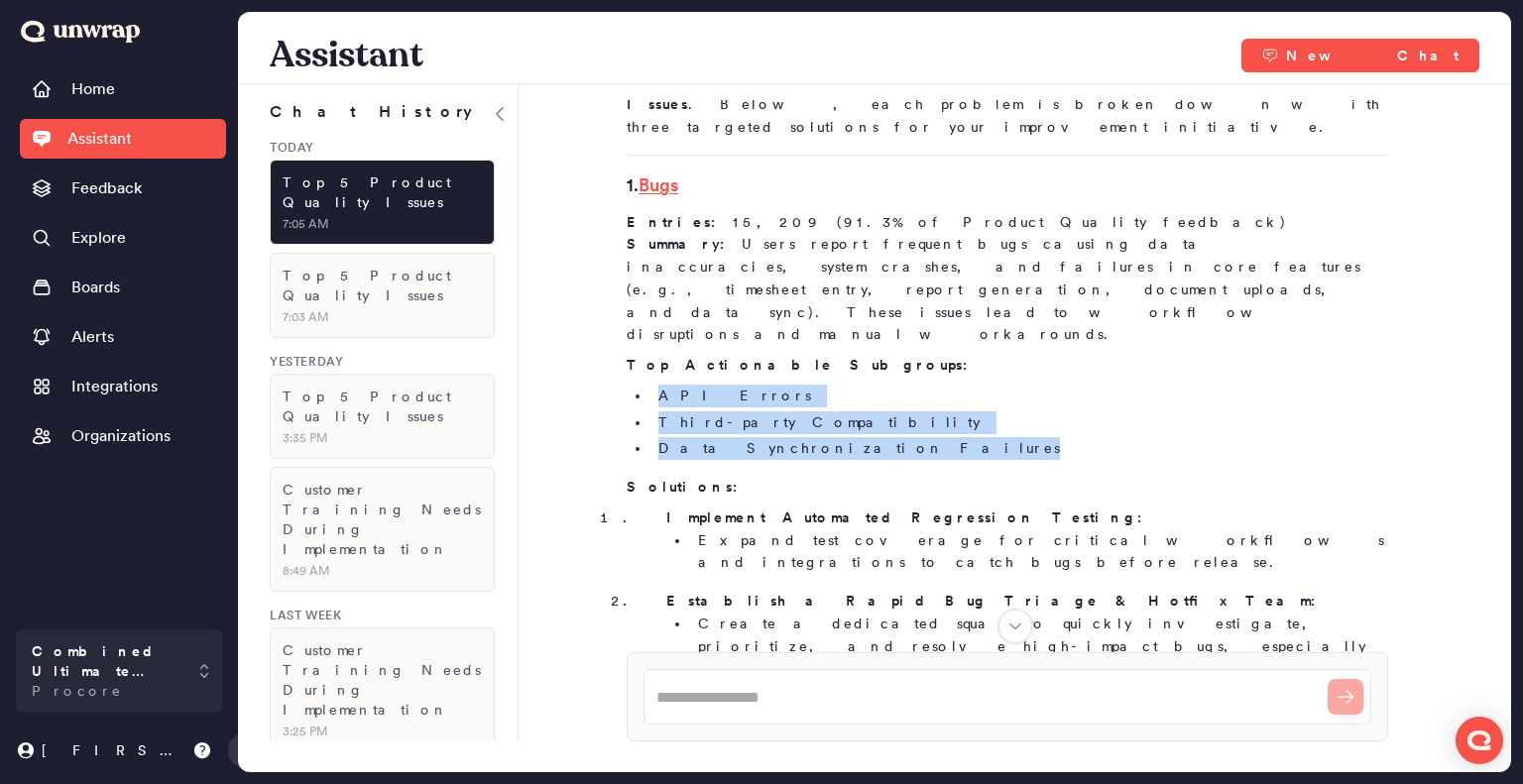 drag, startPoint x: 853, startPoint y: 360, endPoint x: 656, endPoint y: 305, distance: 204.53362 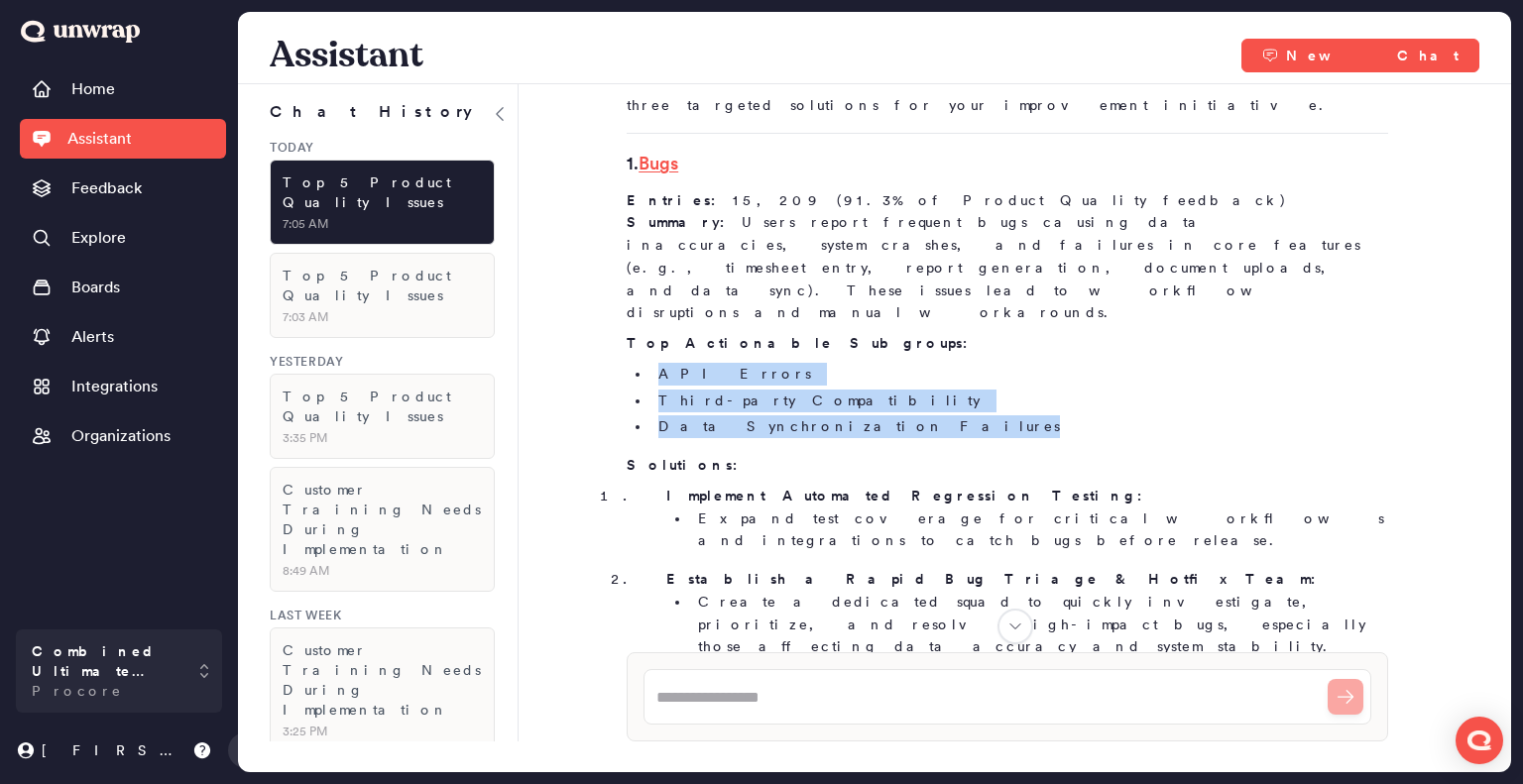 scroll, scrollTop: 347, scrollLeft: 0, axis: vertical 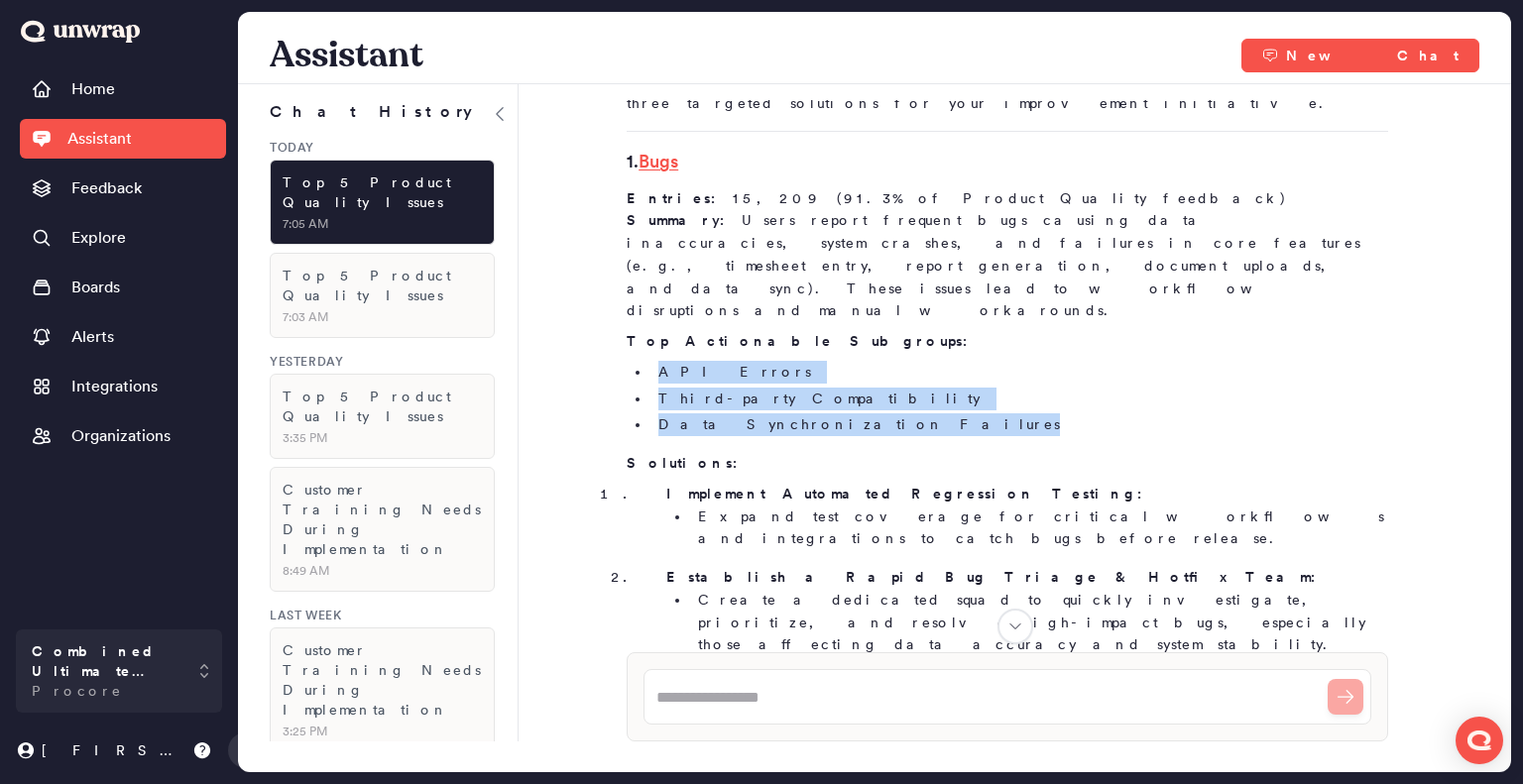drag, startPoint x: 698, startPoint y: 172, endPoint x: 769, endPoint y: 220, distance: 85.70298 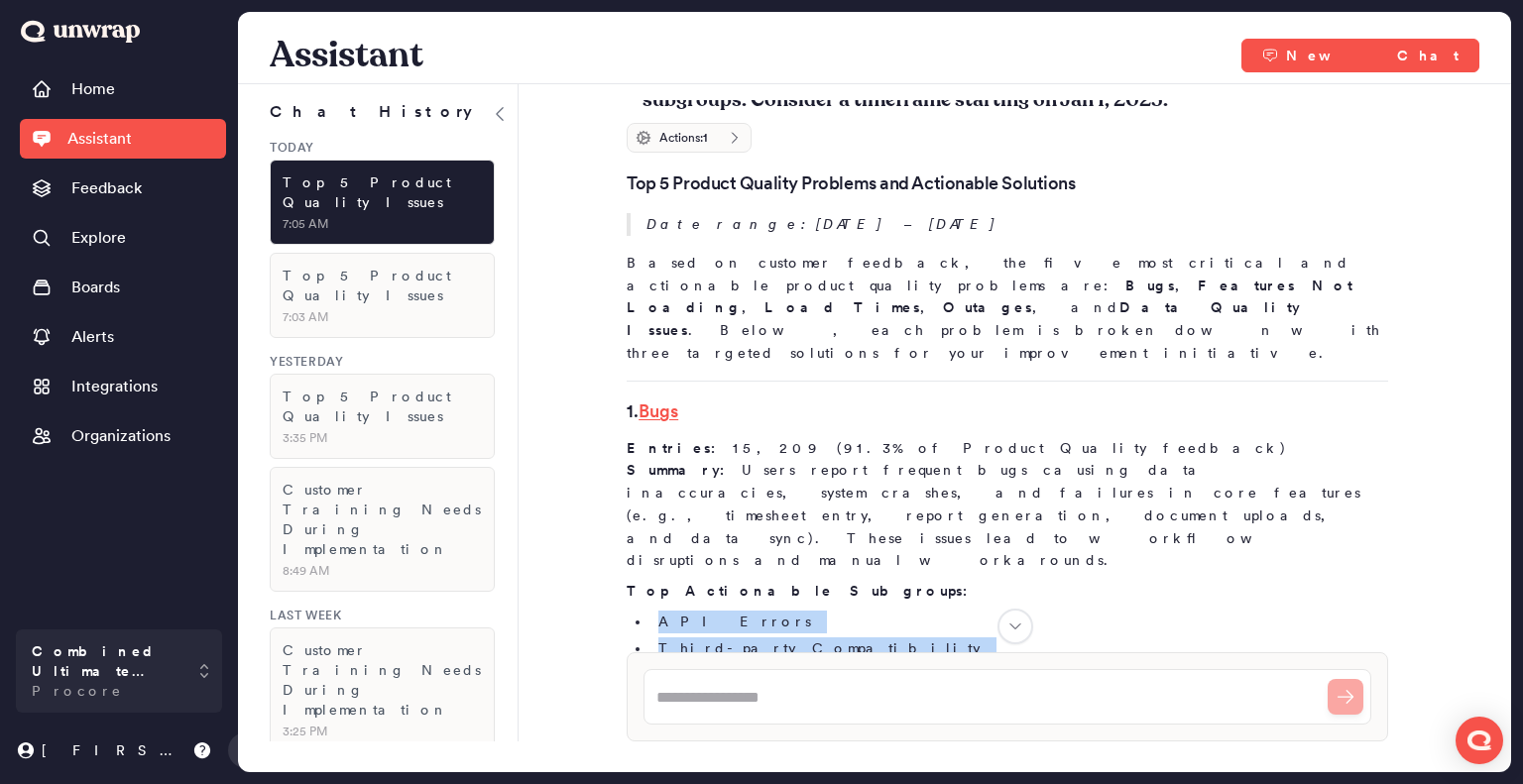 scroll, scrollTop: 0, scrollLeft: 0, axis: both 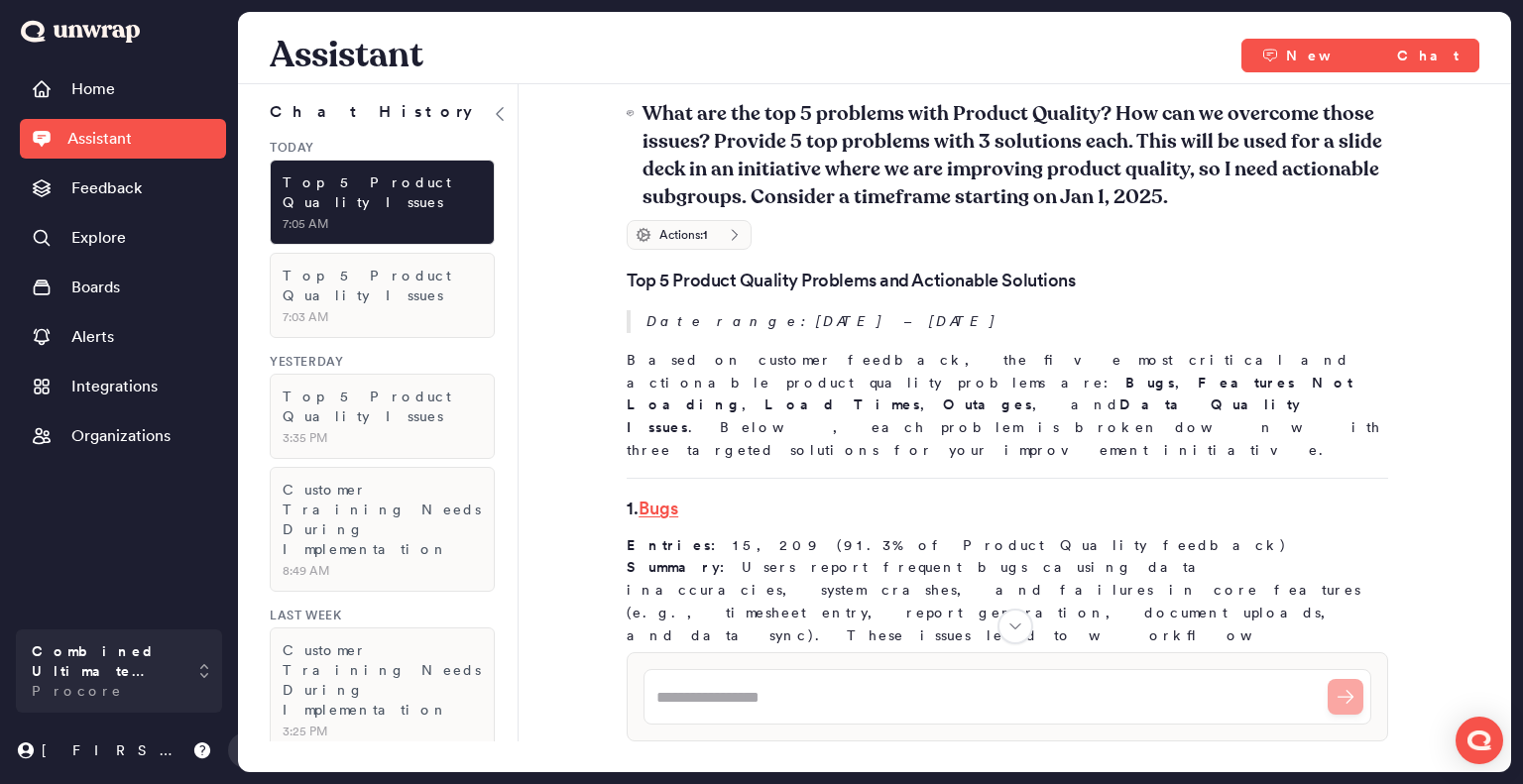 click on "Top 5 Product Quality Problems and Actionable Solutions
Date range: January 1, 2025 – July 11, 2025
Based on customer feedback, the five most critical and actionable product quality problems are:  Bugs ,  Features Not Loading ,  Load Times ,  Outages , and  Data Quality Issues . Below, each problem is broken down with three targeted solutions for your improvement initiative.
1.  Bugs
Entries:  15,209 (91.3% of Product Quality feedback)
Summary:  Users report frequent bugs causing data inaccuracies, system crashes, and failures in core features (e.g., timesheet entry, report generation, document uploads, and data sync). These issues lead to workflow disruptions and manual workarounds.
Top Actionable Subgroups:
API Errors
Third-party Compatibility
Data Synchronization Failures
Solutions:
Implement Automated Regression Testing:
Expand test coverage for critical workflows and integrations to catch bugs before release.
Establish a Rapid Bug Triage & Hotfix Team:" at bounding box center (1007, 2091) 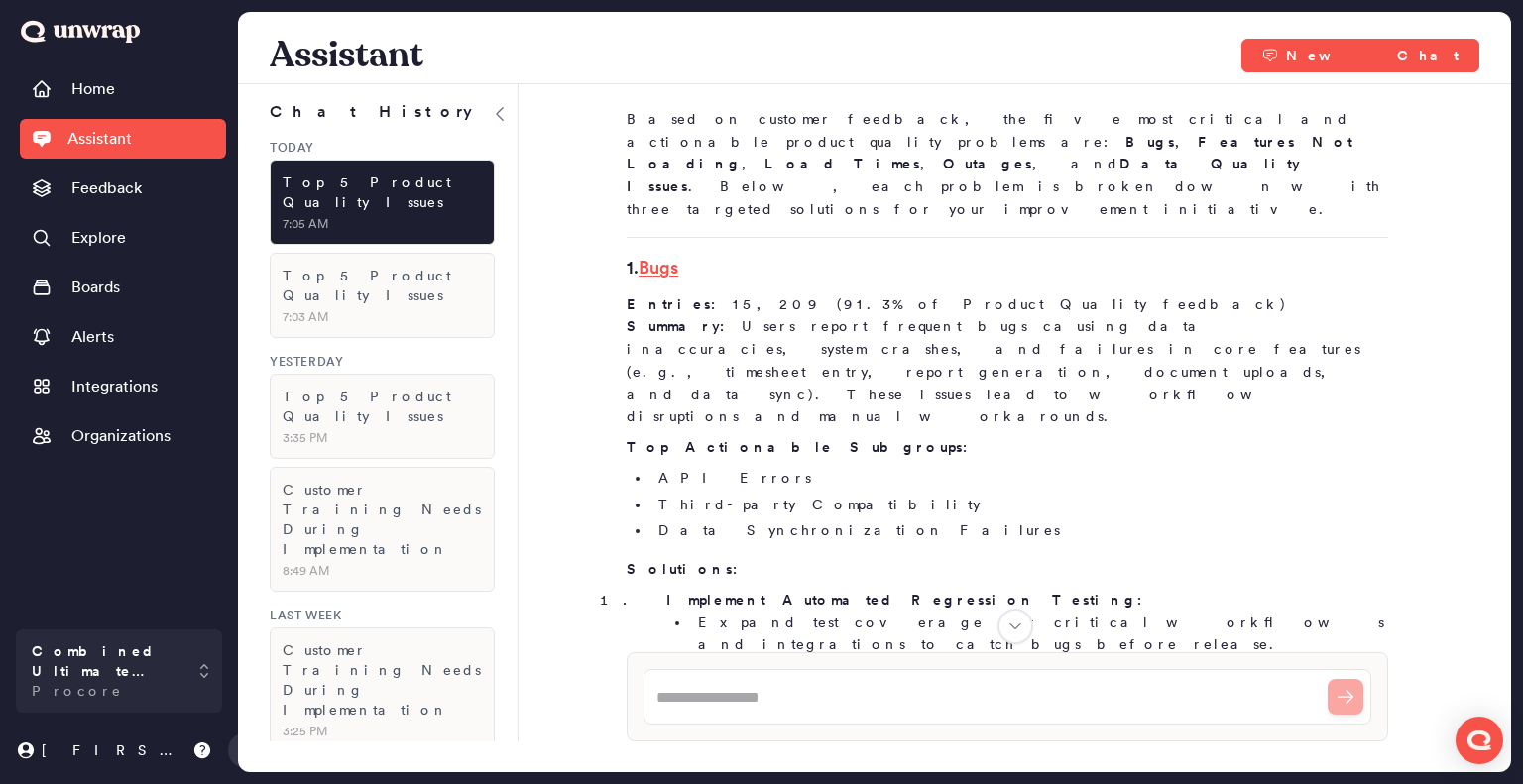 scroll, scrollTop: 242, scrollLeft: 0, axis: vertical 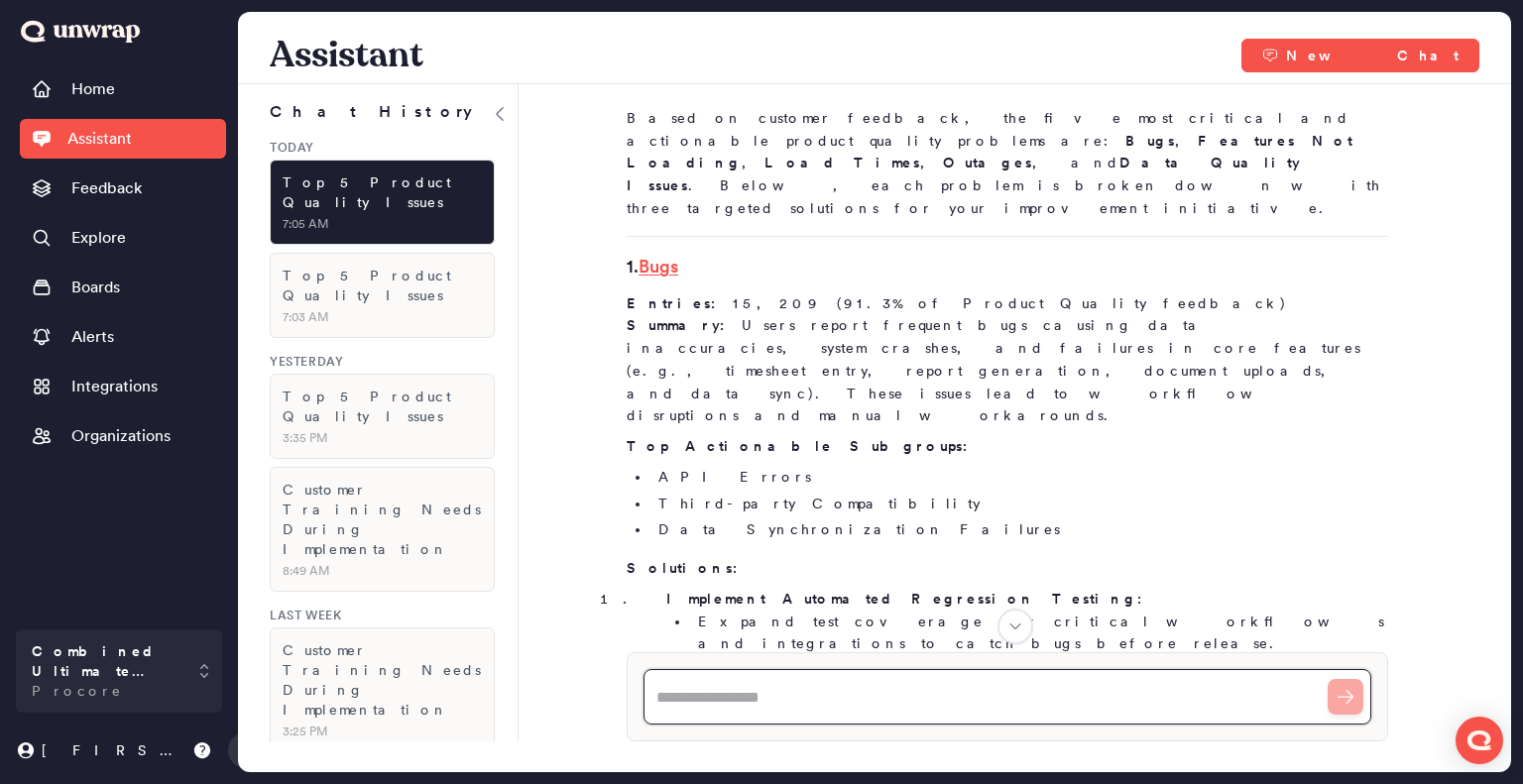 click at bounding box center [1007, 697] 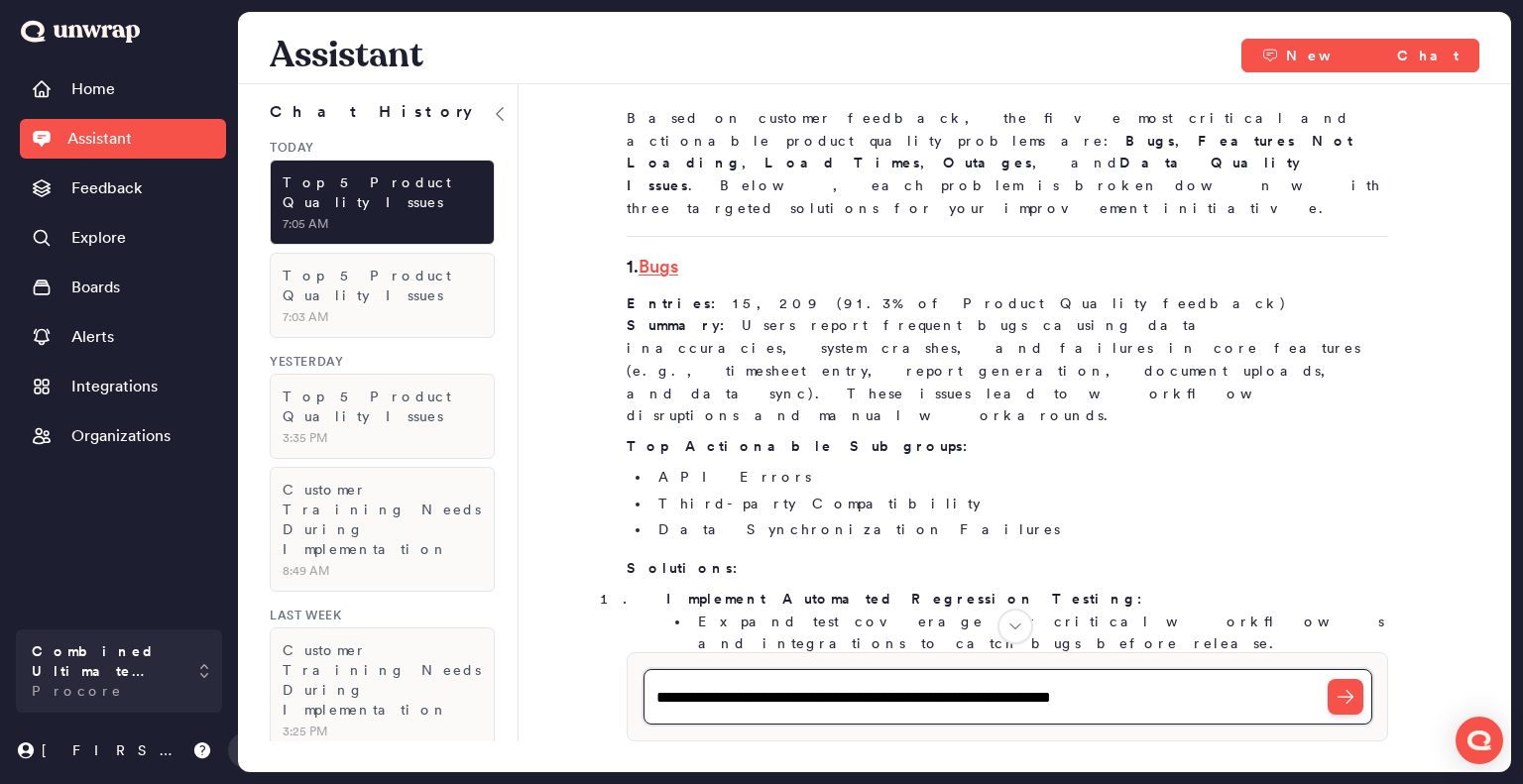 paste on "**********" 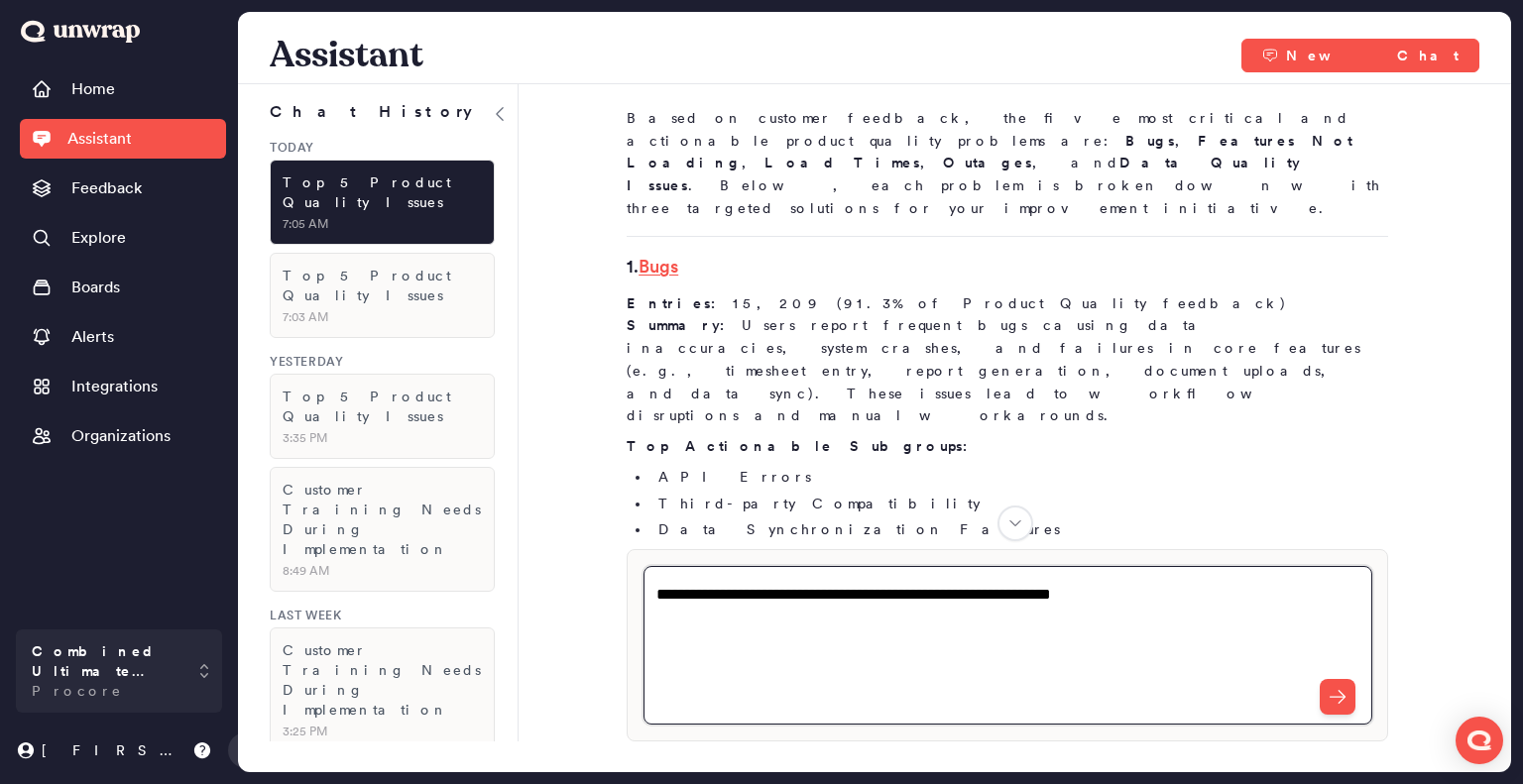 scroll, scrollTop: 0, scrollLeft: 0, axis: both 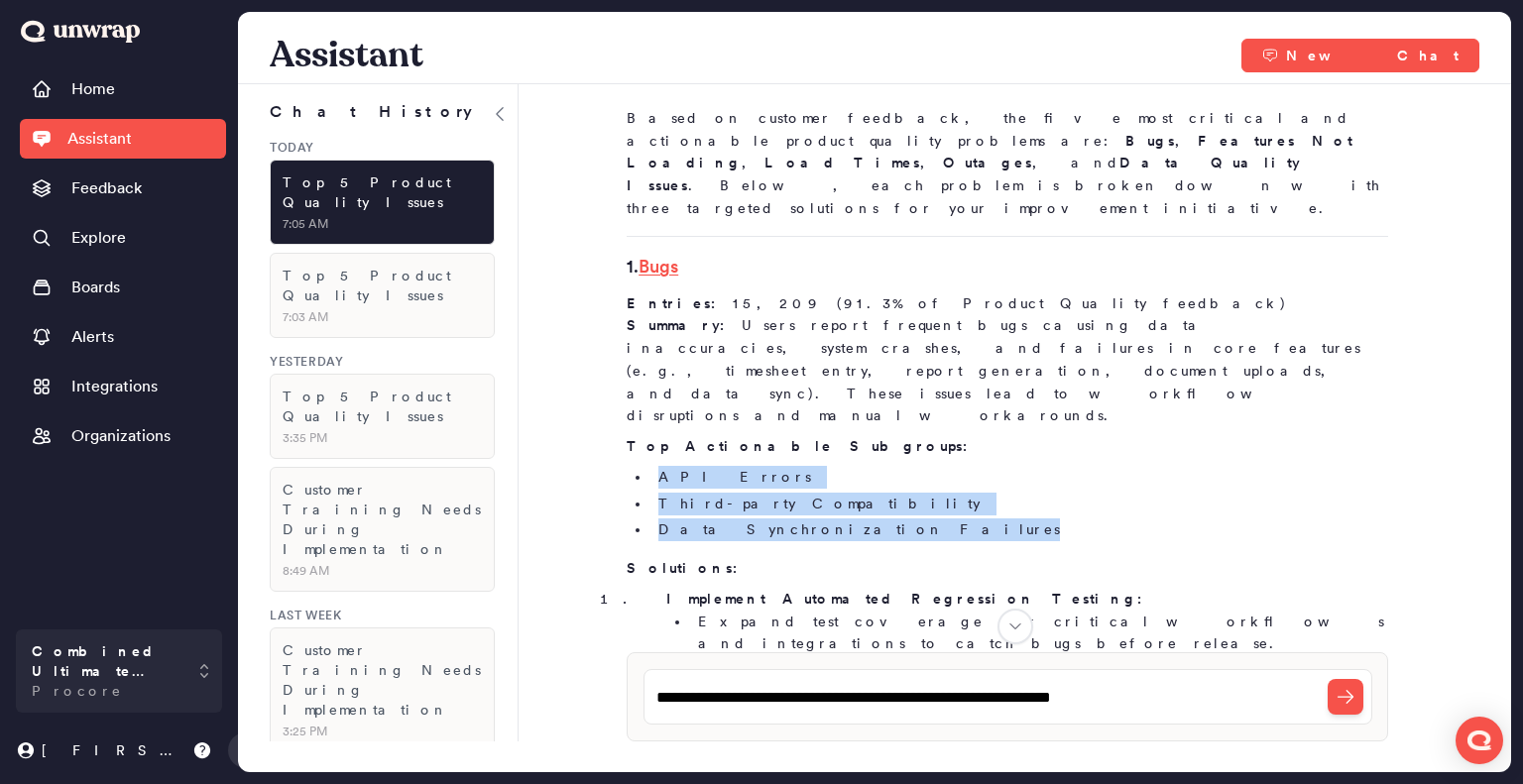 drag, startPoint x: 848, startPoint y: 445, endPoint x: 658, endPoint y: 372, distance: 203.54115 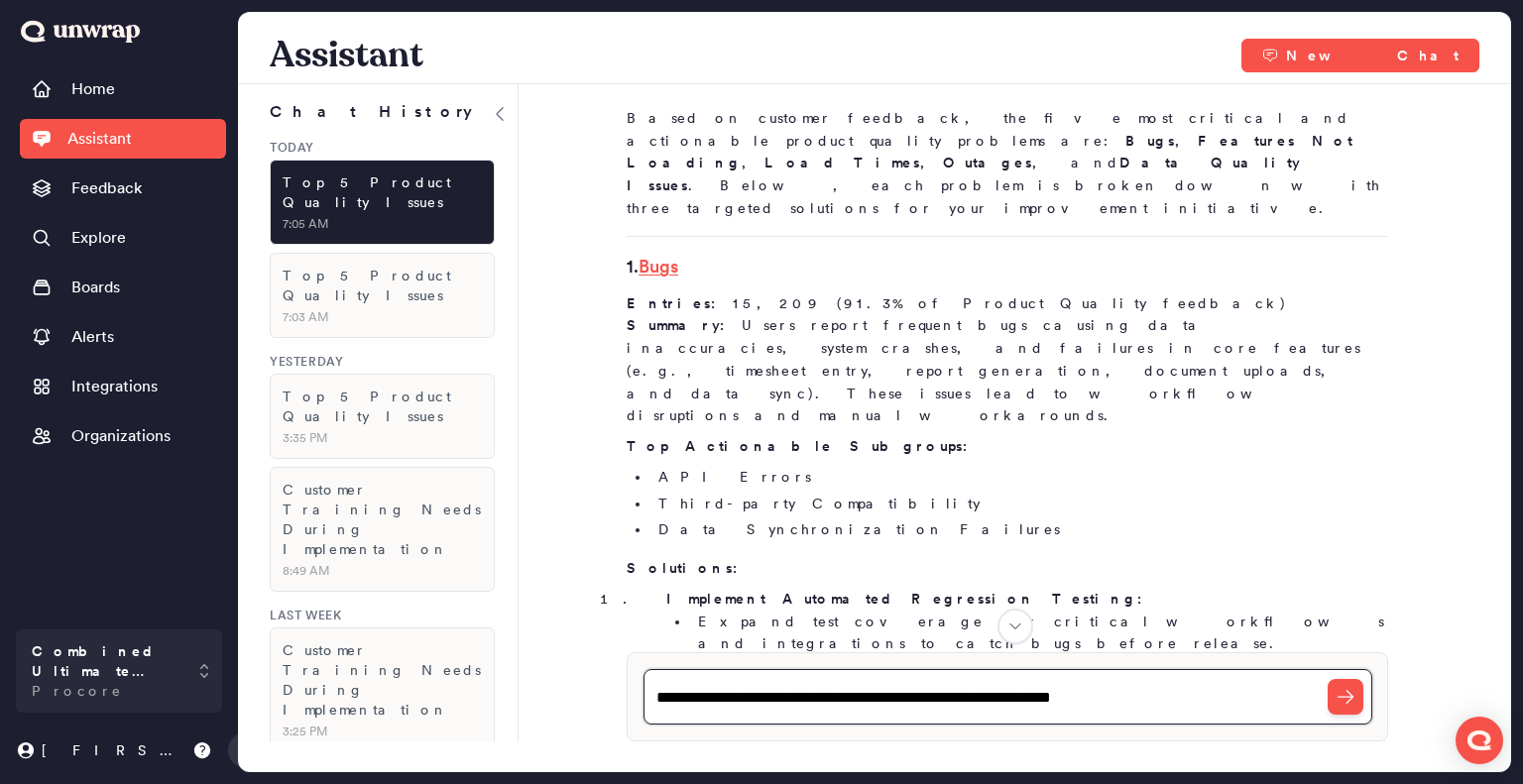 click on "**********" at bounding box center [1007, 697] 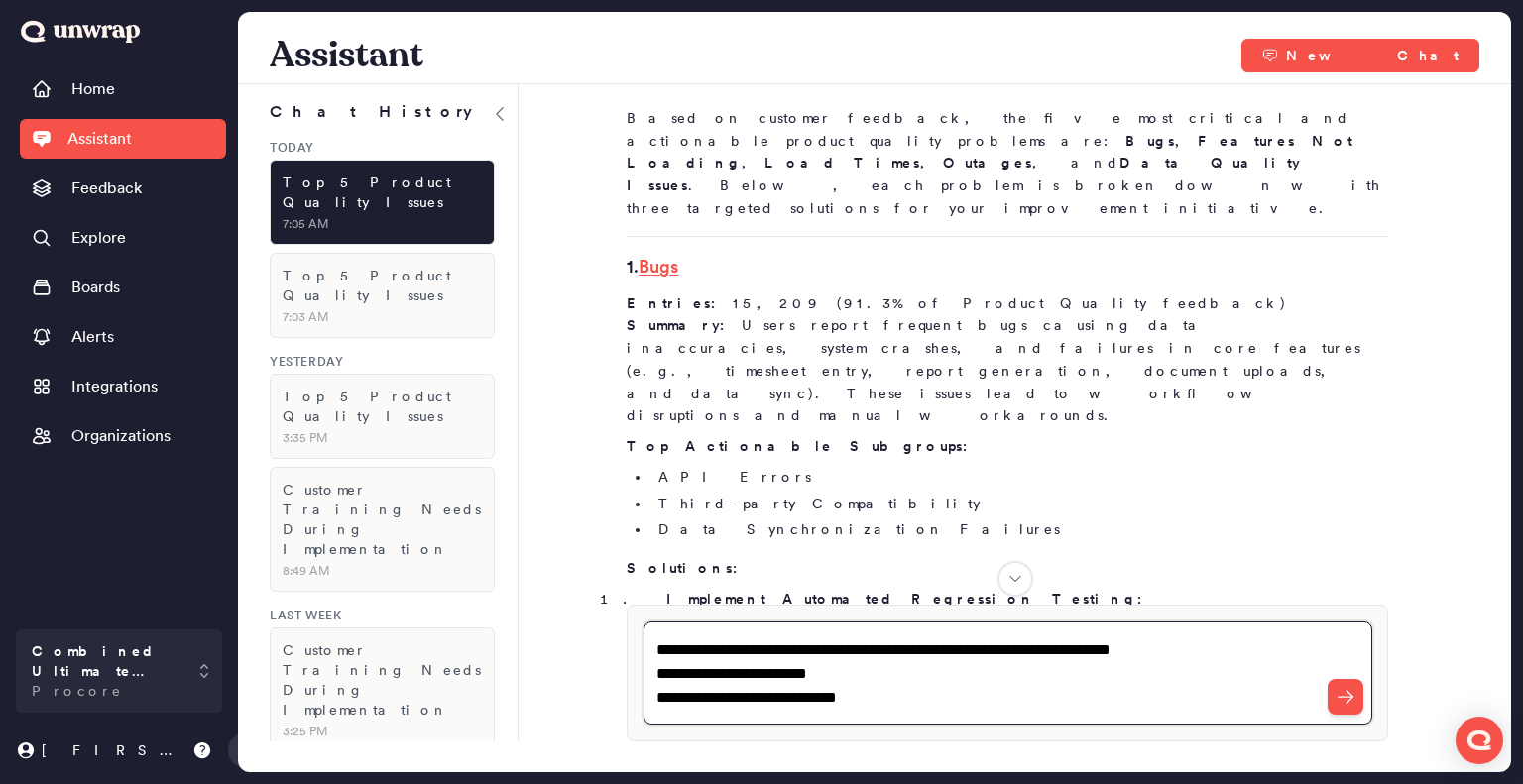 type on "**********" 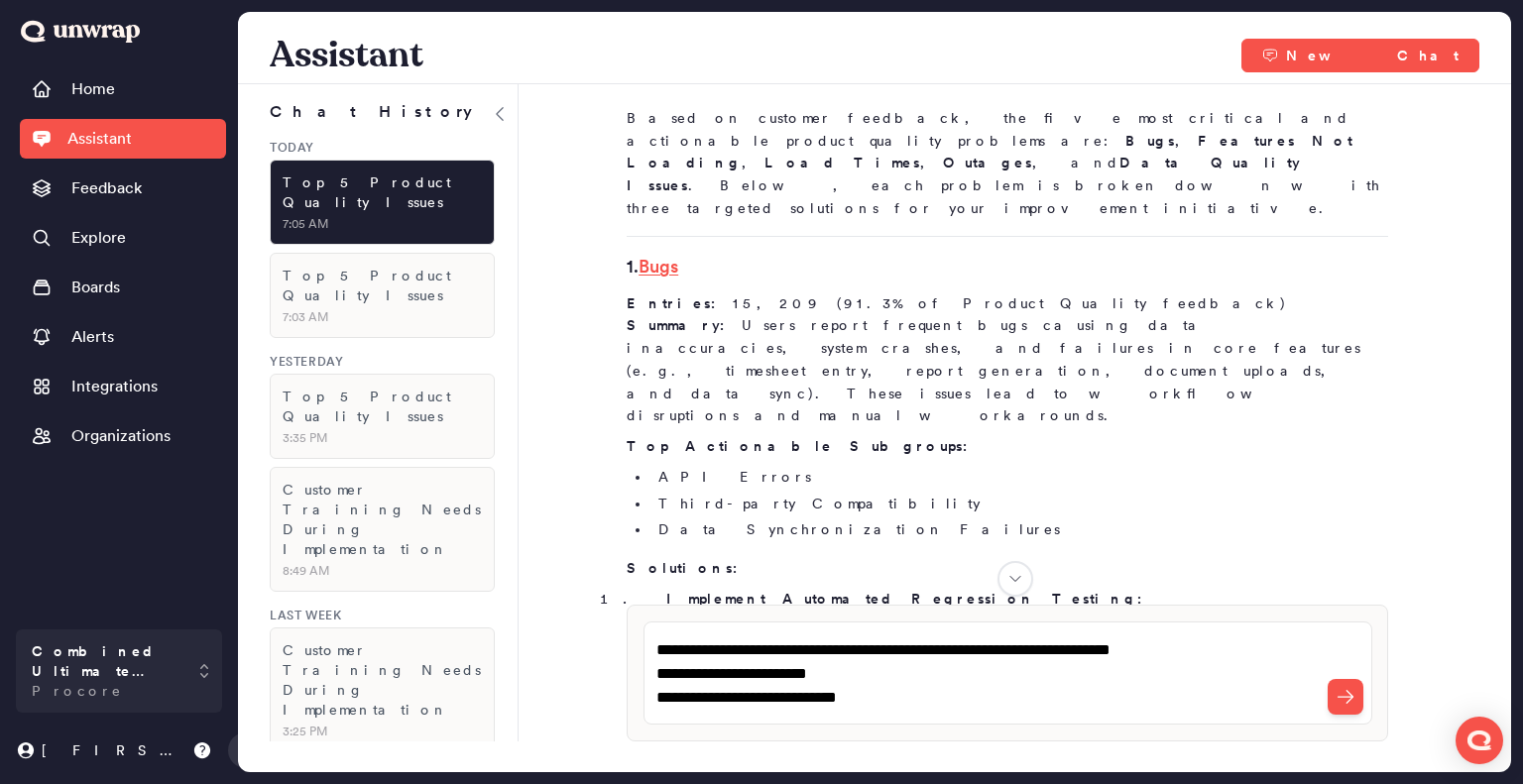 type 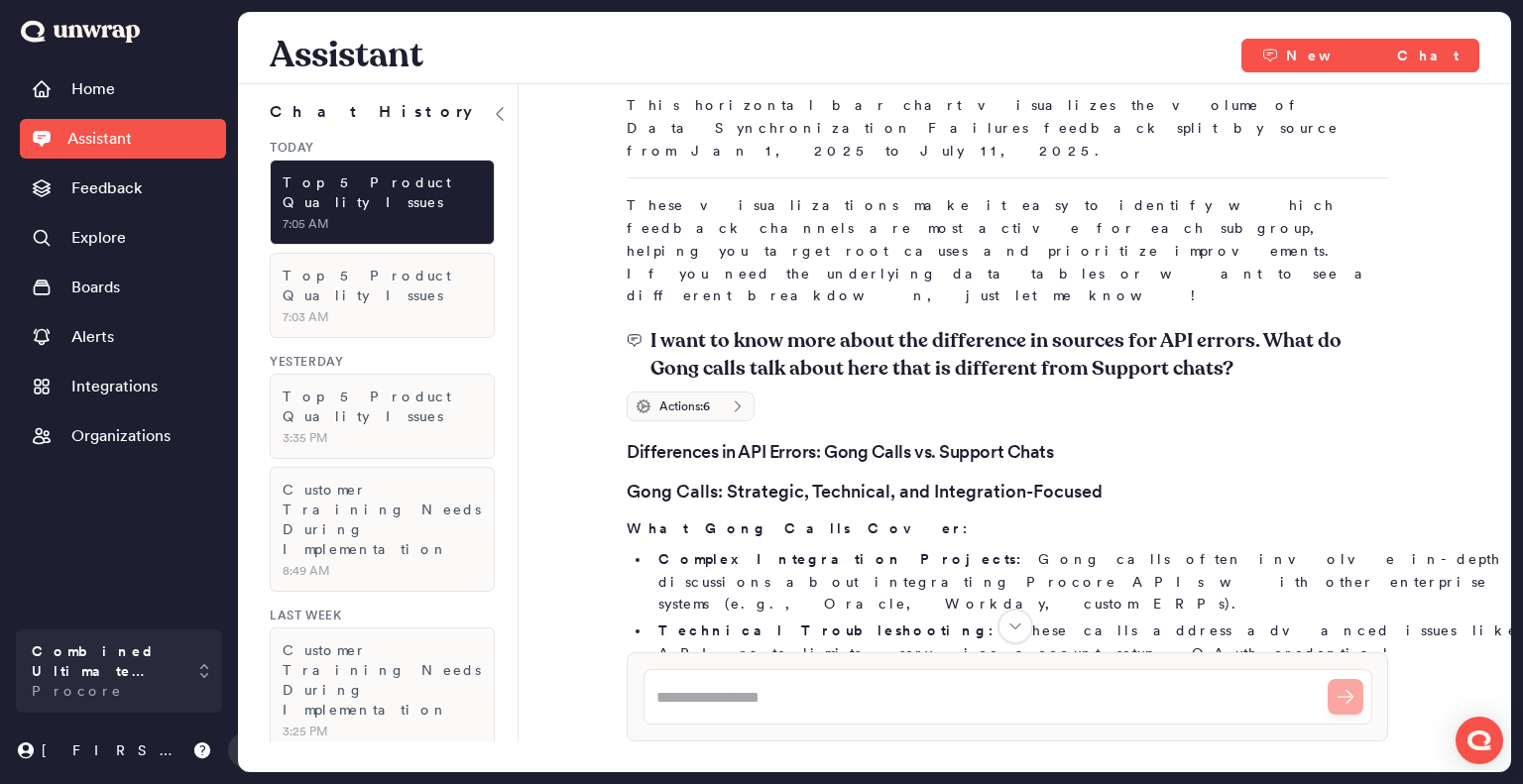 scroll, scrollTop: 8184, scrollLeft: 0, axis: vertical 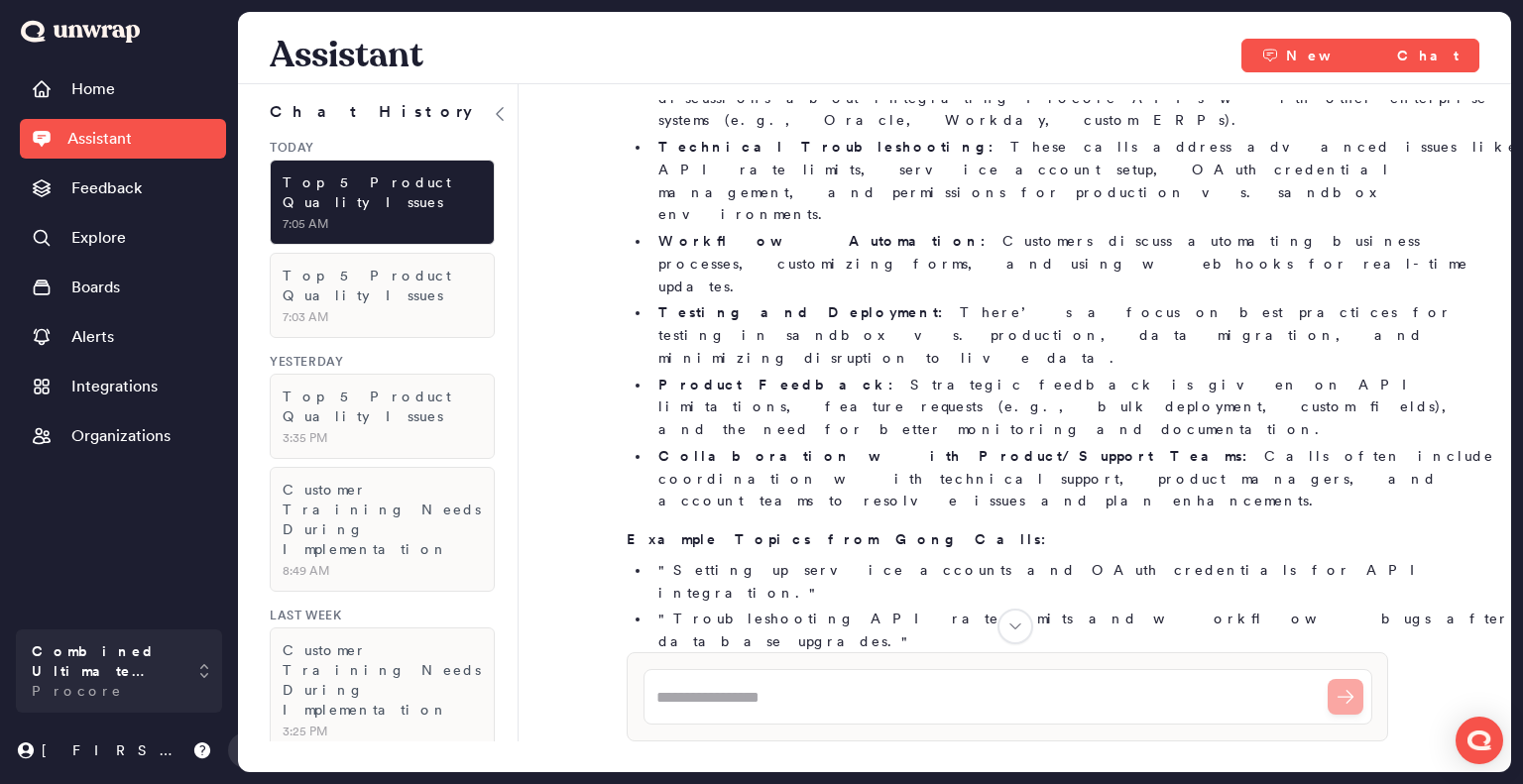 click on "Developer APIs : 109 entries" at bounding box center [1035, 2765] 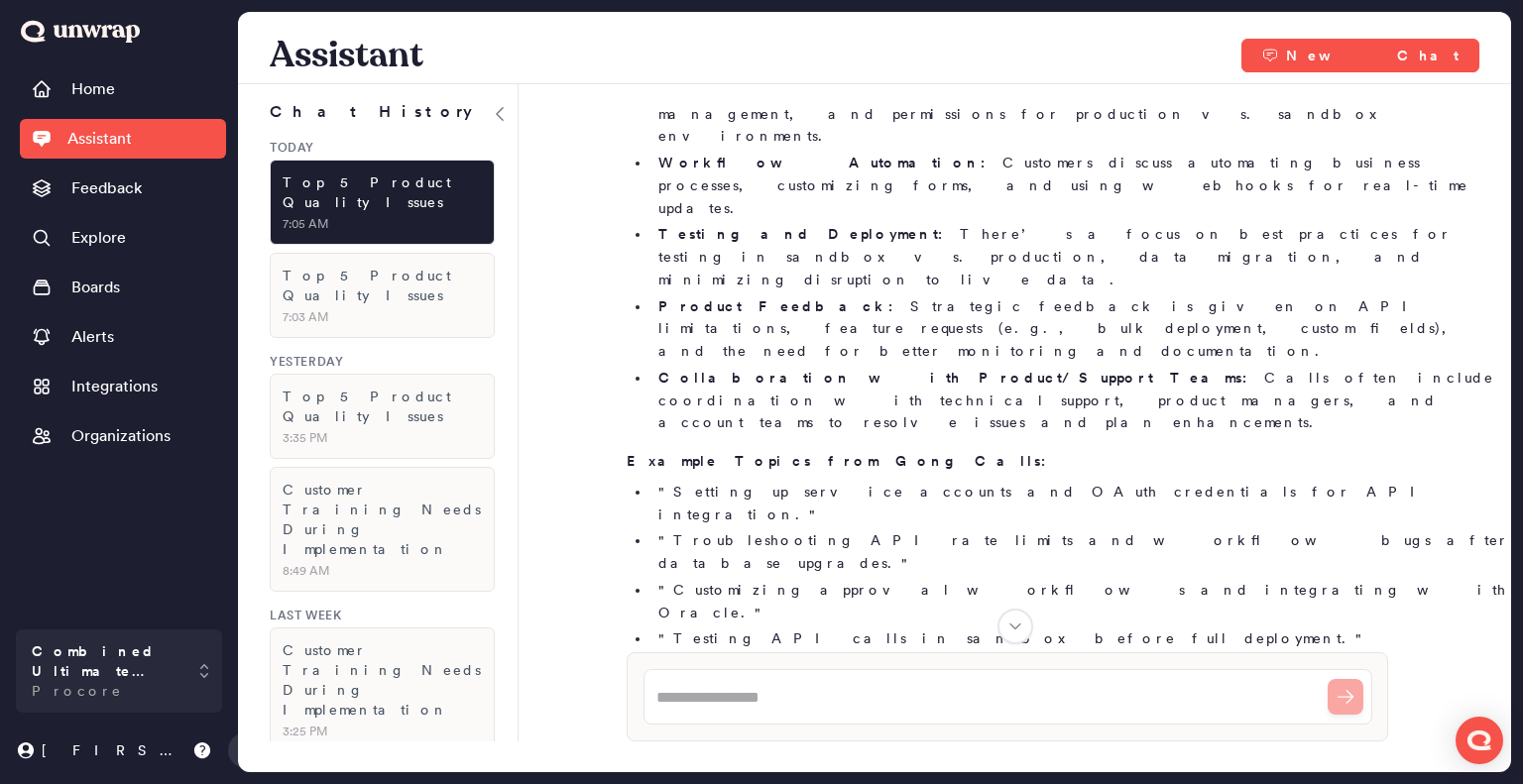 scroll, scrollTop: 8727, scrollLeft: 0, axis: vertical 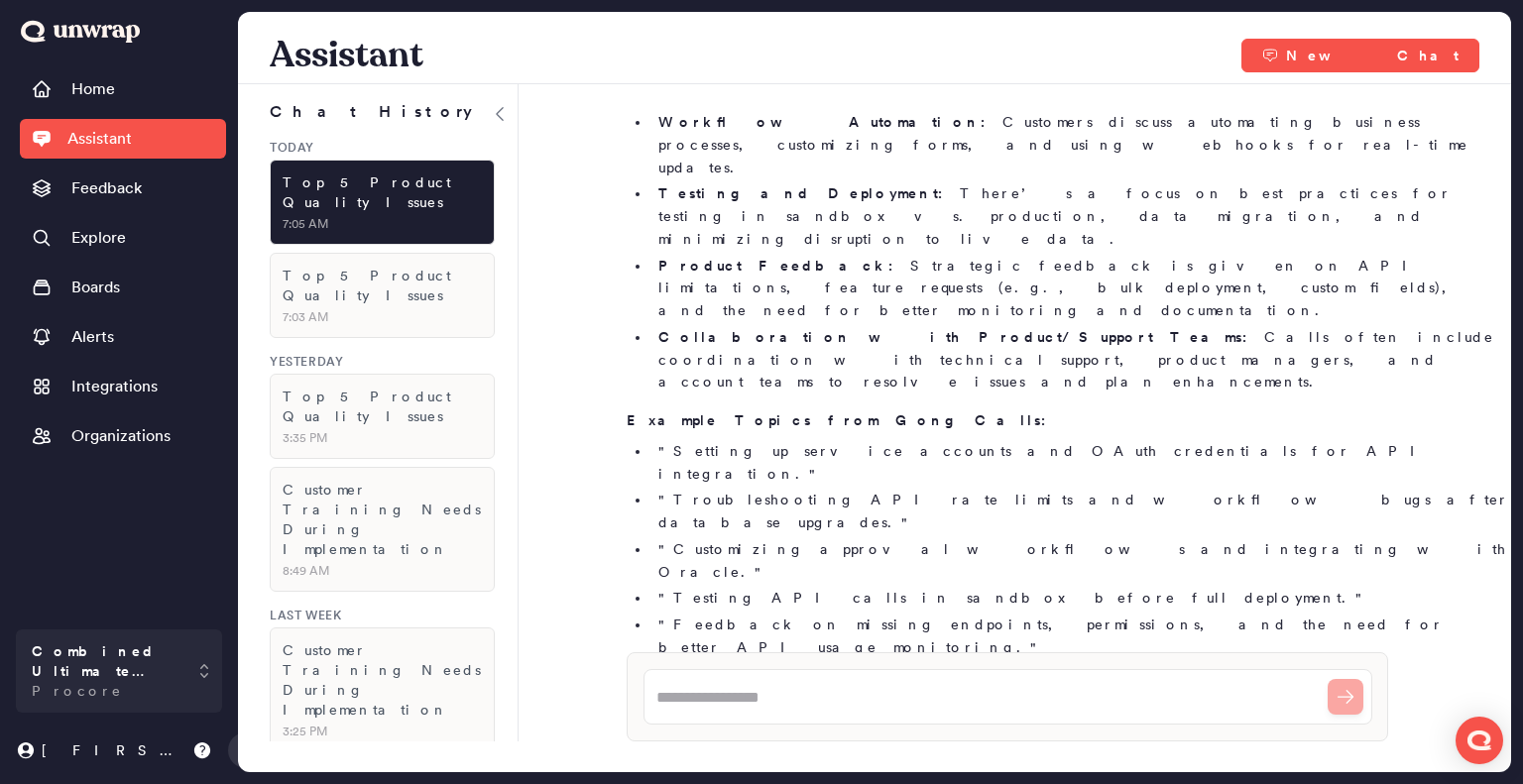 drag, startPoint x: 1039, startPoint y: 496, endPoint x: 678, endPoint y: 443, distance: 364.8698 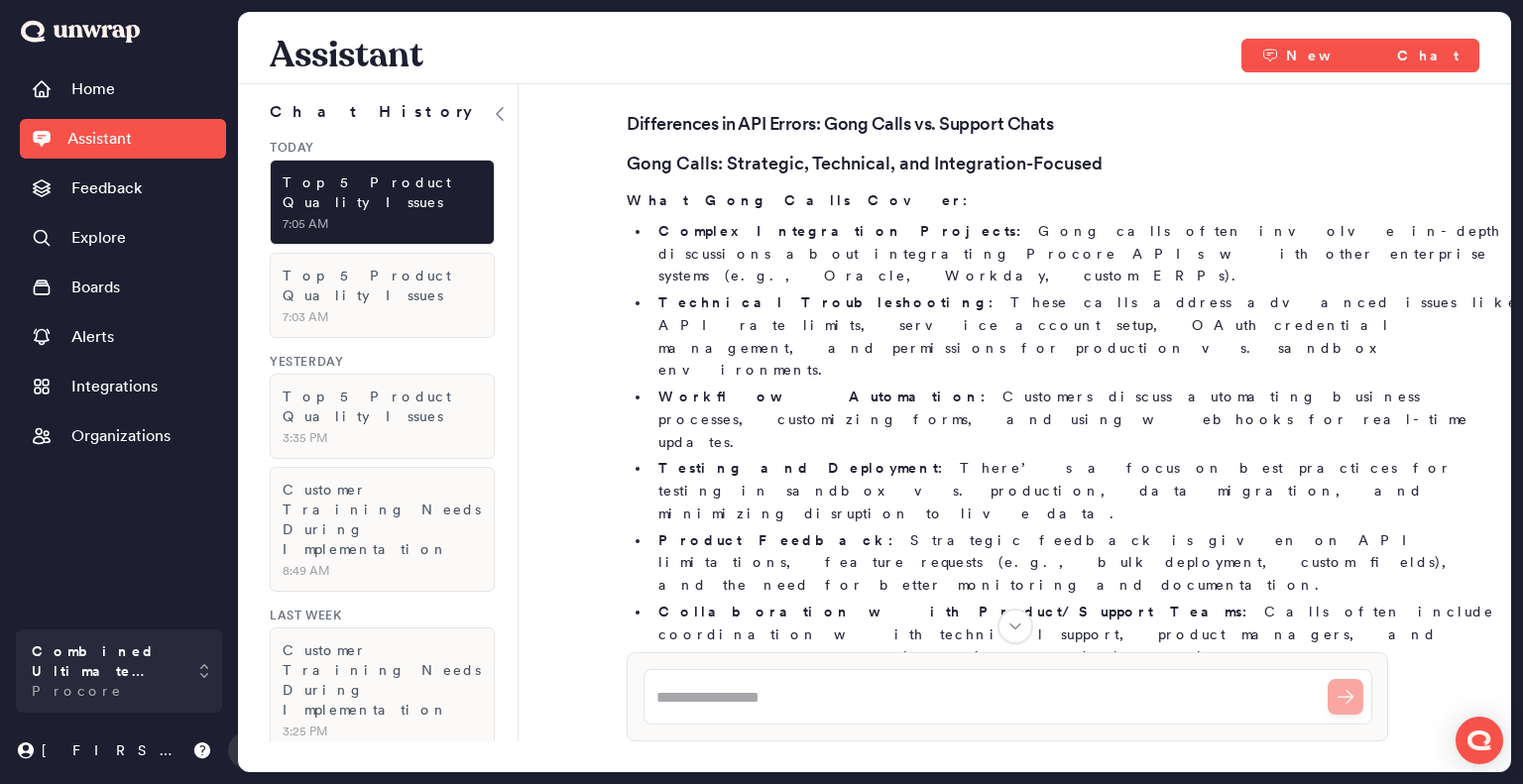 scroll, scrollTop: 8462, scrollLeft: 0, axis: vertical 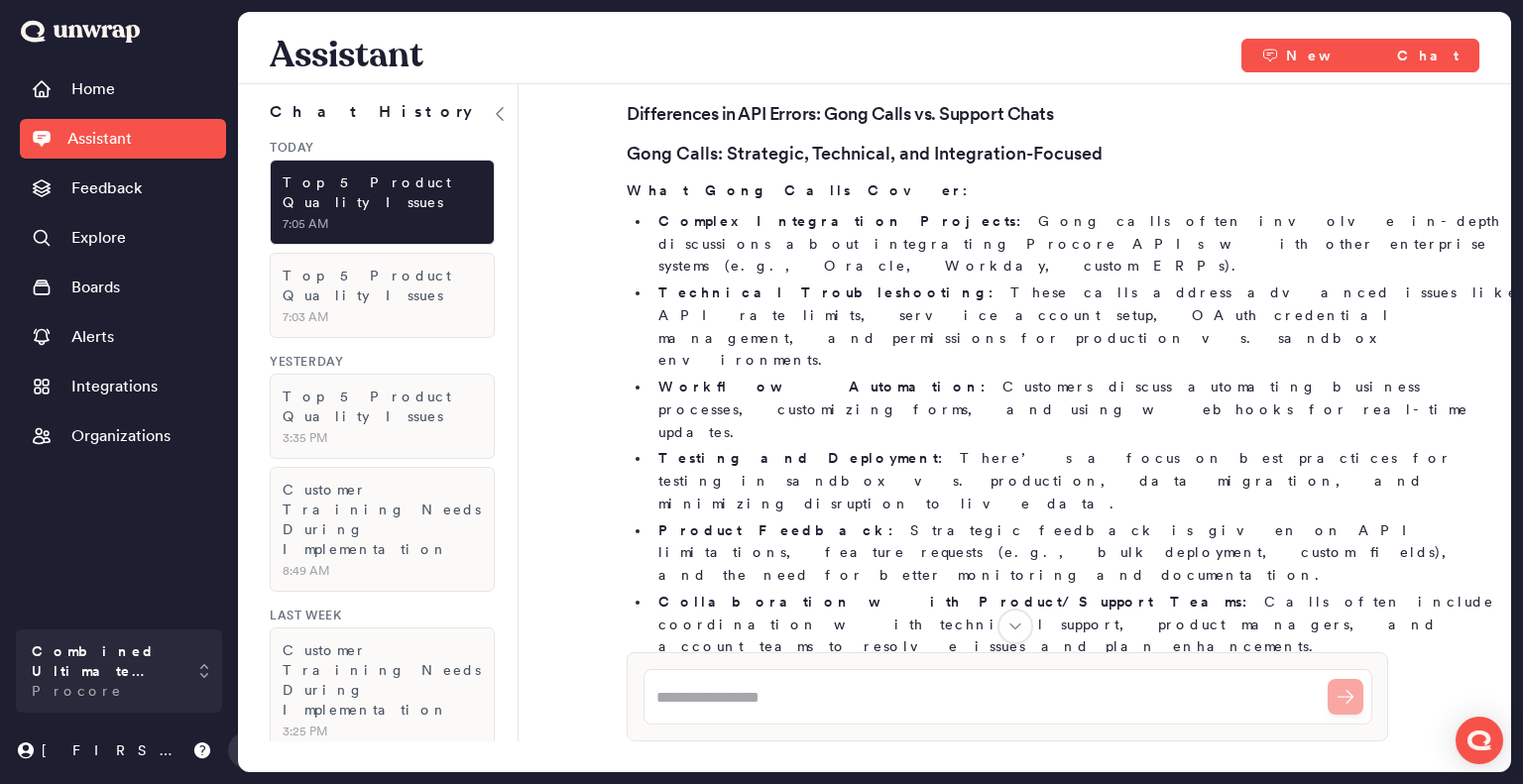 drag, startPoint x: 619, startPoint y: 381, endPoint x: 1401, endPoint y: 411, distance: 782.57524 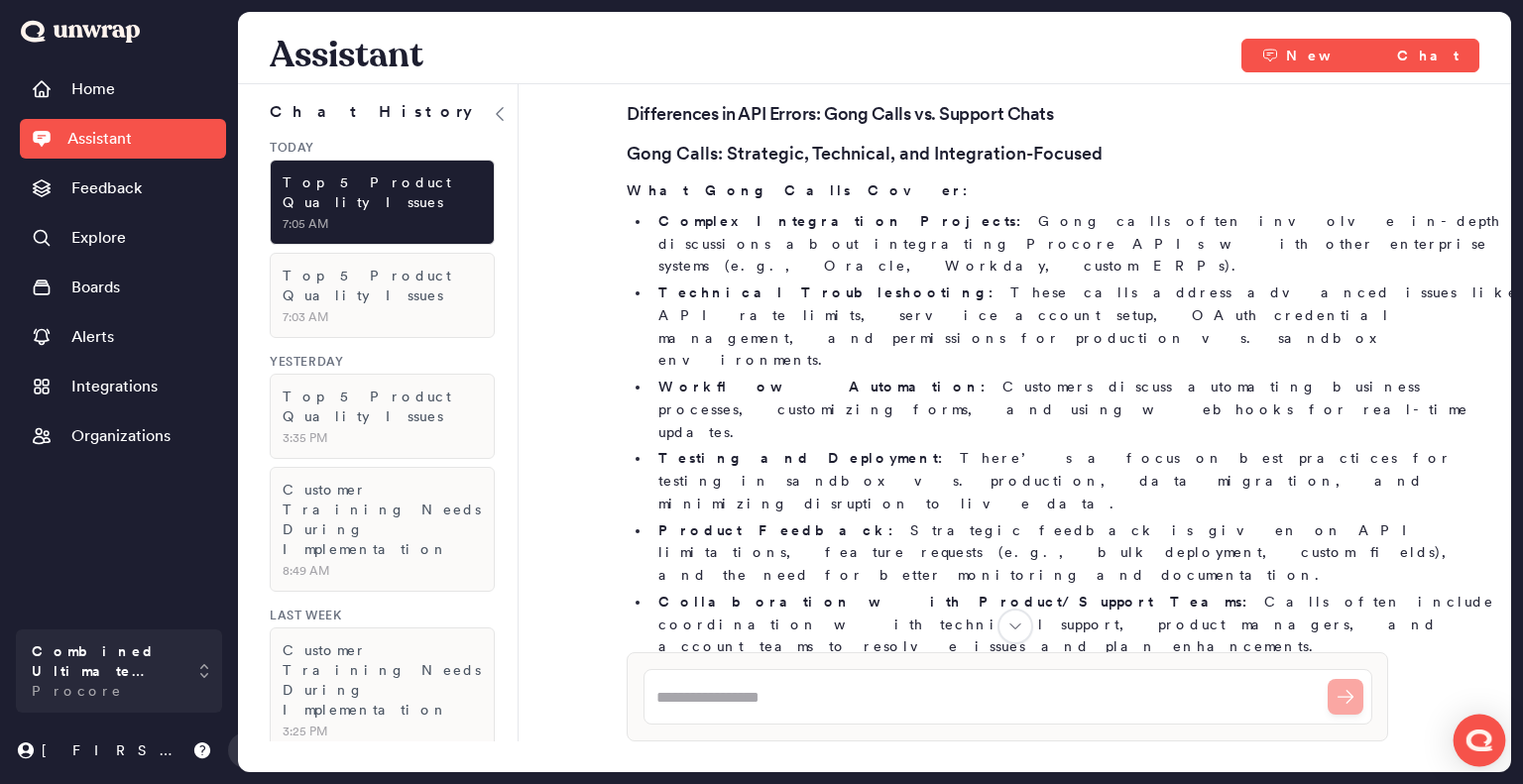 click at bounding box center [1479, 739] 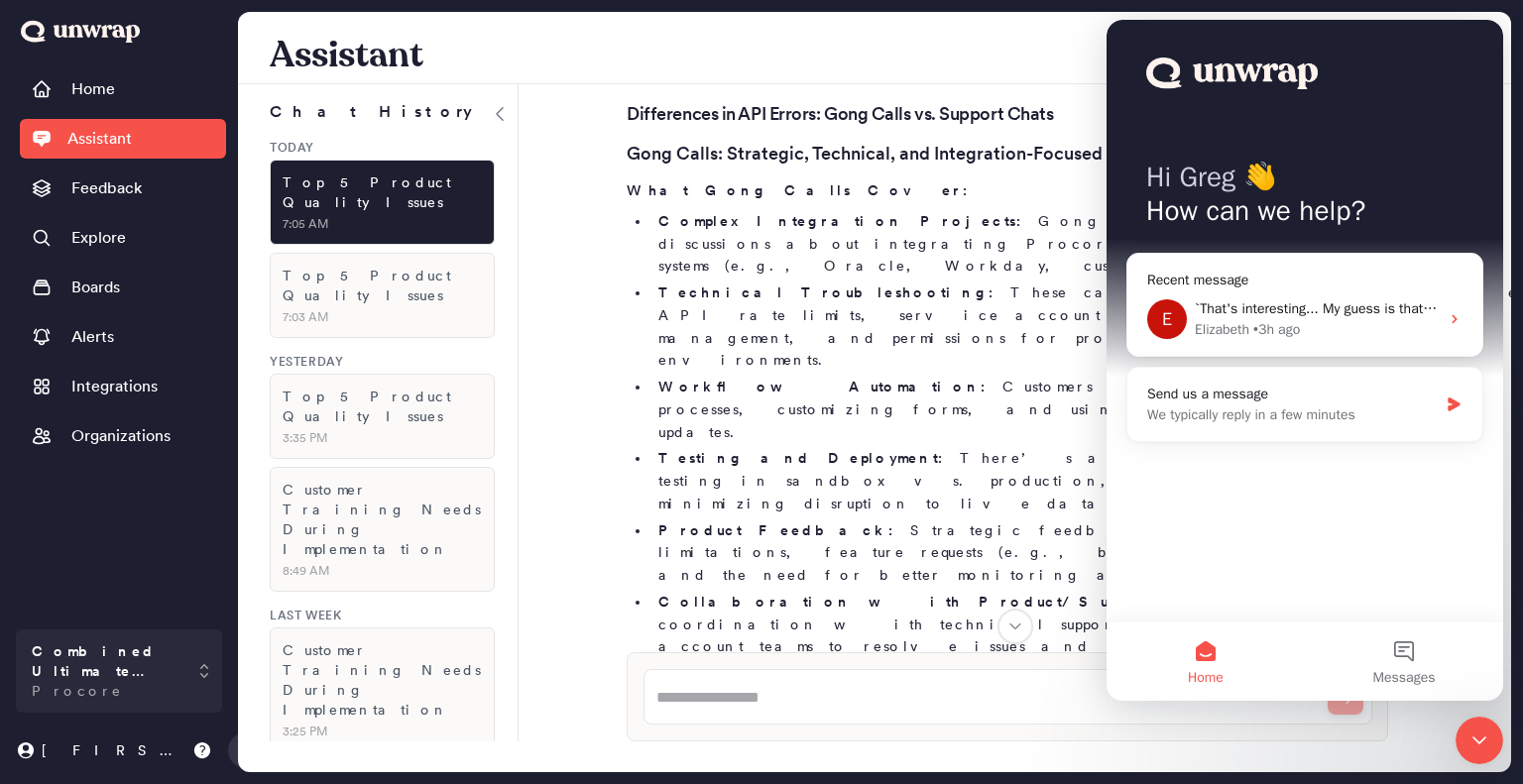 scroll, scrollTop: 0, scrollLeft: 0, axis: both 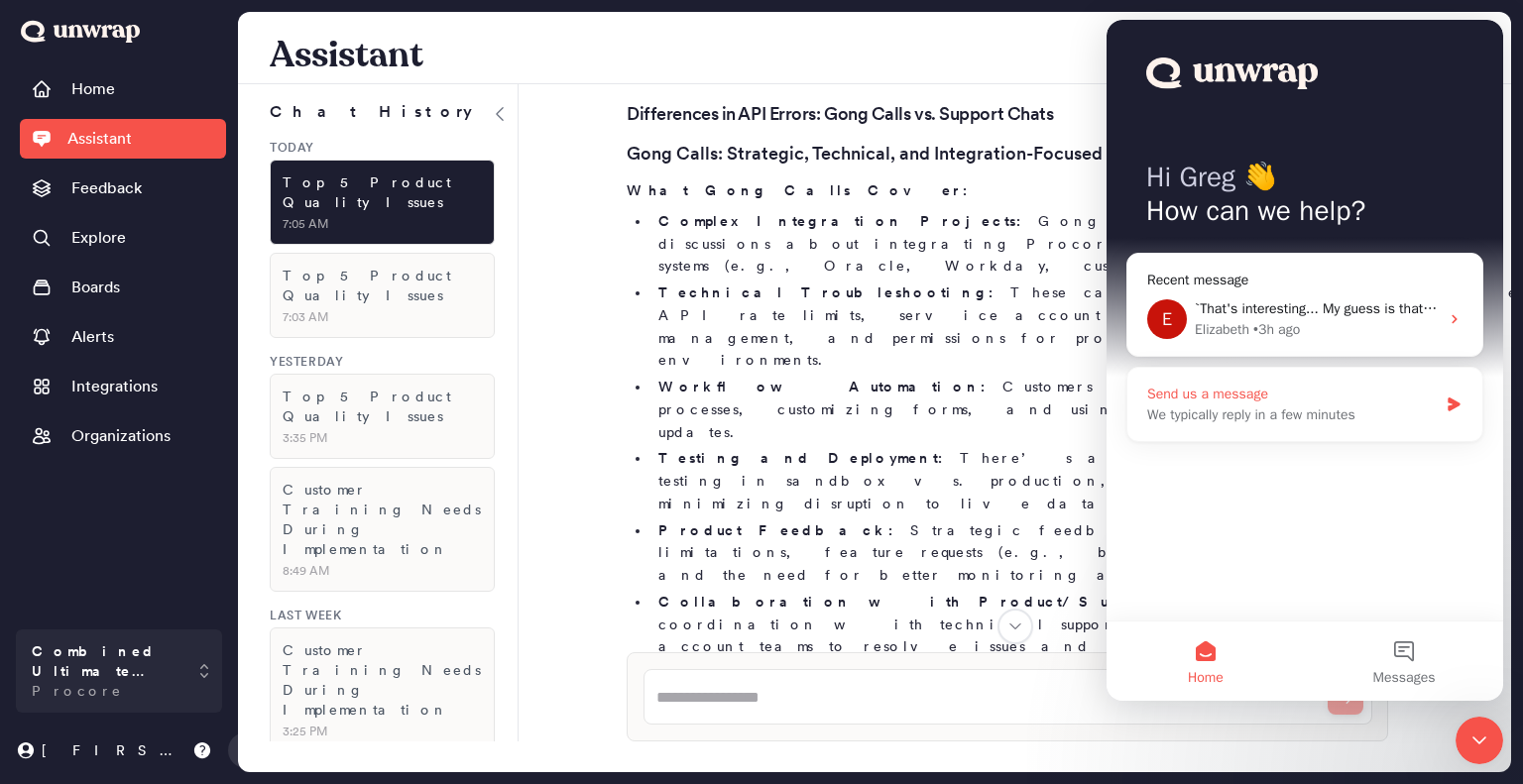click on "We typically reply in a few minutes" at bounding box center [1292, 414] 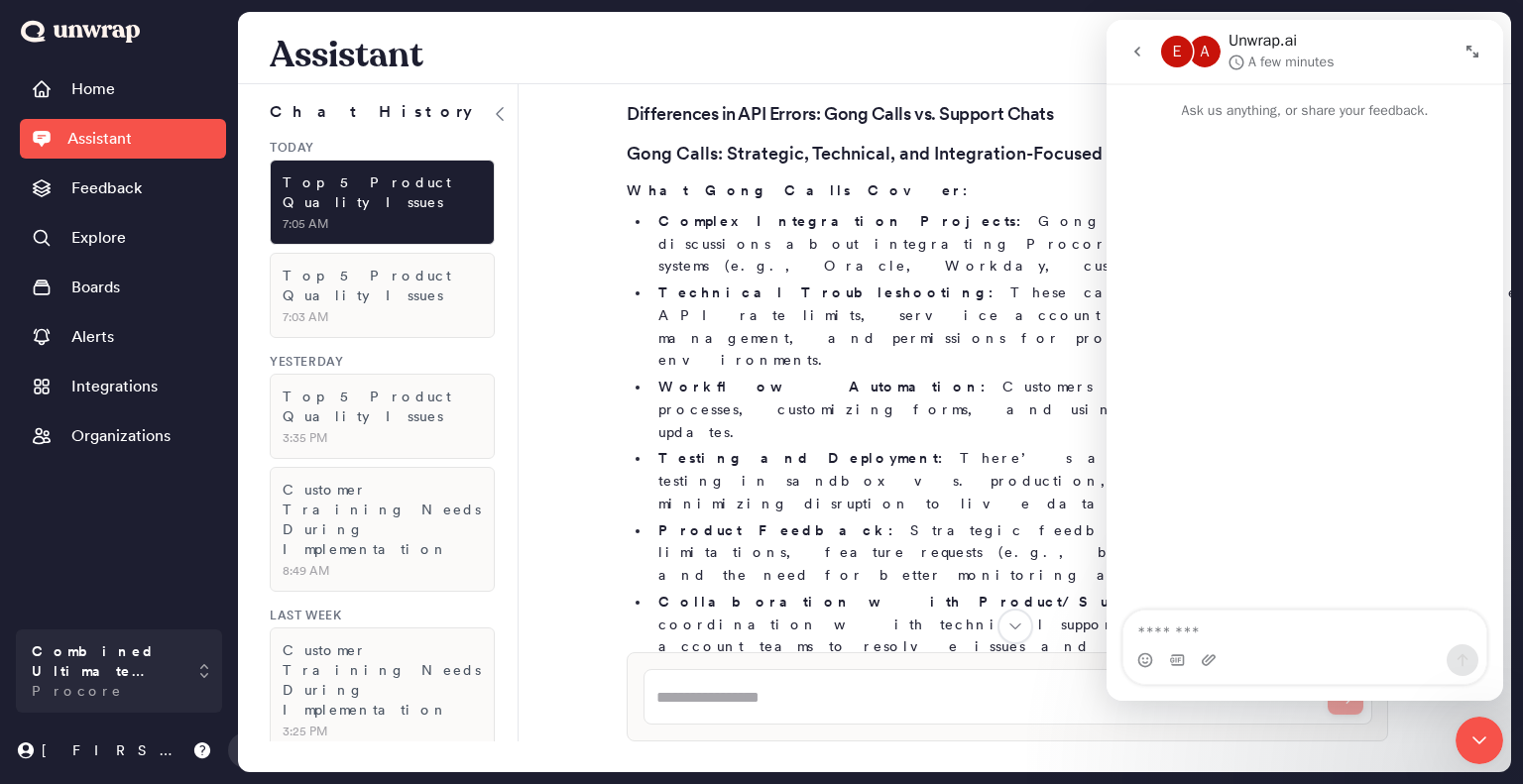 drag, startPoint x: 651, startPoint y: 269, endPoint x: 1061, endPoint y: 336, distance: 415.43832 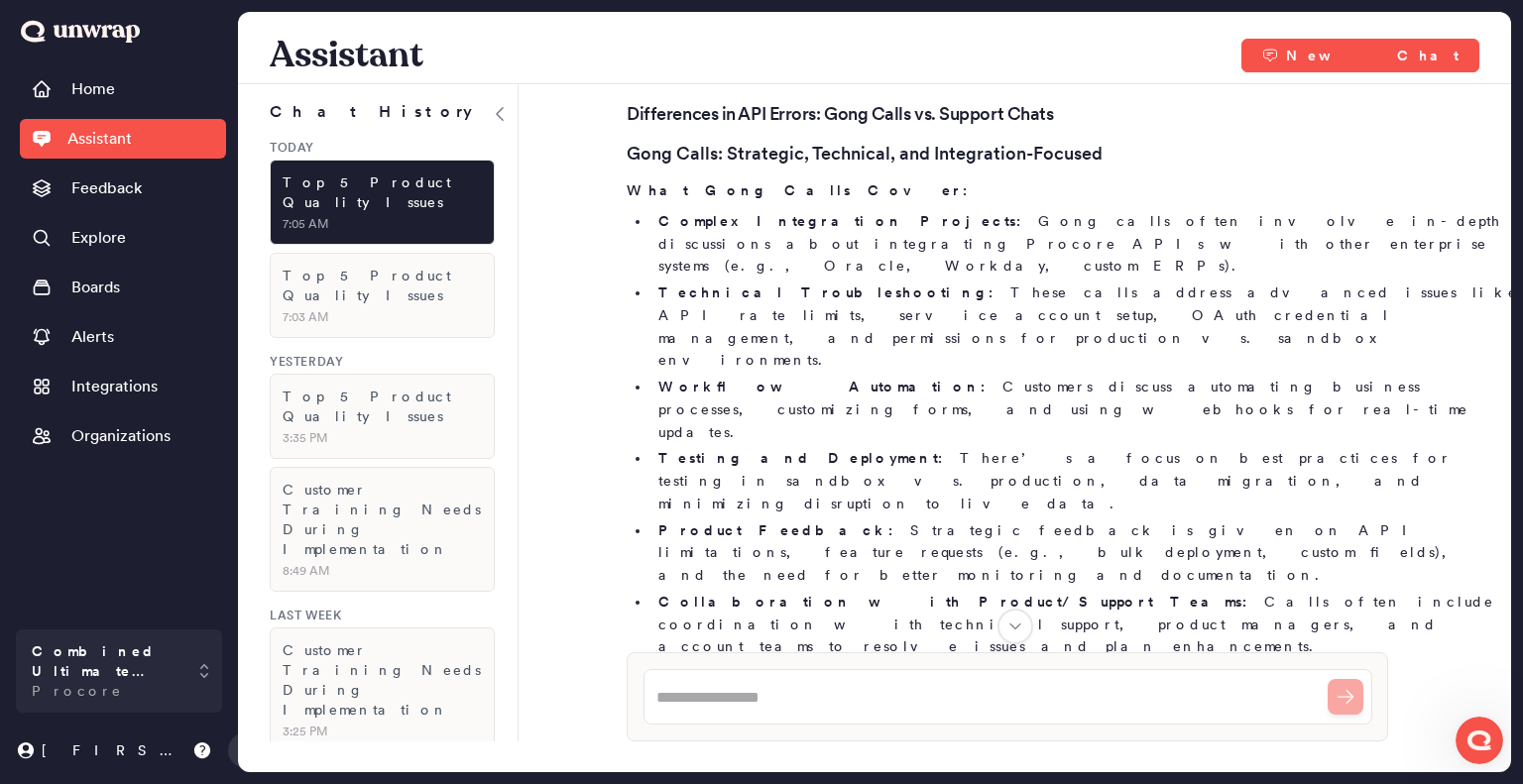 scroll, scrollTop: 0, scrollLeft: 0, axis: both 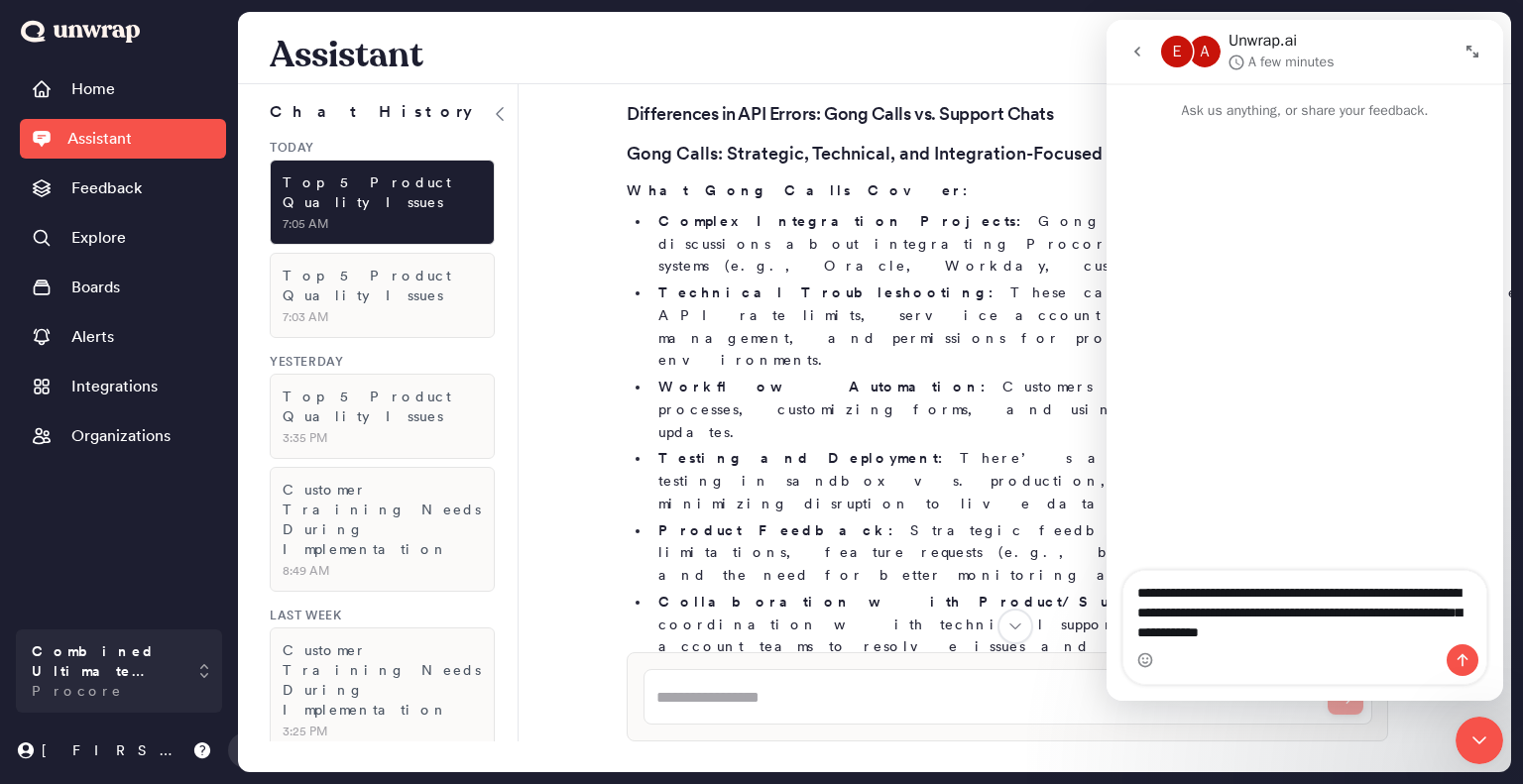 type on "**********" 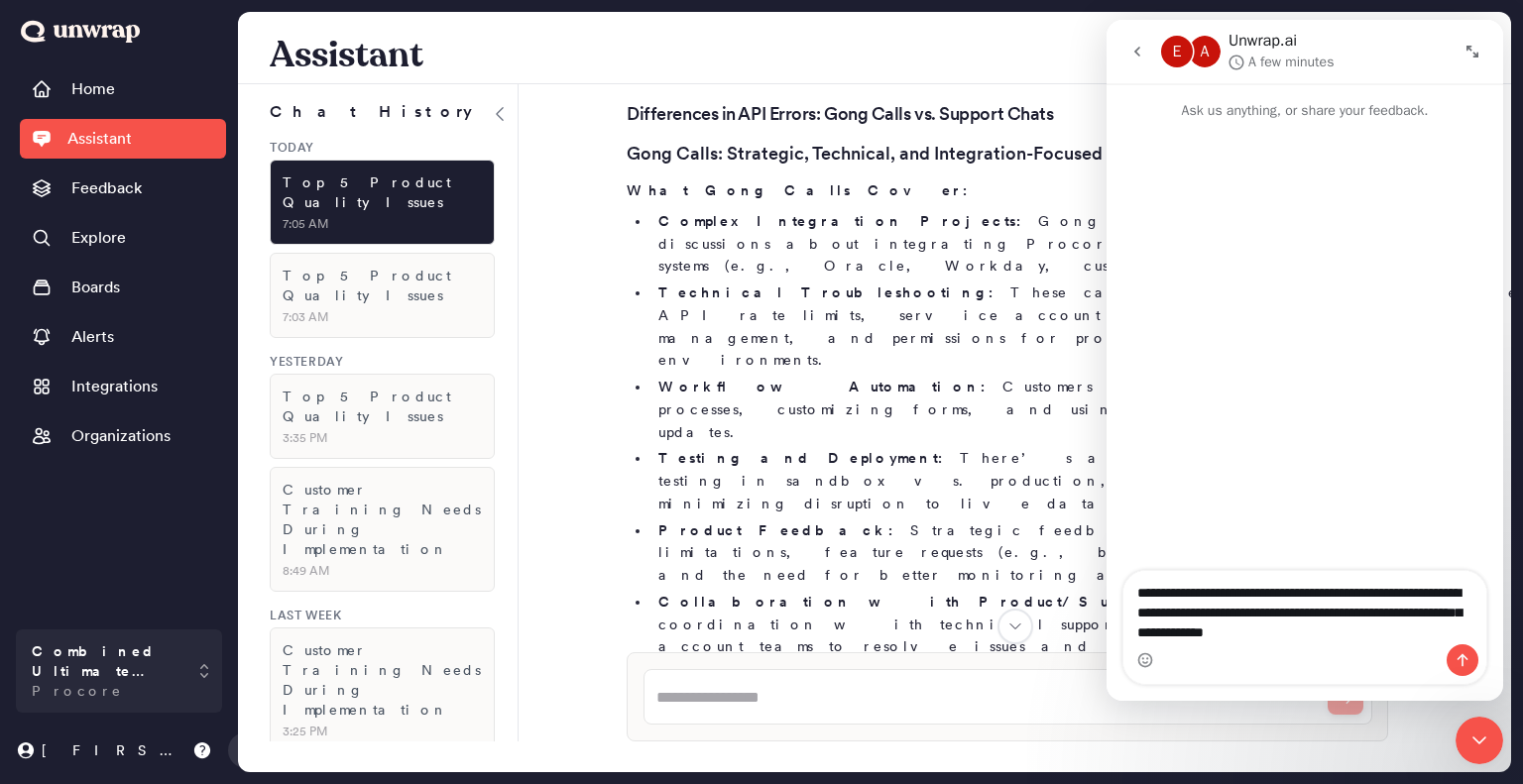 type 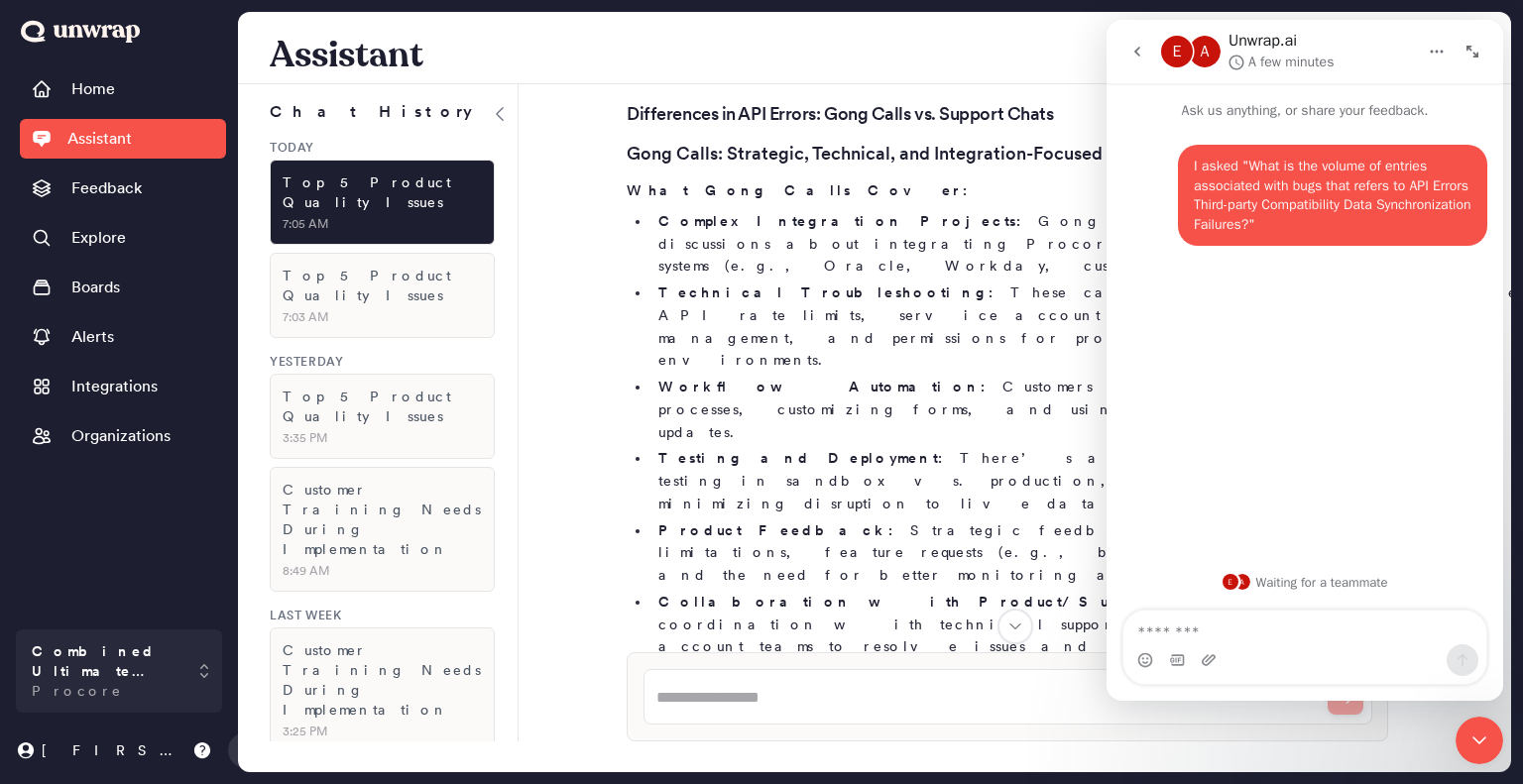 click 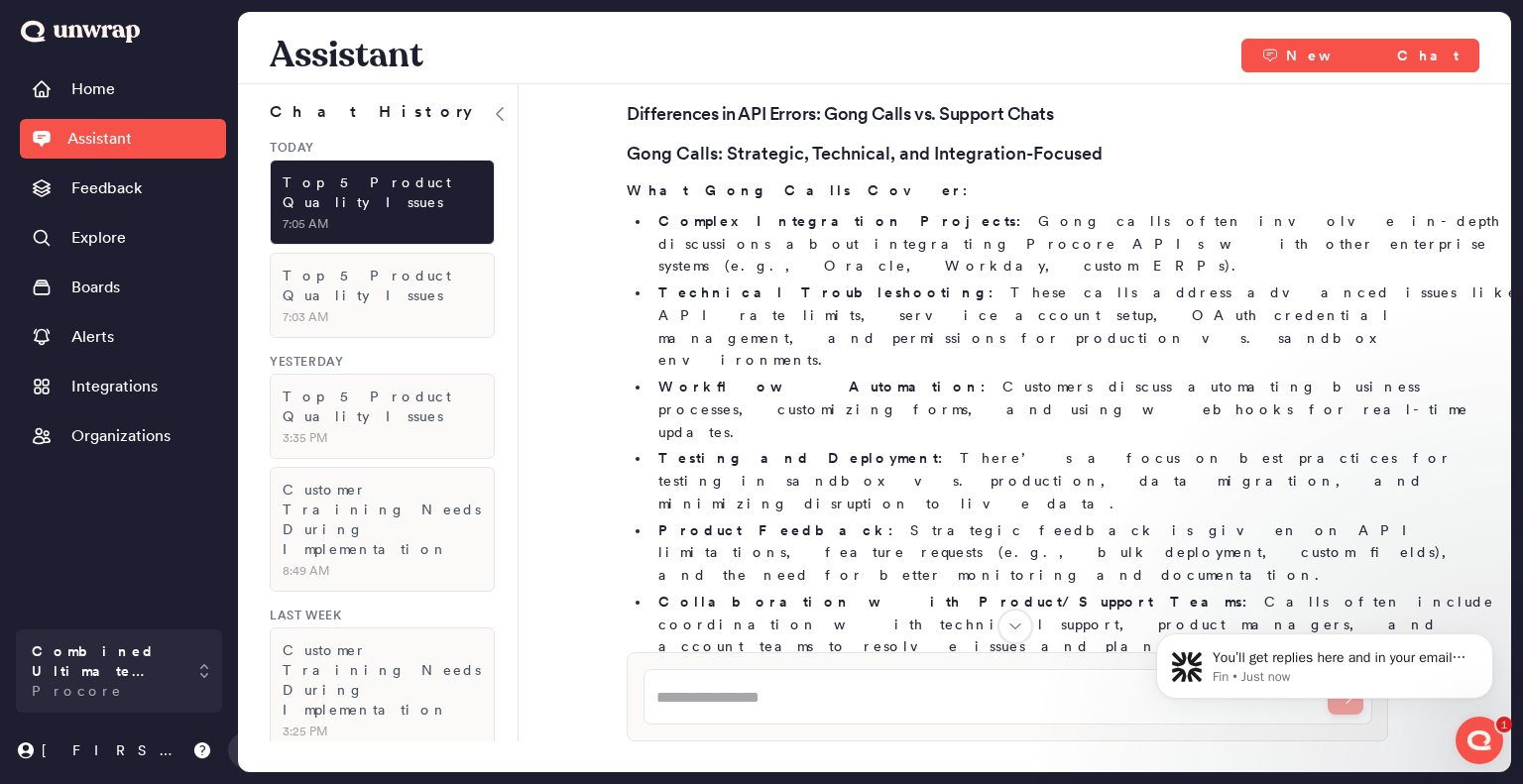 scroll, scrollTop: 0, scrollLeft: 0, axis: both 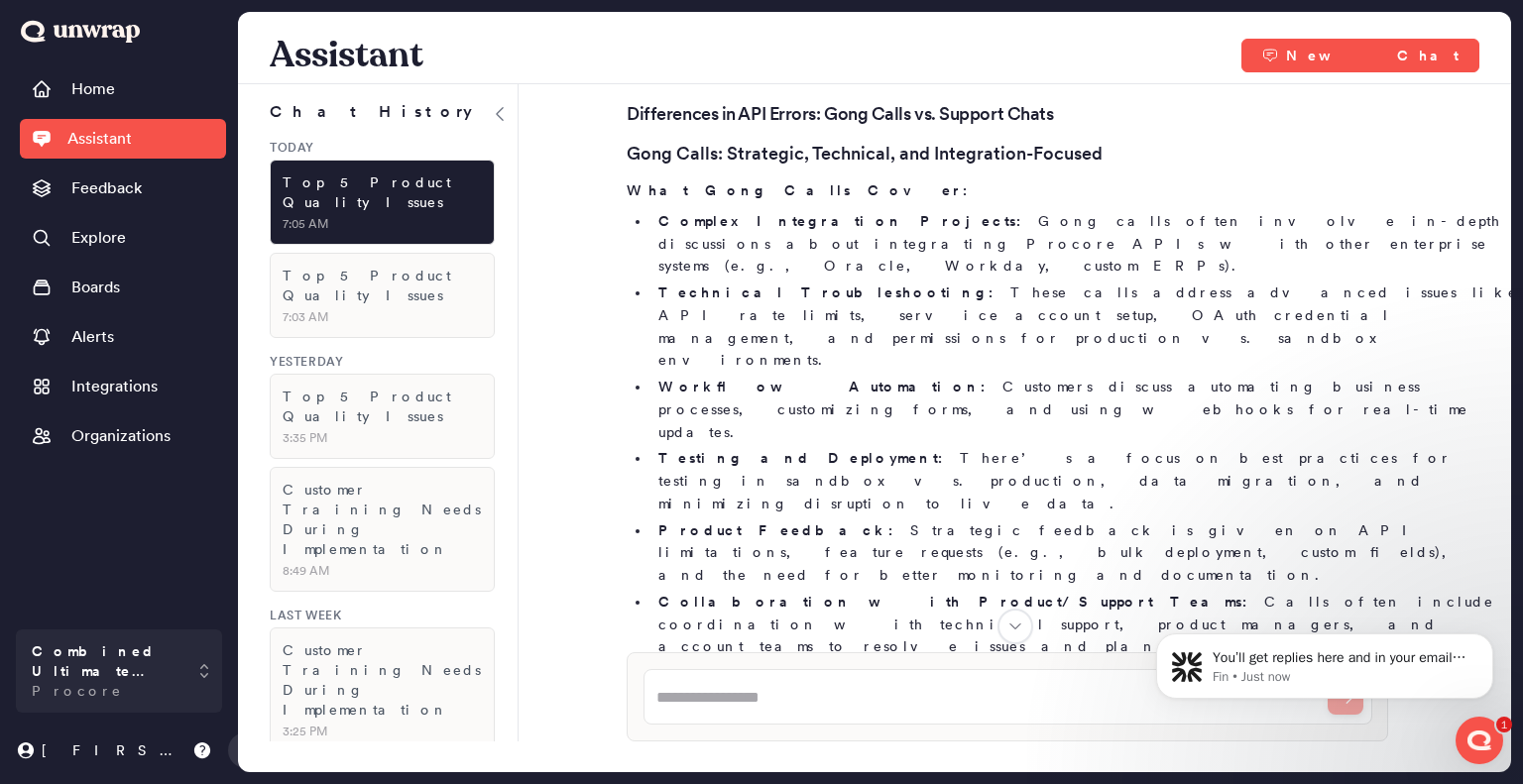 drag, startPoint x: 625, startPoint y: 378, endPoint x: 1369, endPoint y: 403, distance: 744.41991 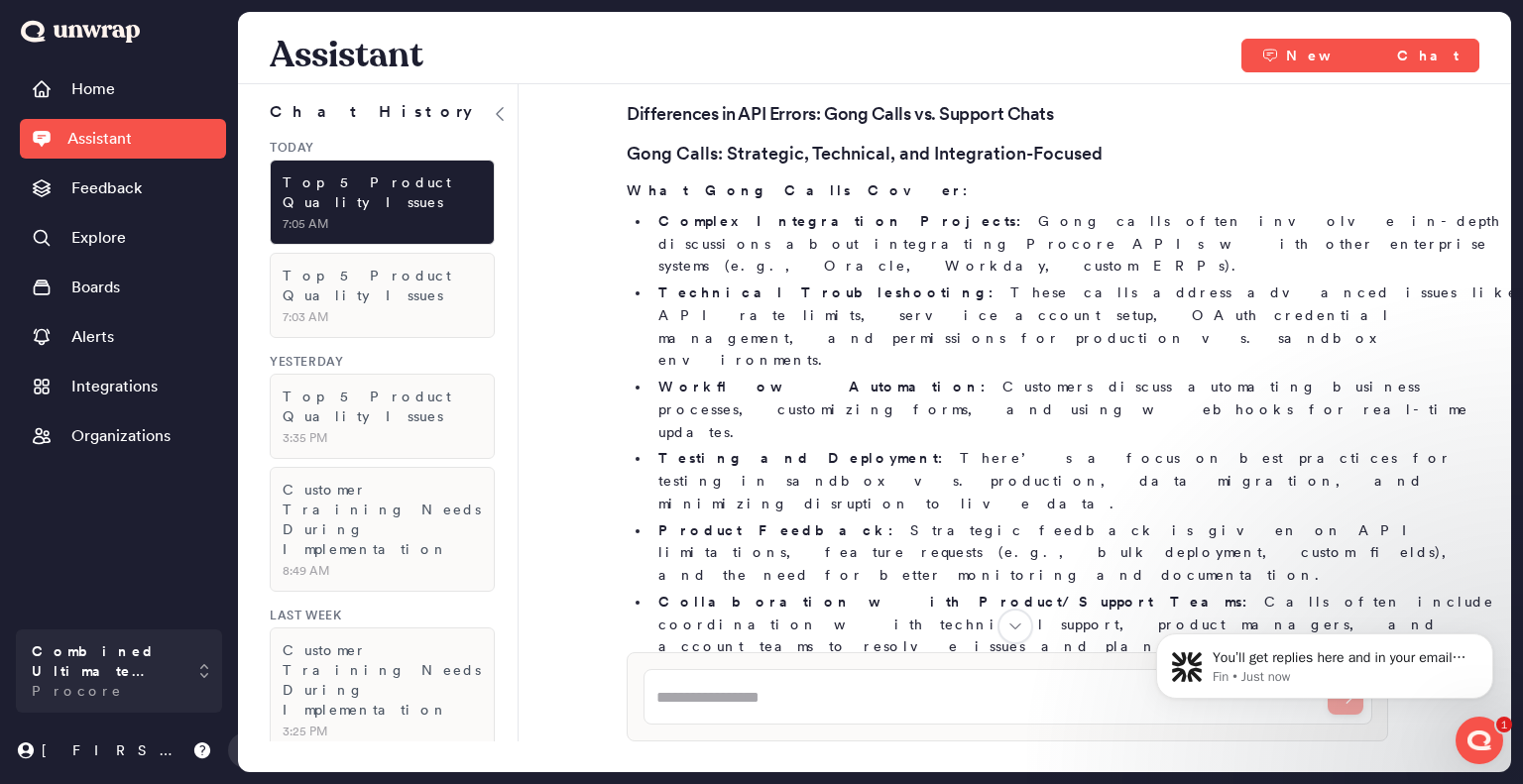 click 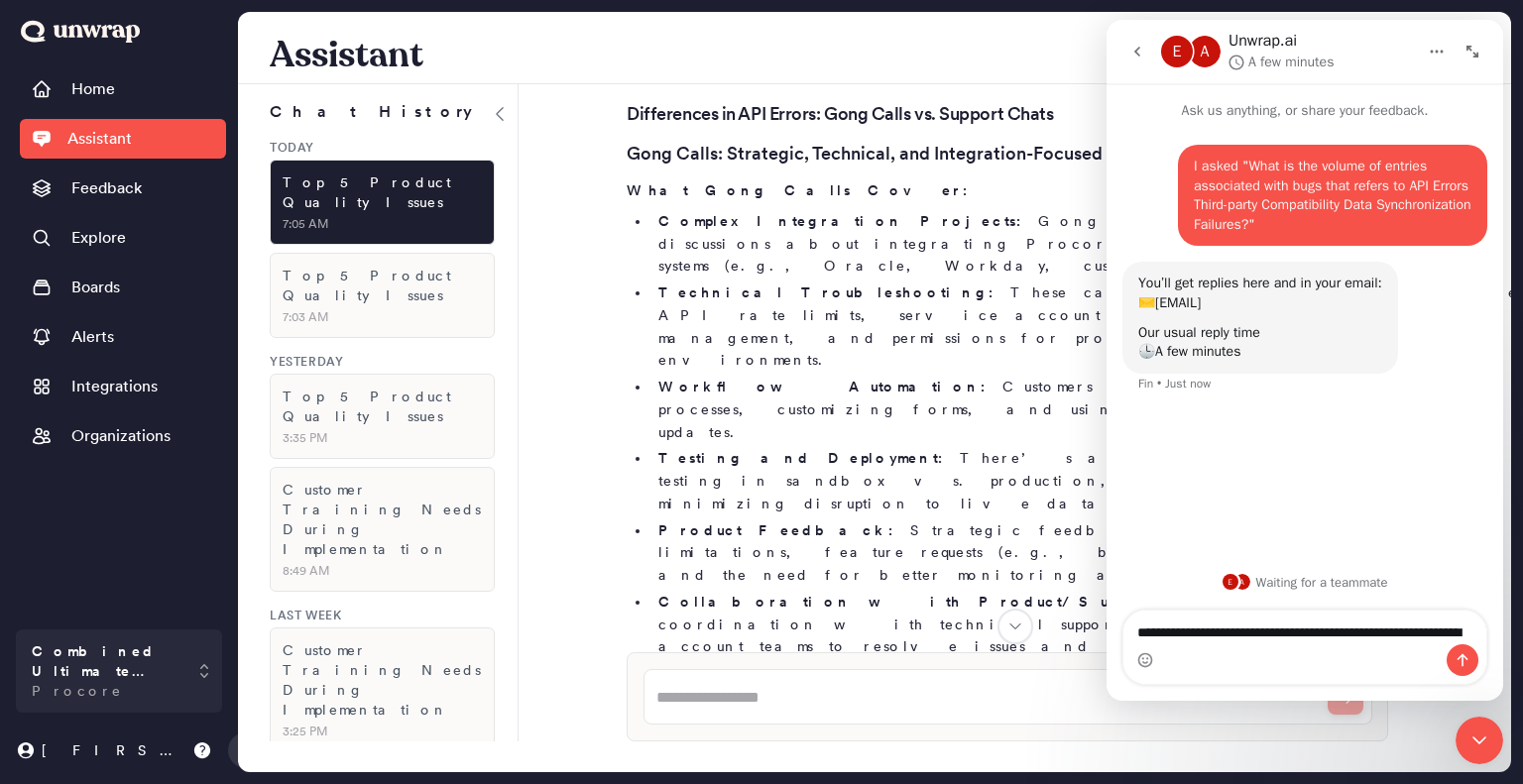scroll, scrollTop: 17, scrollLeft: 0, axis: vertical 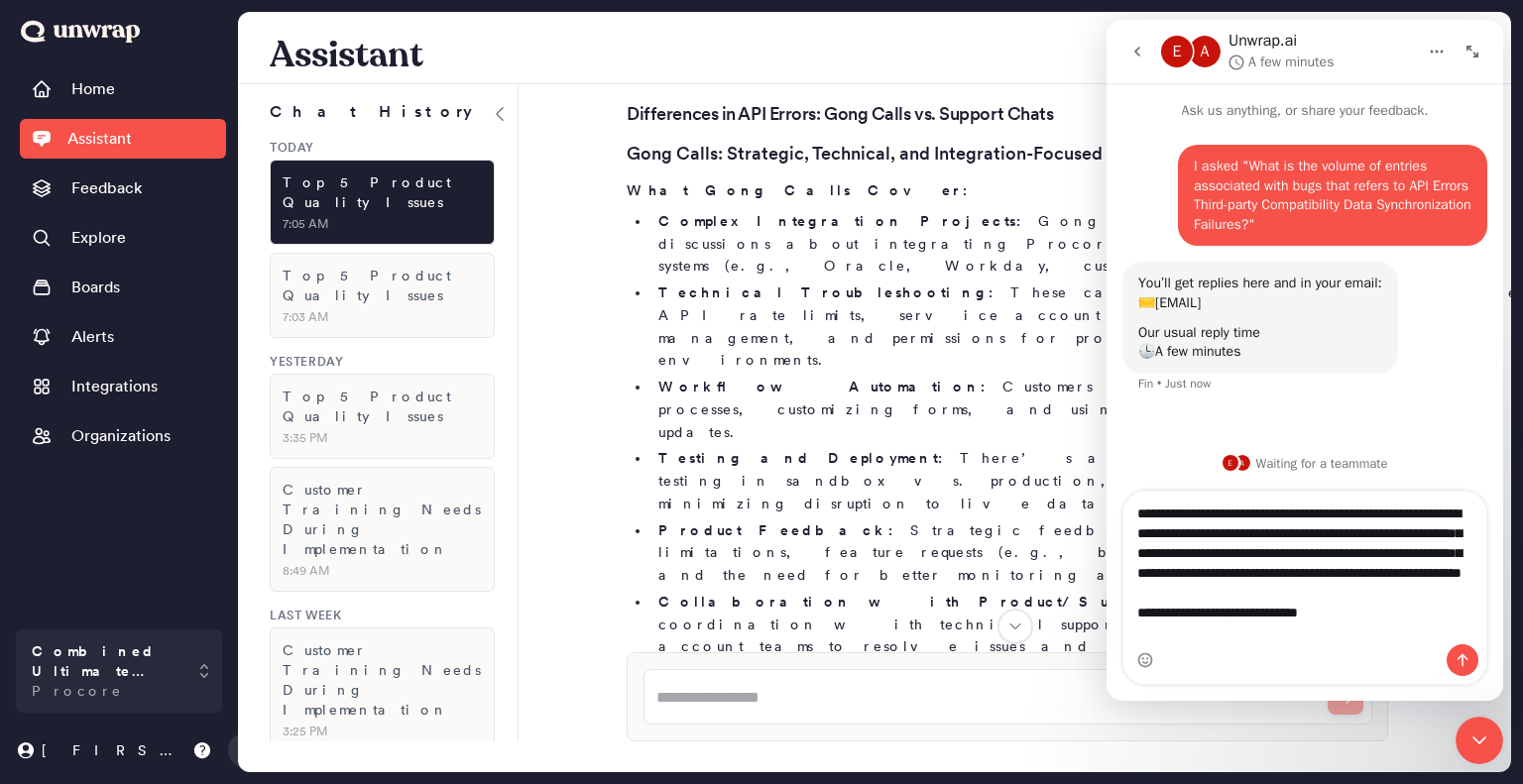 type on "**********" 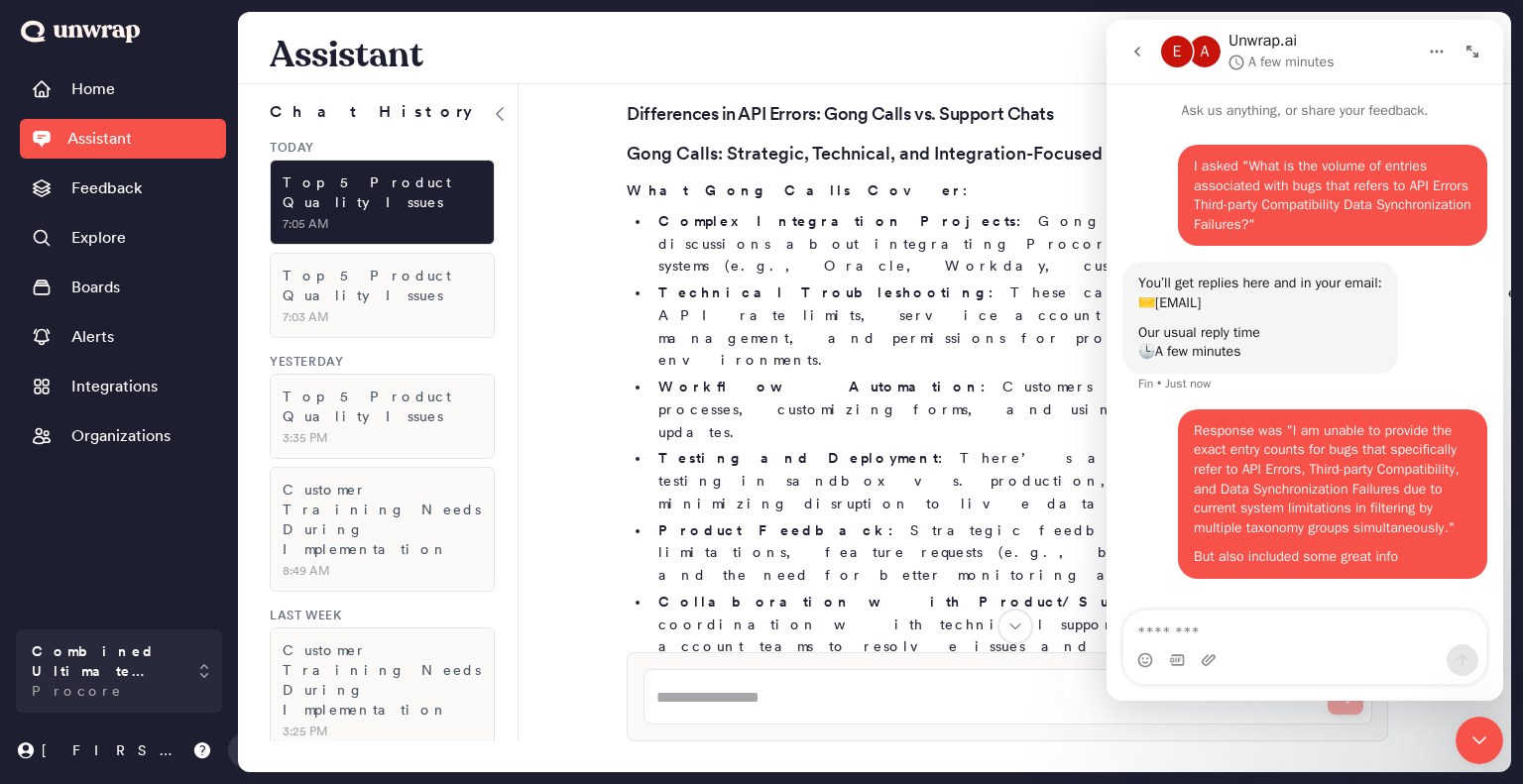 scroll, scrollTop: 0, scrollLeft: 0, axis: both 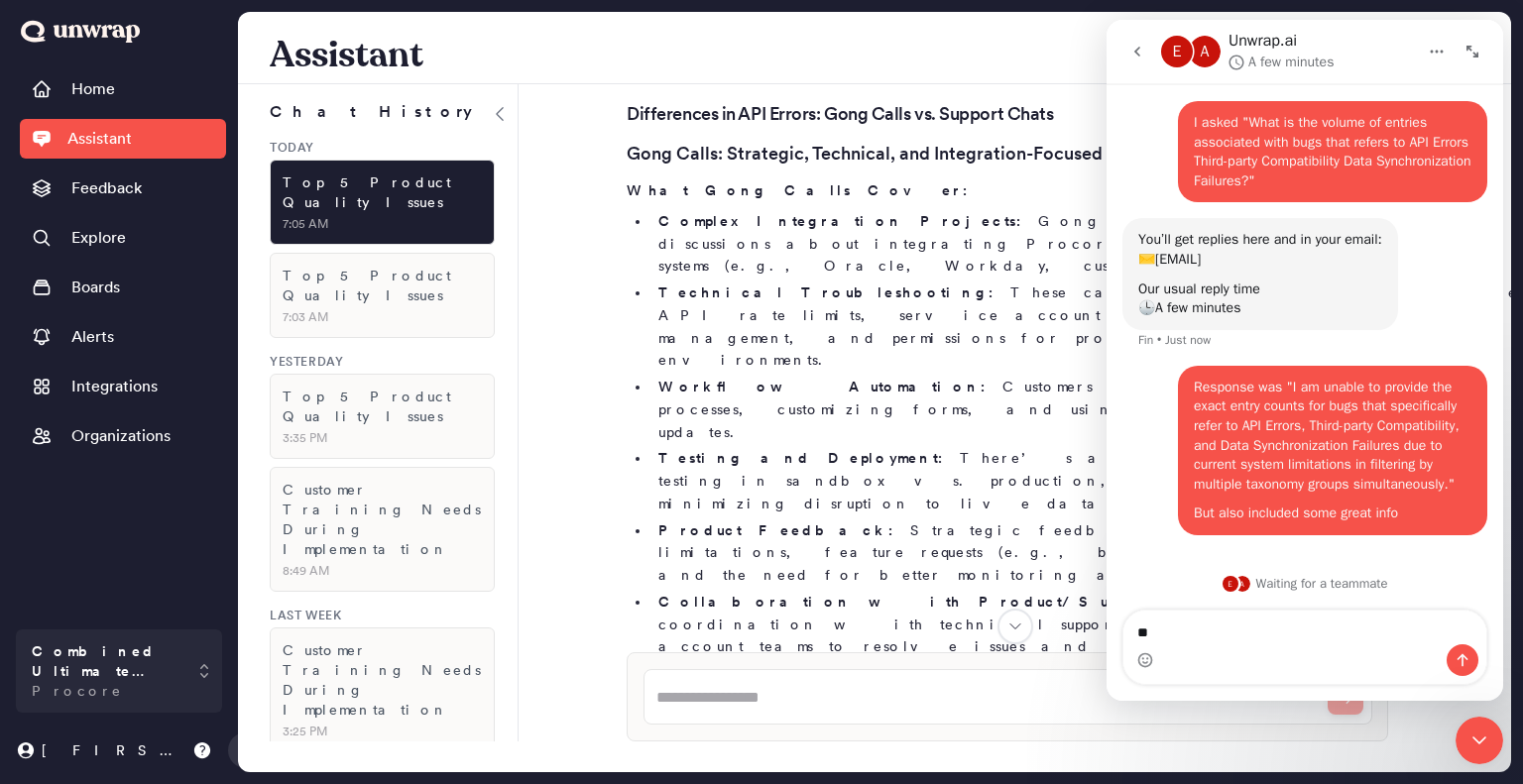 type on "*" 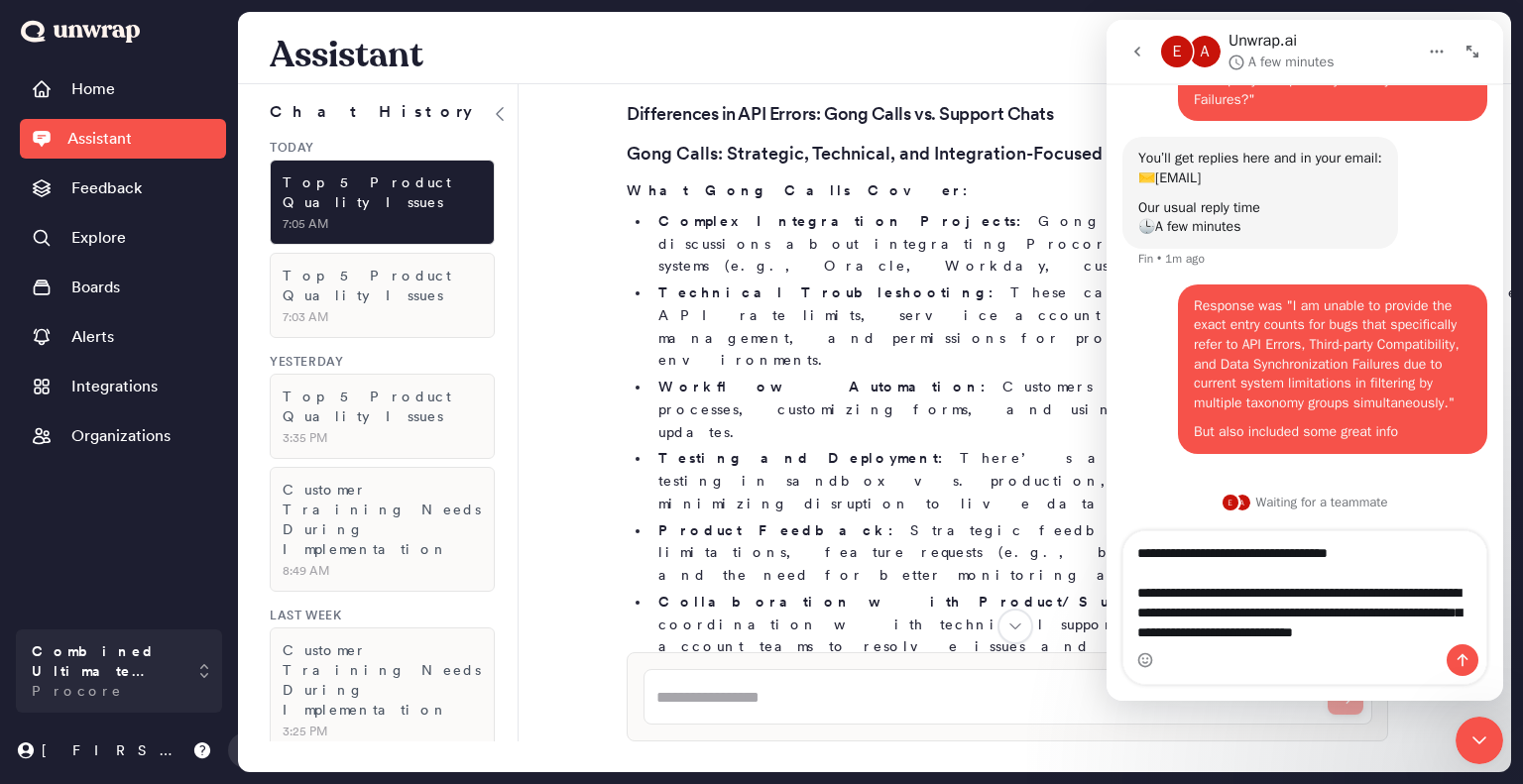 scroll, scrollTop: 163, scrollLeft: 0, axis: vertical 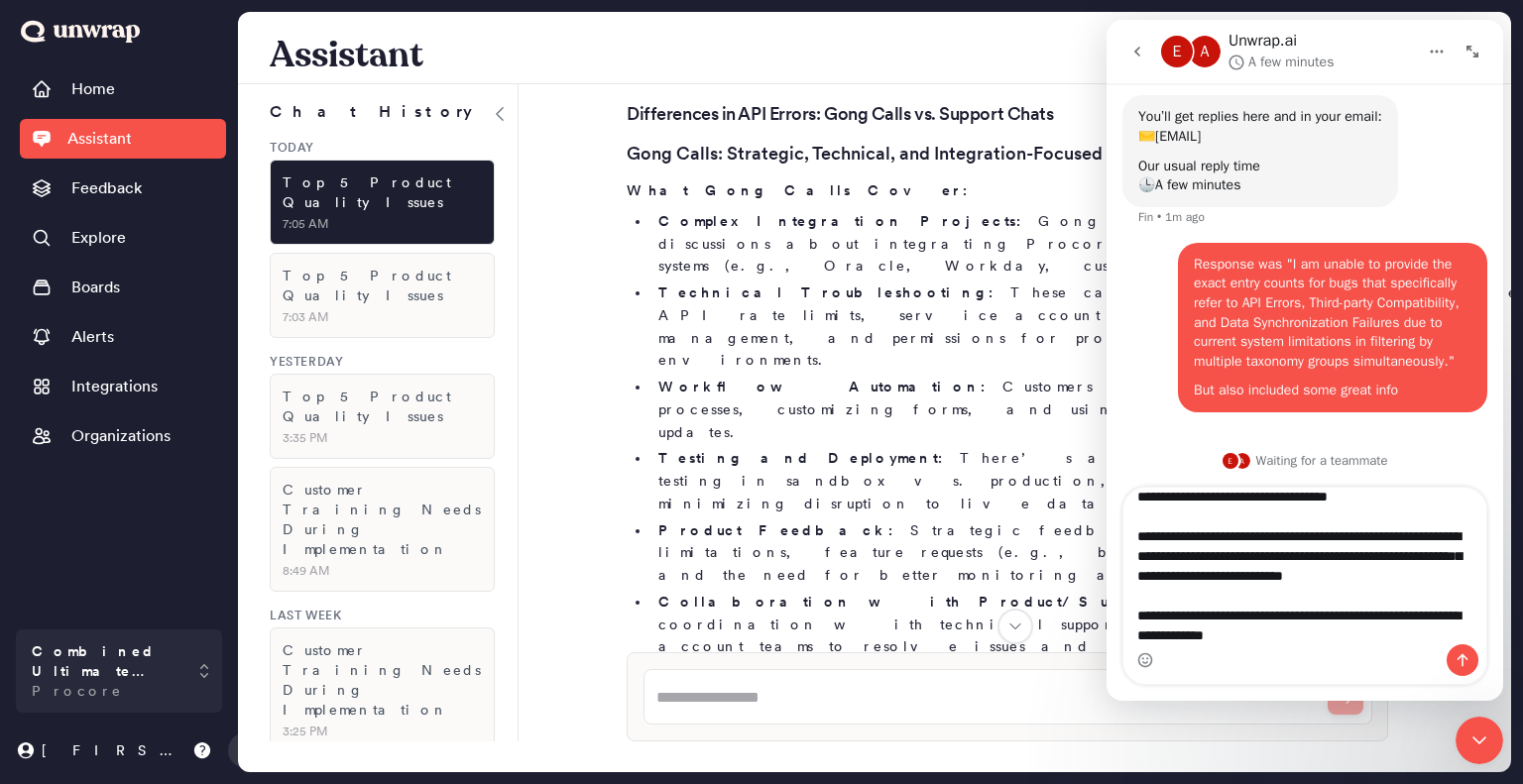 type on "**********" 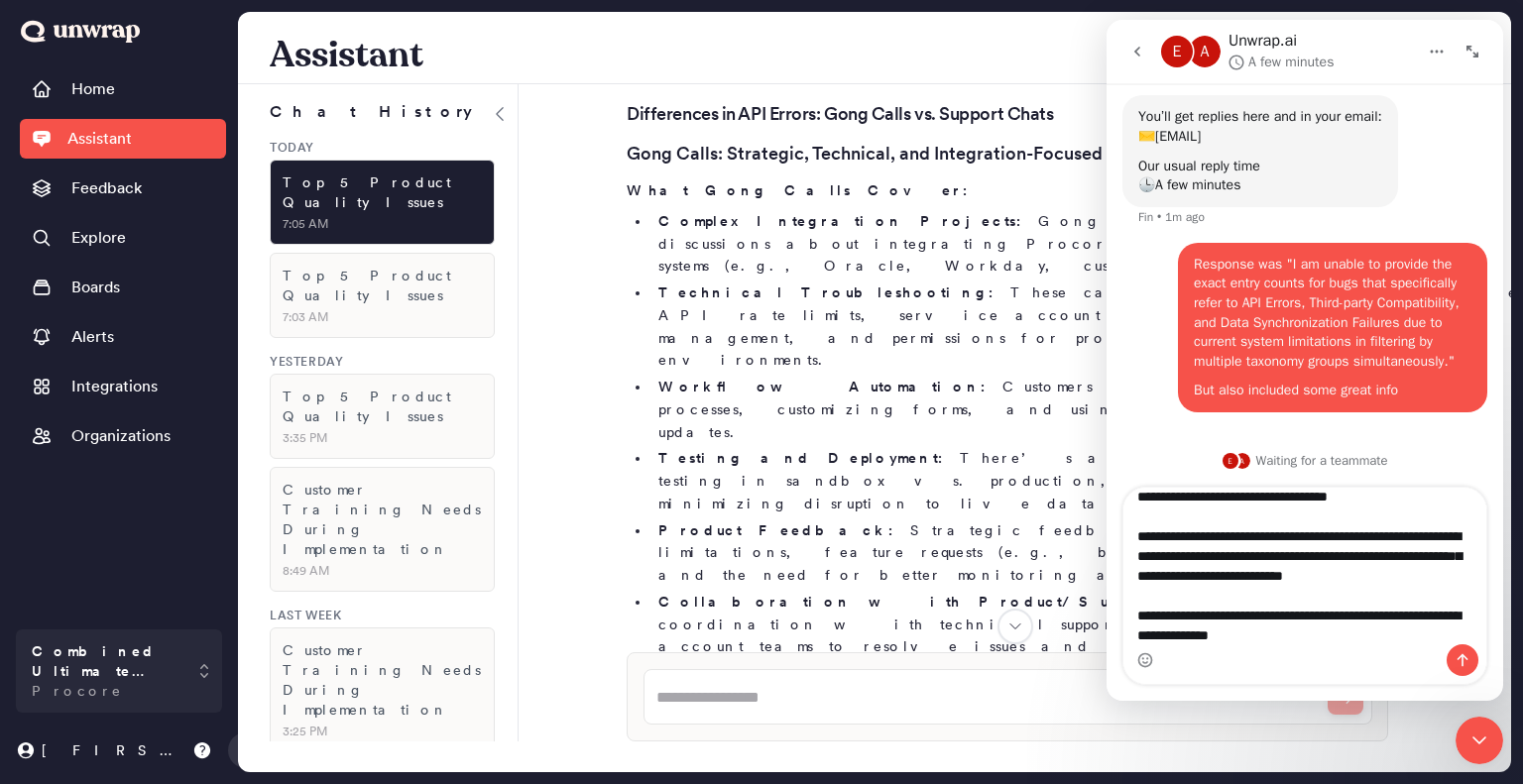 type 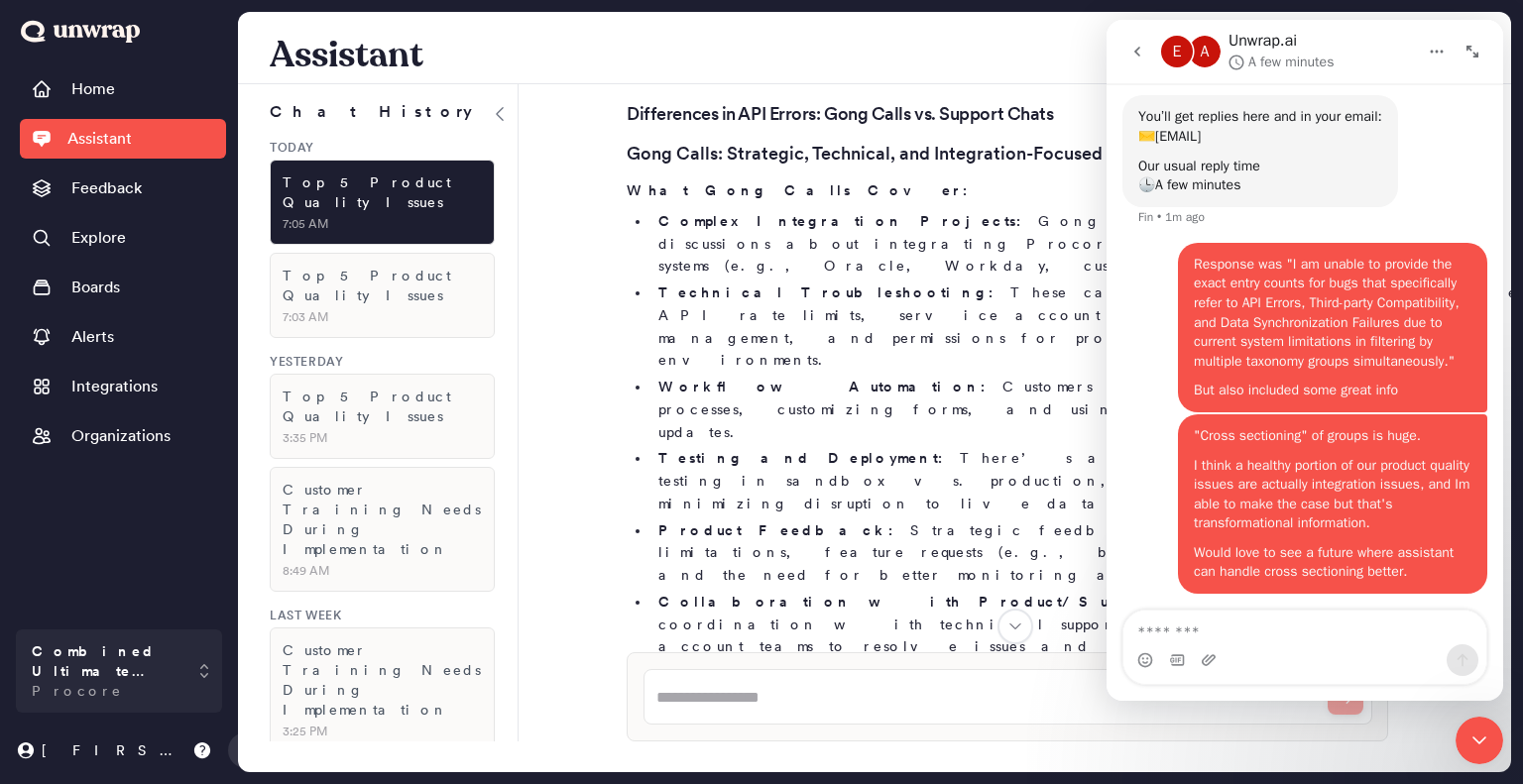 scroll, scrollTop: 0, scrollLeft: 0, axis: both 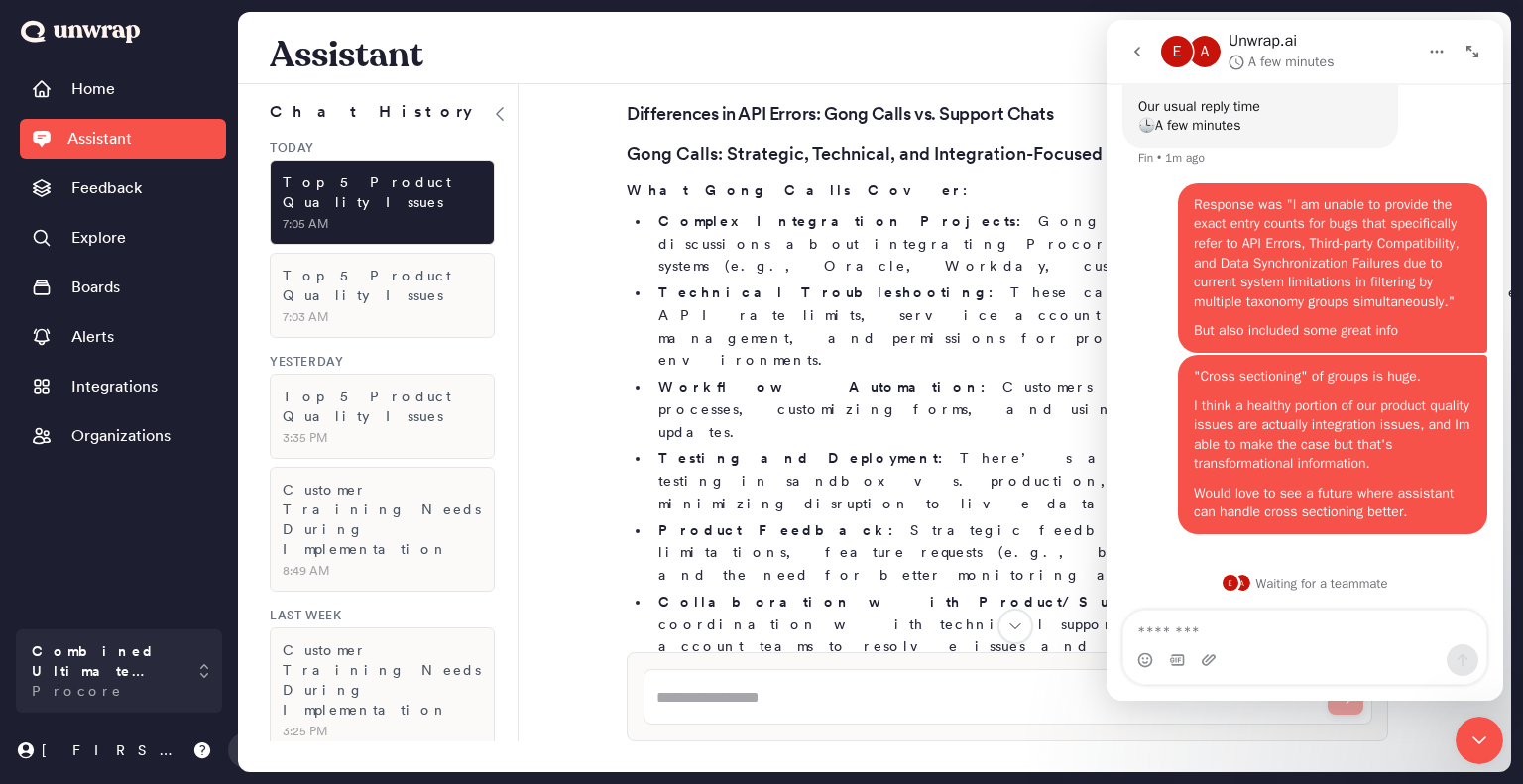click 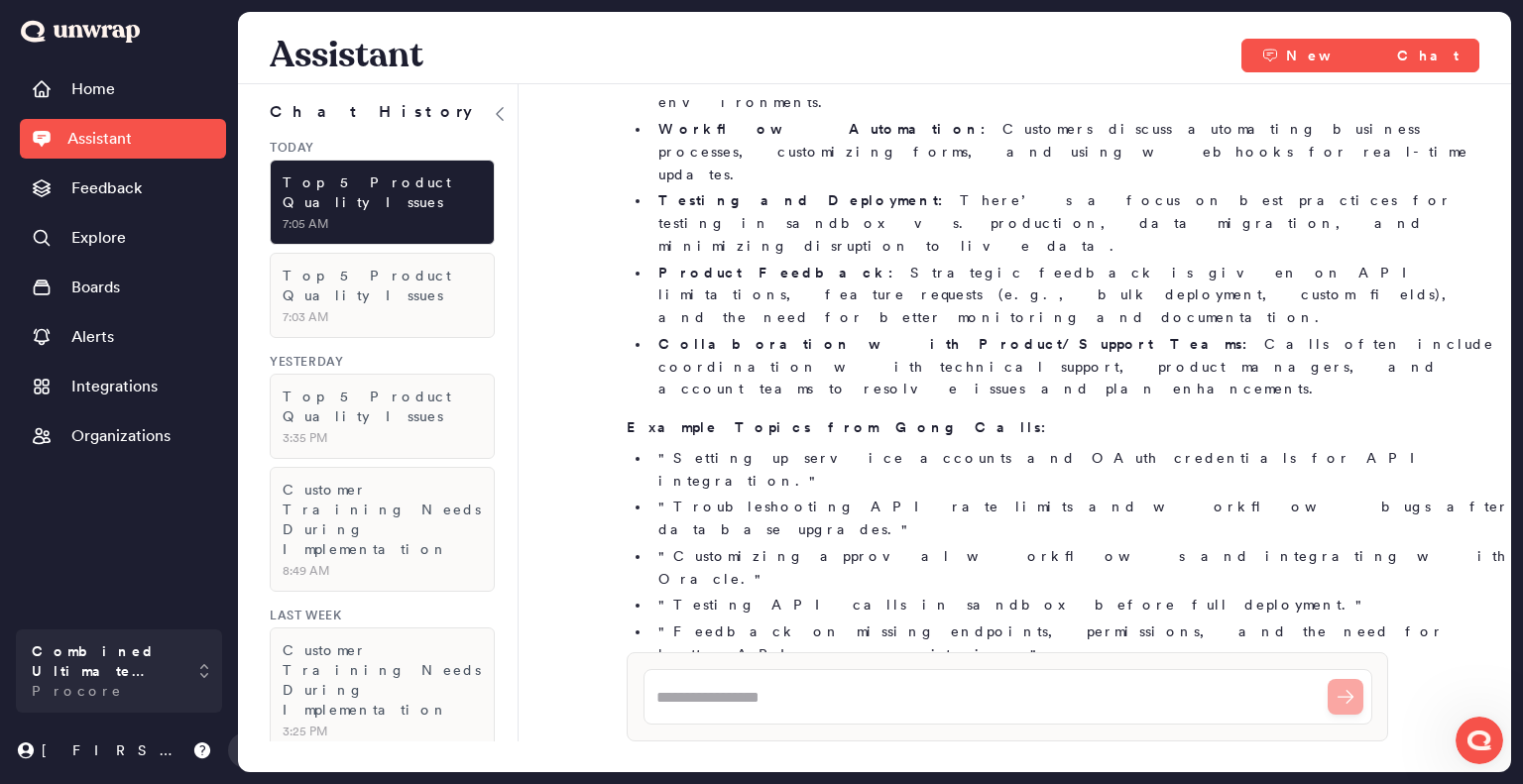 scroll, scrollTop: 8726, scrollLeft: 0, axis: vertical 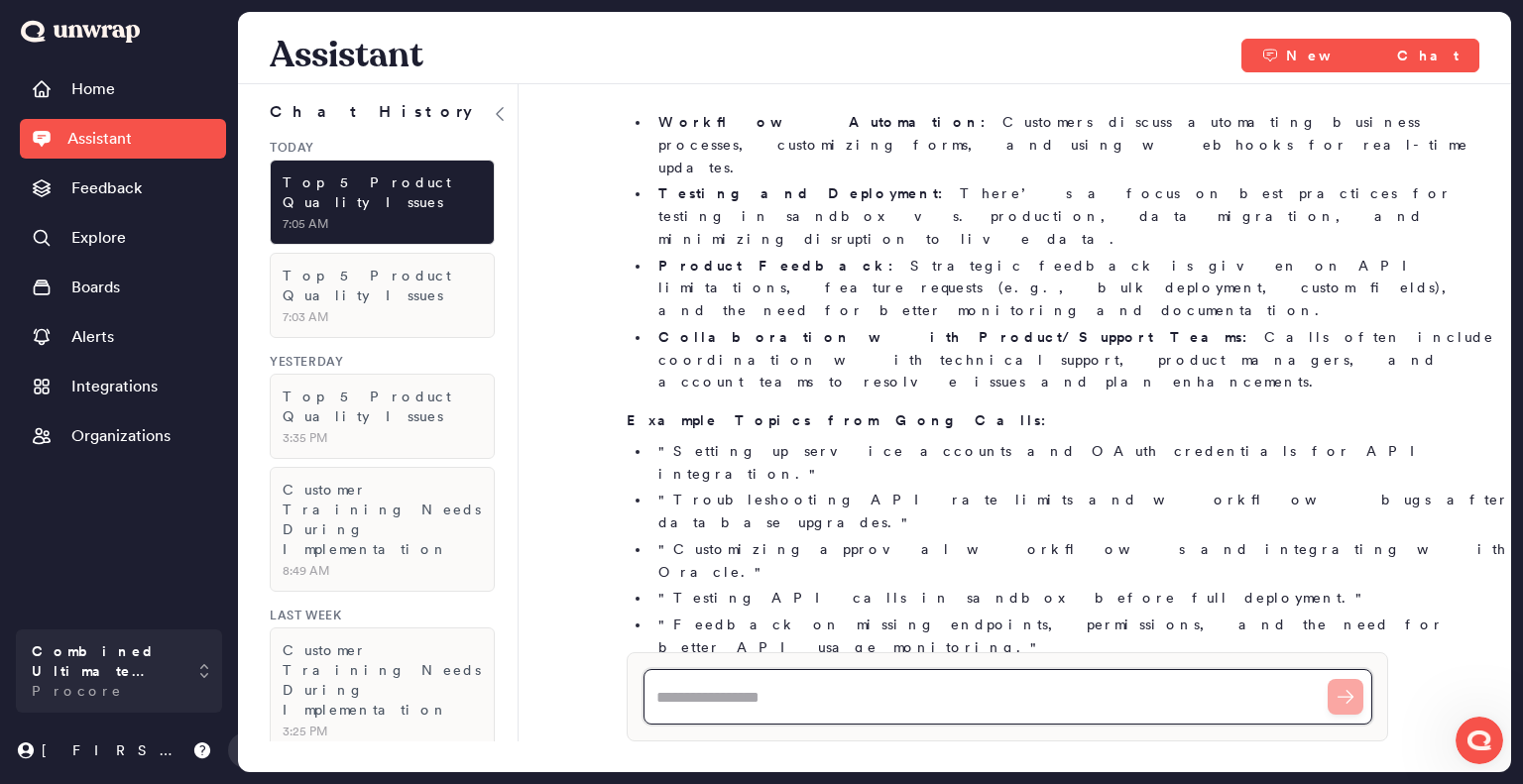 click at bounding box center (1007, 697) 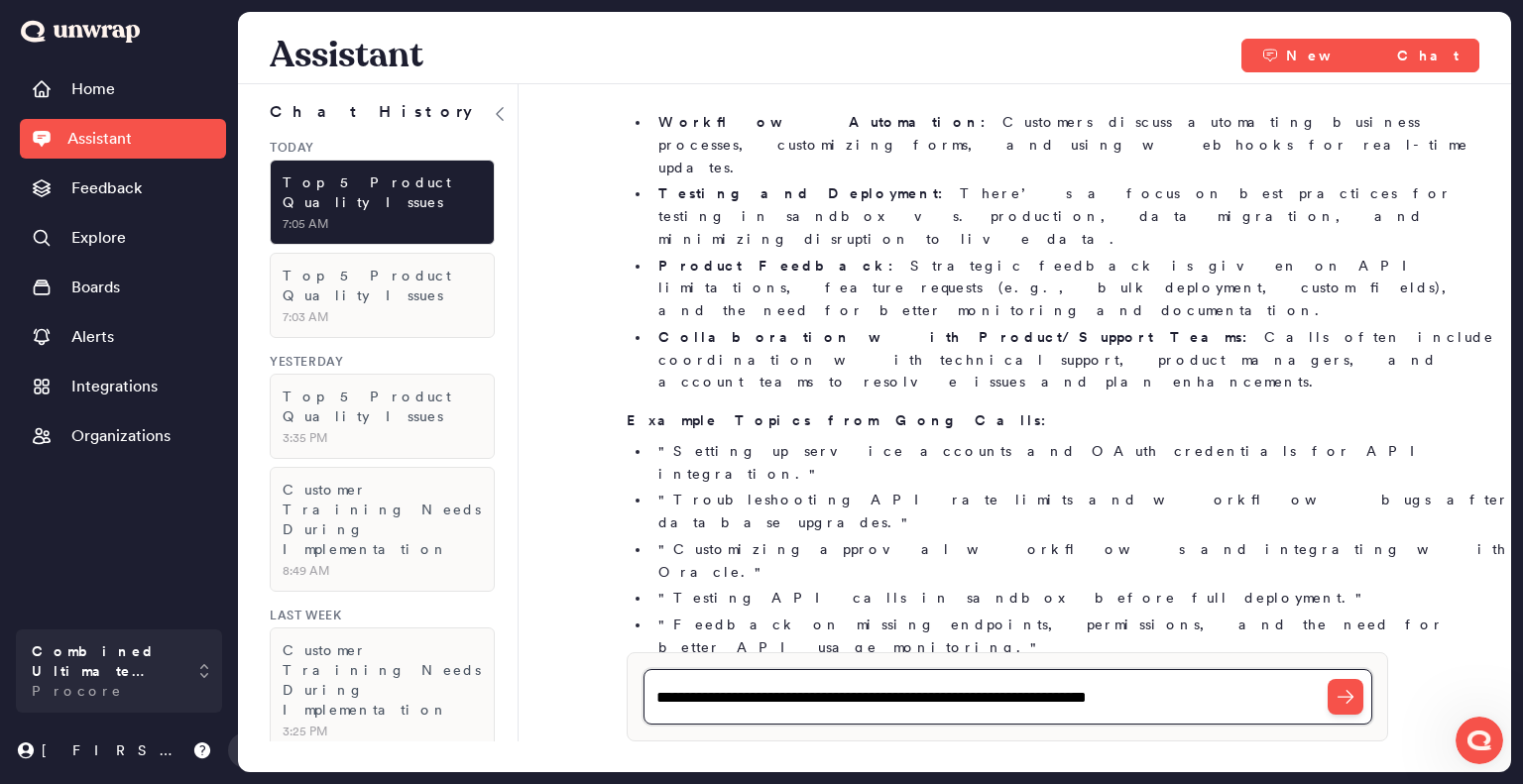 type on "**********" 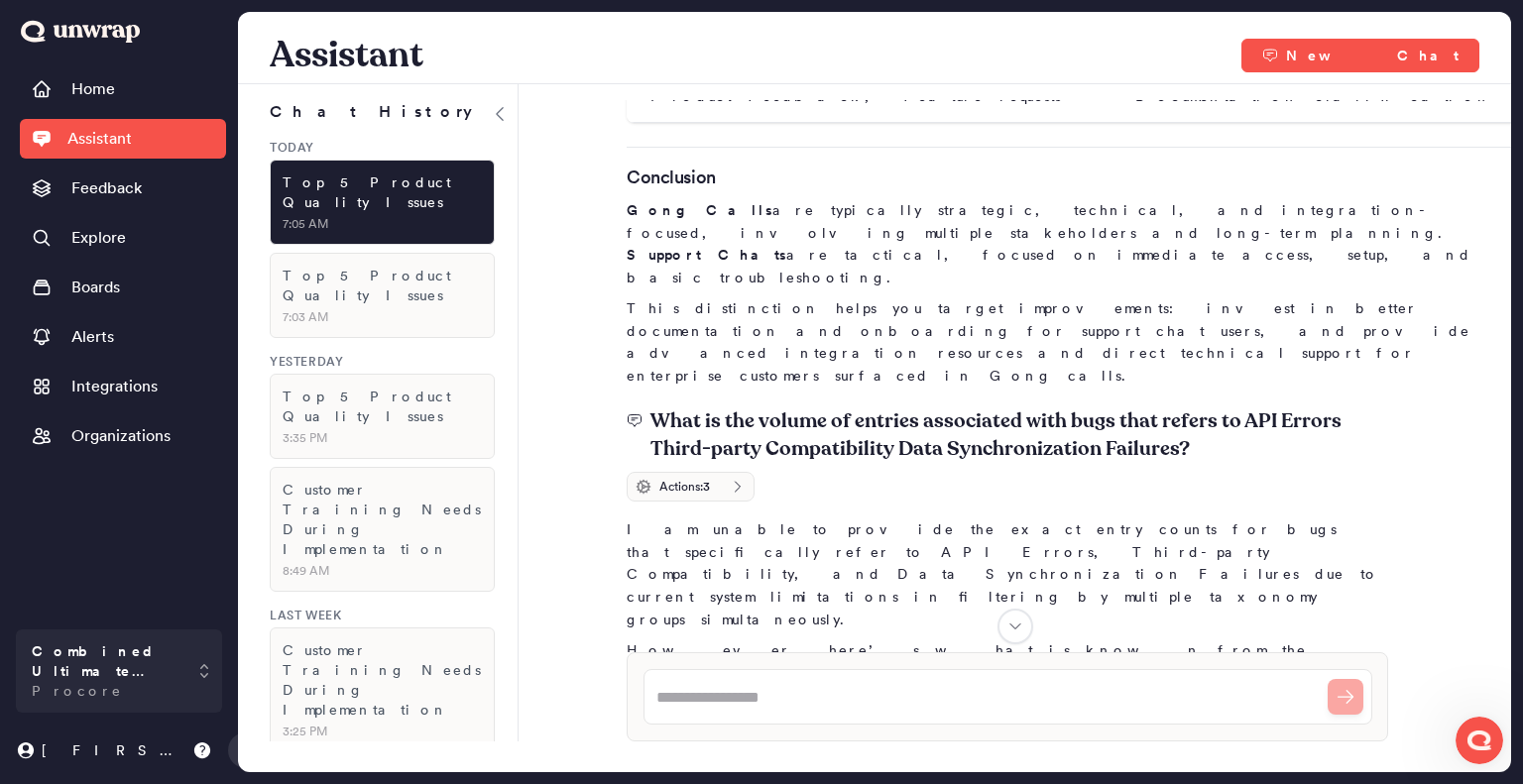 scroll, scrollTop: 10335, scrollLeft: 0, axis: vertical 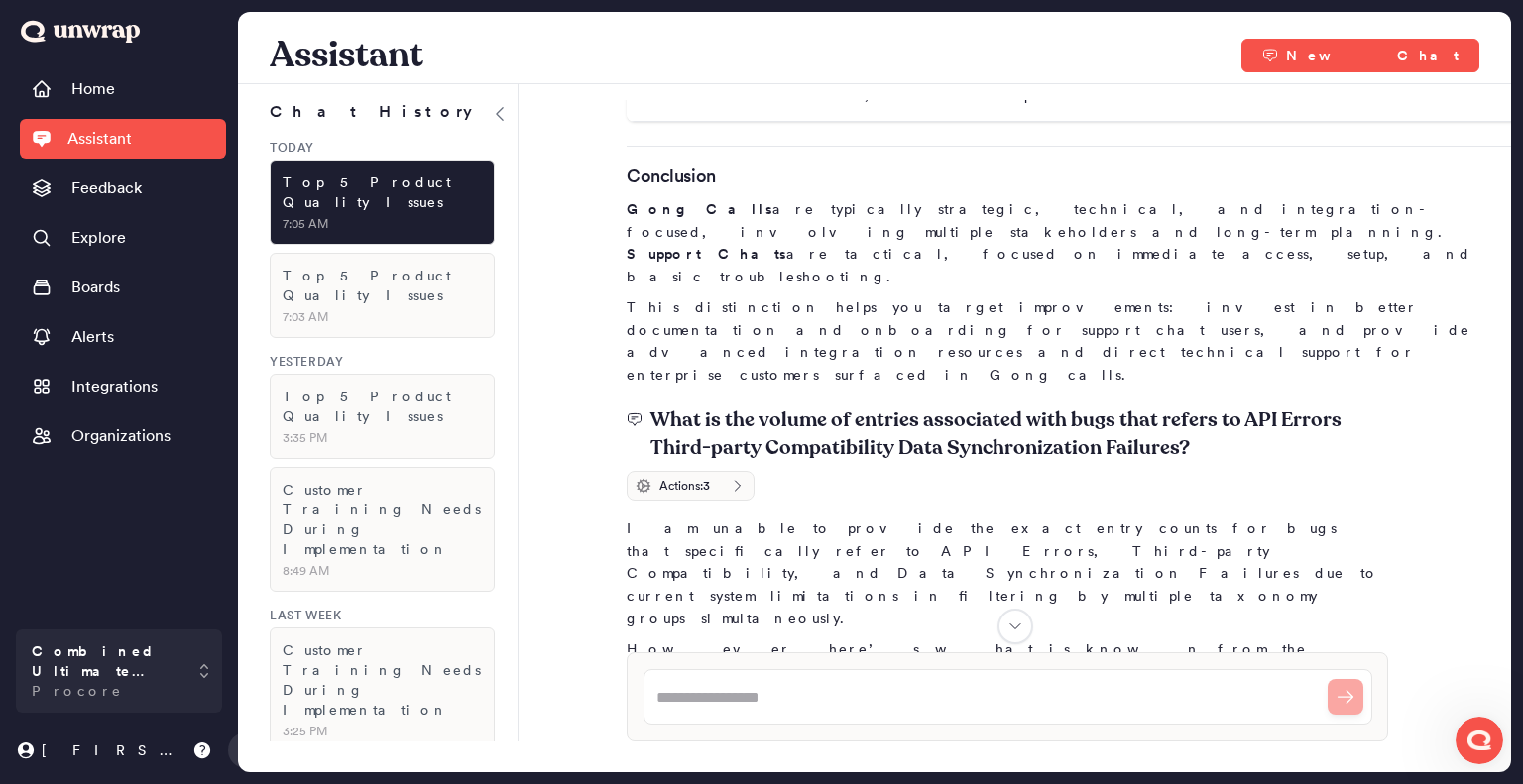 click on "Key Takeaways:
Negative feedback about API errors from Gong Calls is rare but typically involves high-impact integration failures, permission issues, or critical workflow disruptions that directly affect business operations." at bounding box center (1007, 2822) 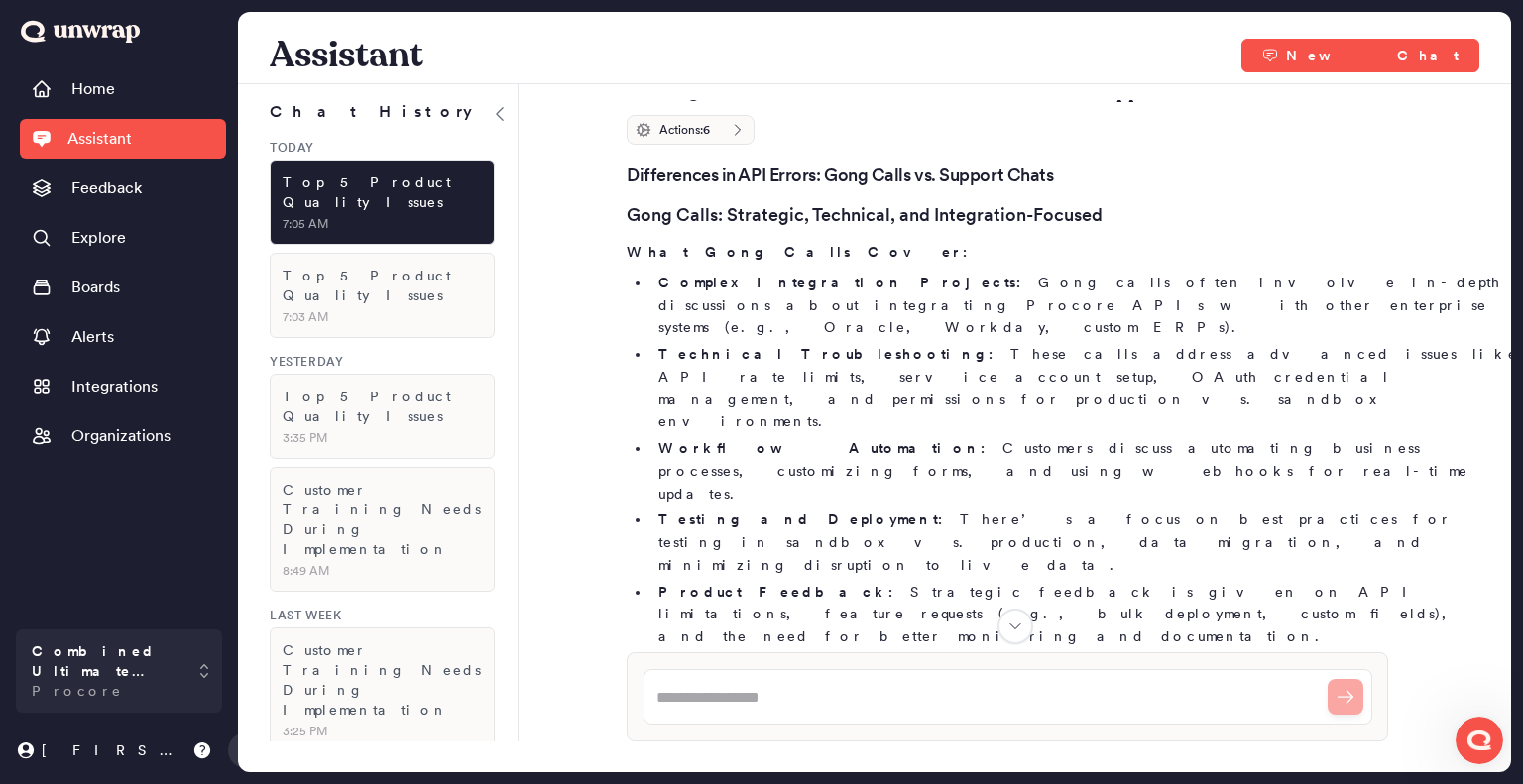 scroll, scrollTop: 8401, scrollLeft: 0, axis: vertical 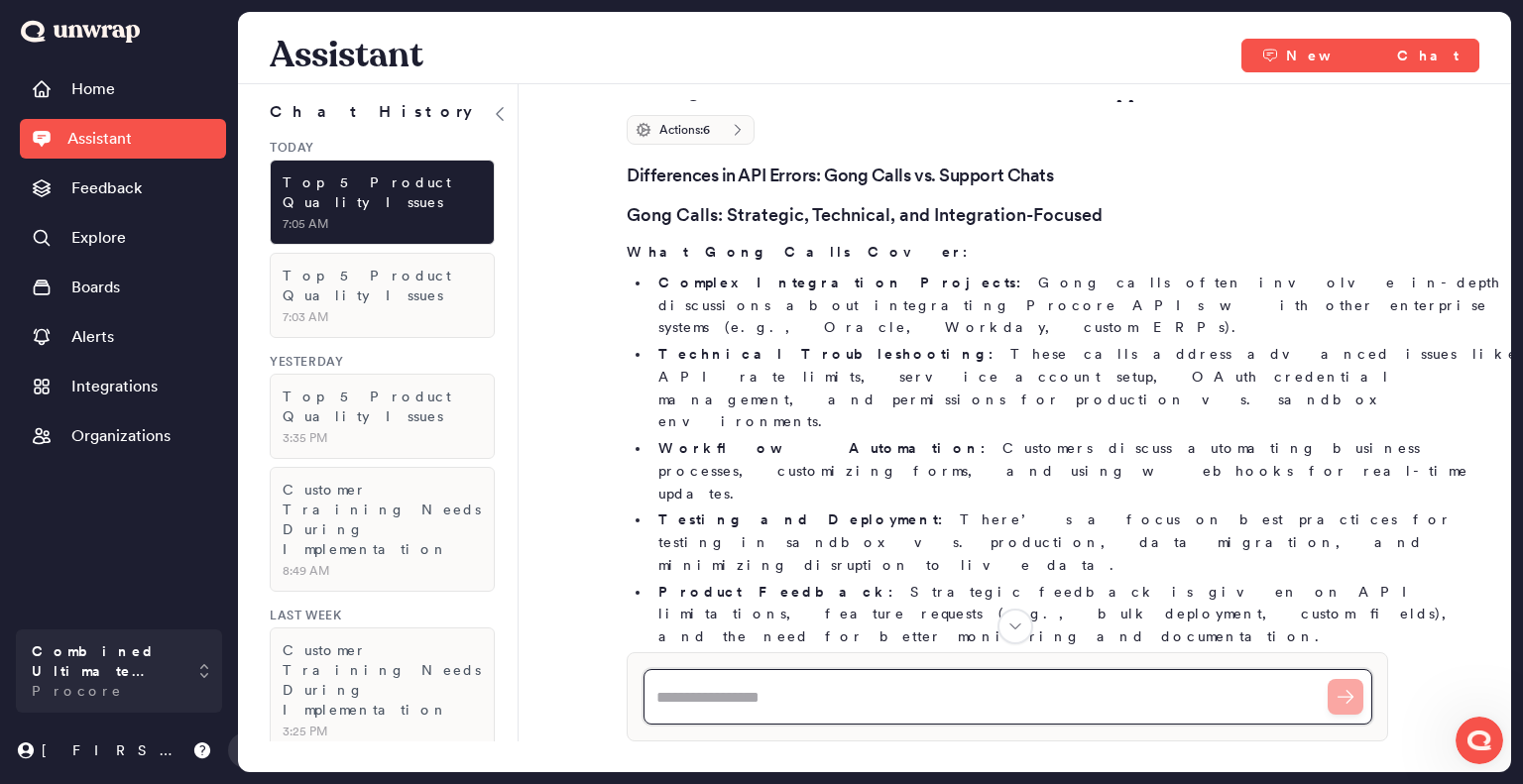 click at bounding box center [1007, 697] 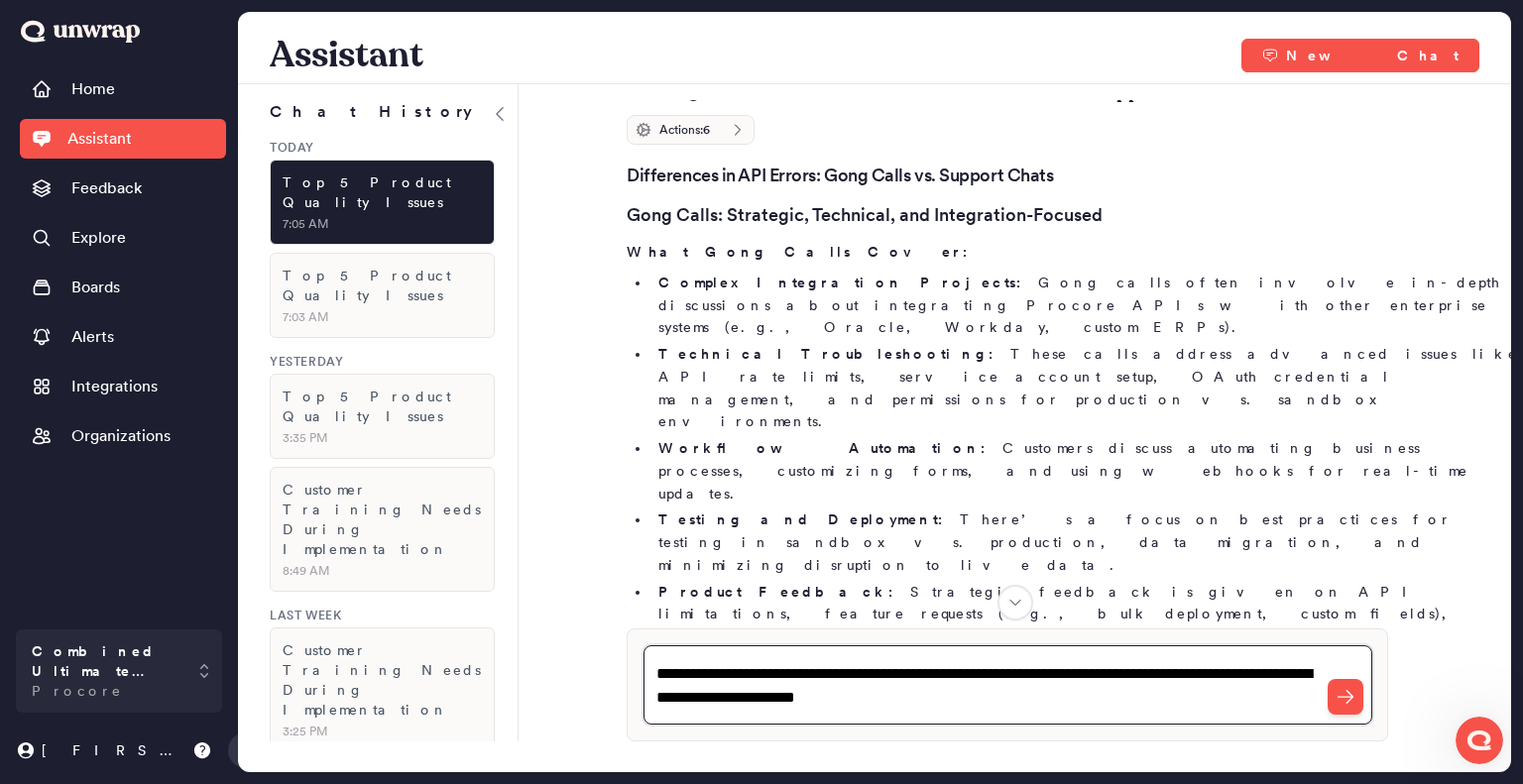 click on "**********" at bounding box center (1007, 685) 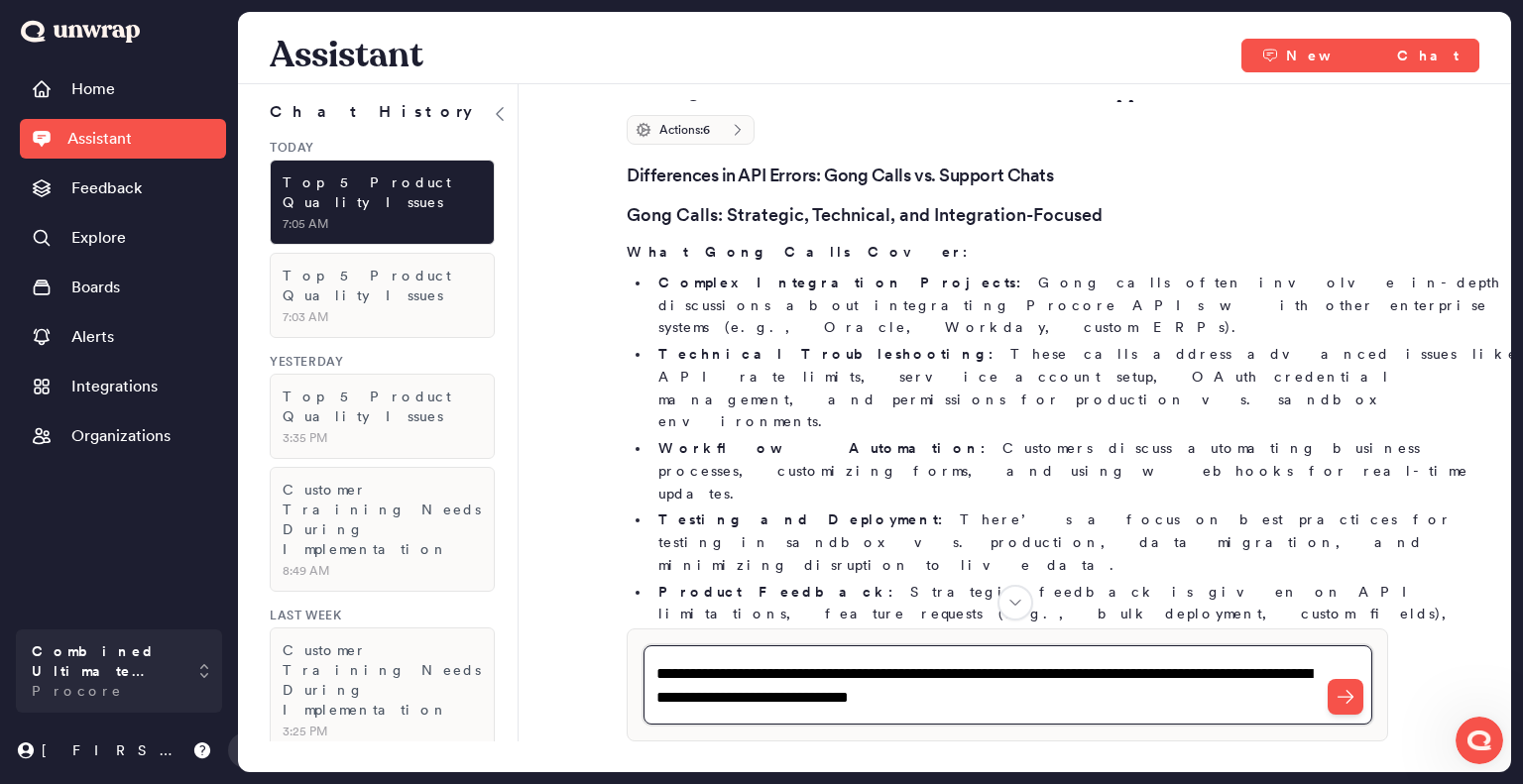 click on "**********" at bounding box center (1007, 685) 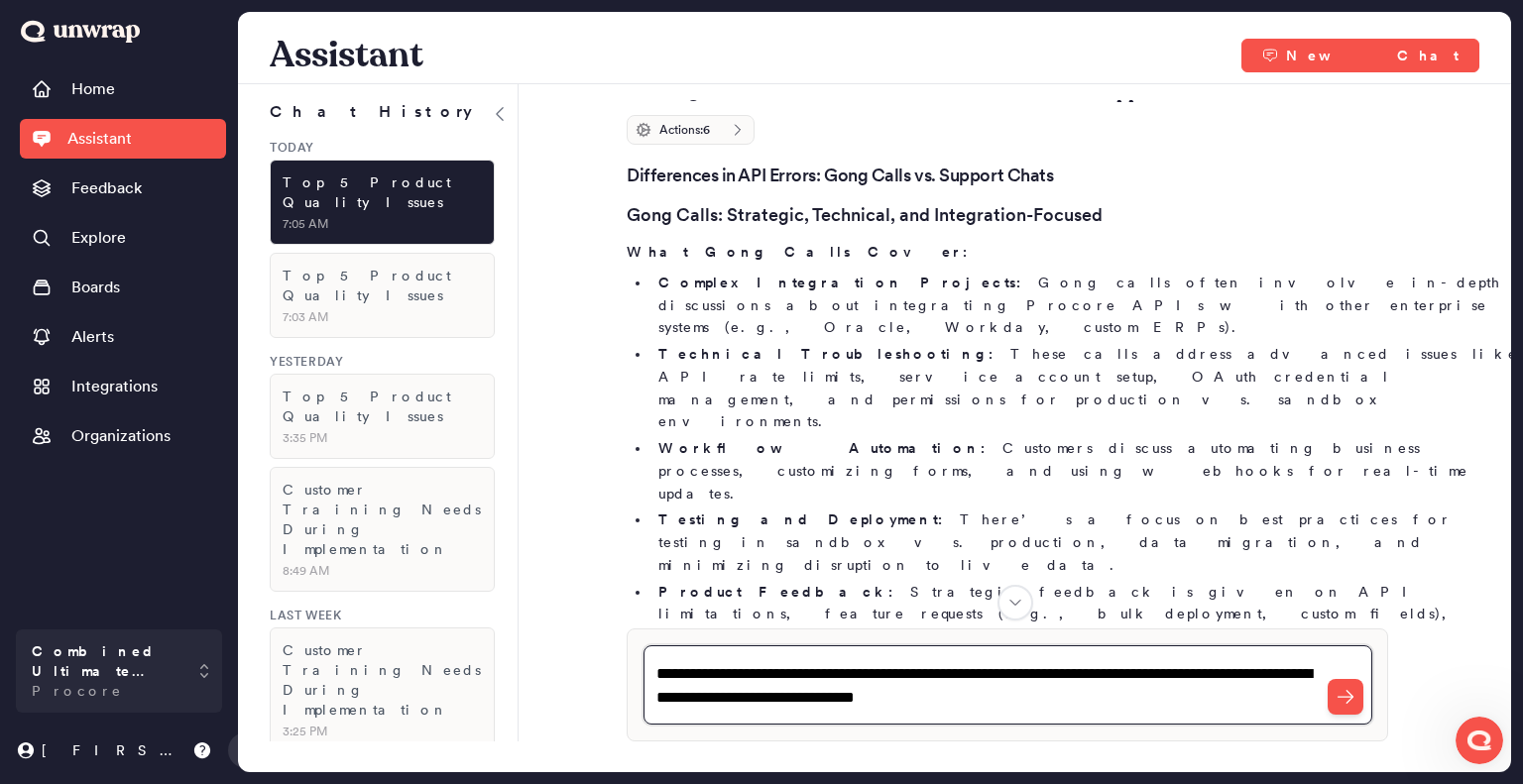 click on "**********" at bounding box center (1007, 685) 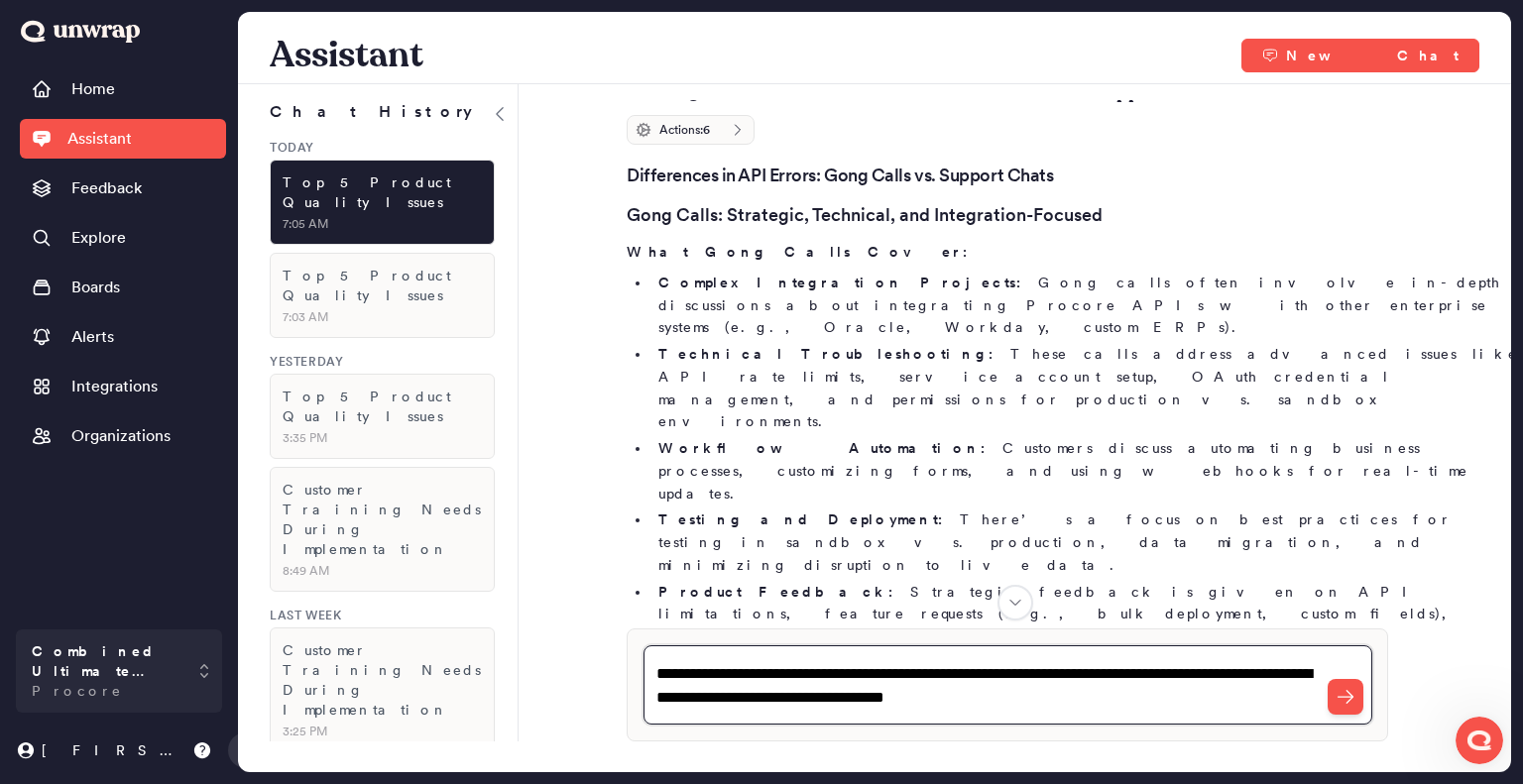 click on "**********" at bounding box center (1007, 685) 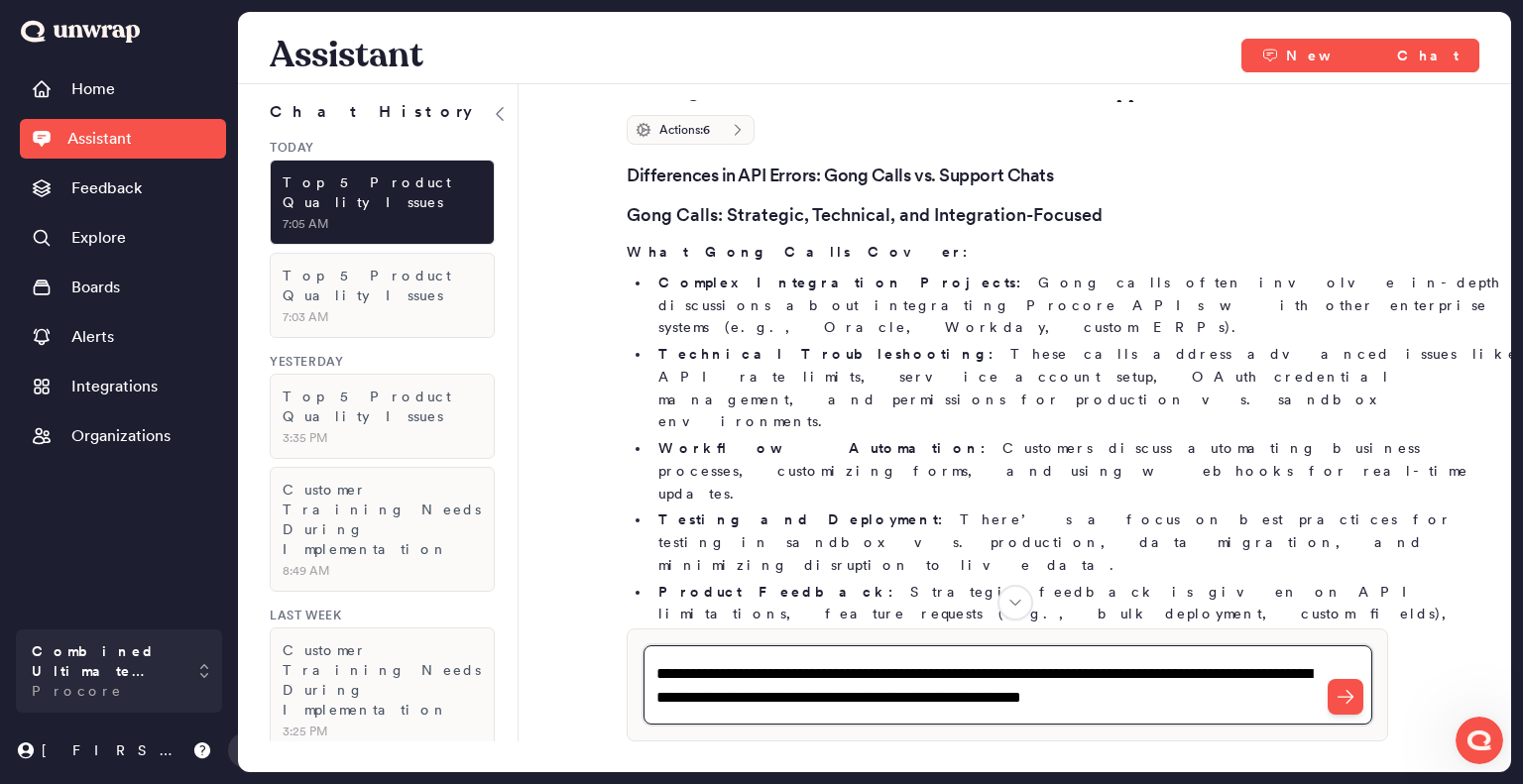 drag, startPoint x: 1122, startPoint y: 701, endPoint x: 1095, endPoint y: 700, distance: 27.01851 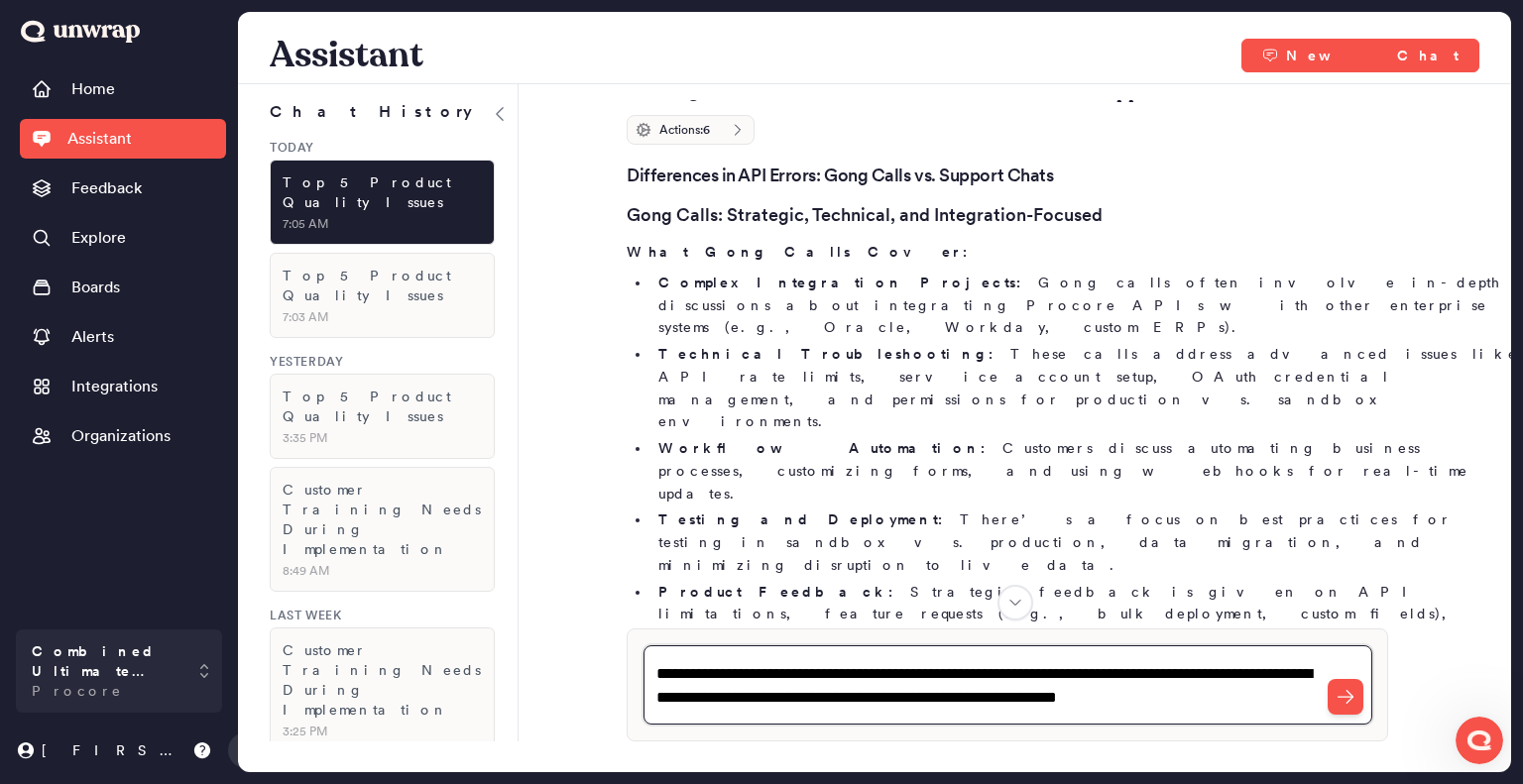 type on "**********" 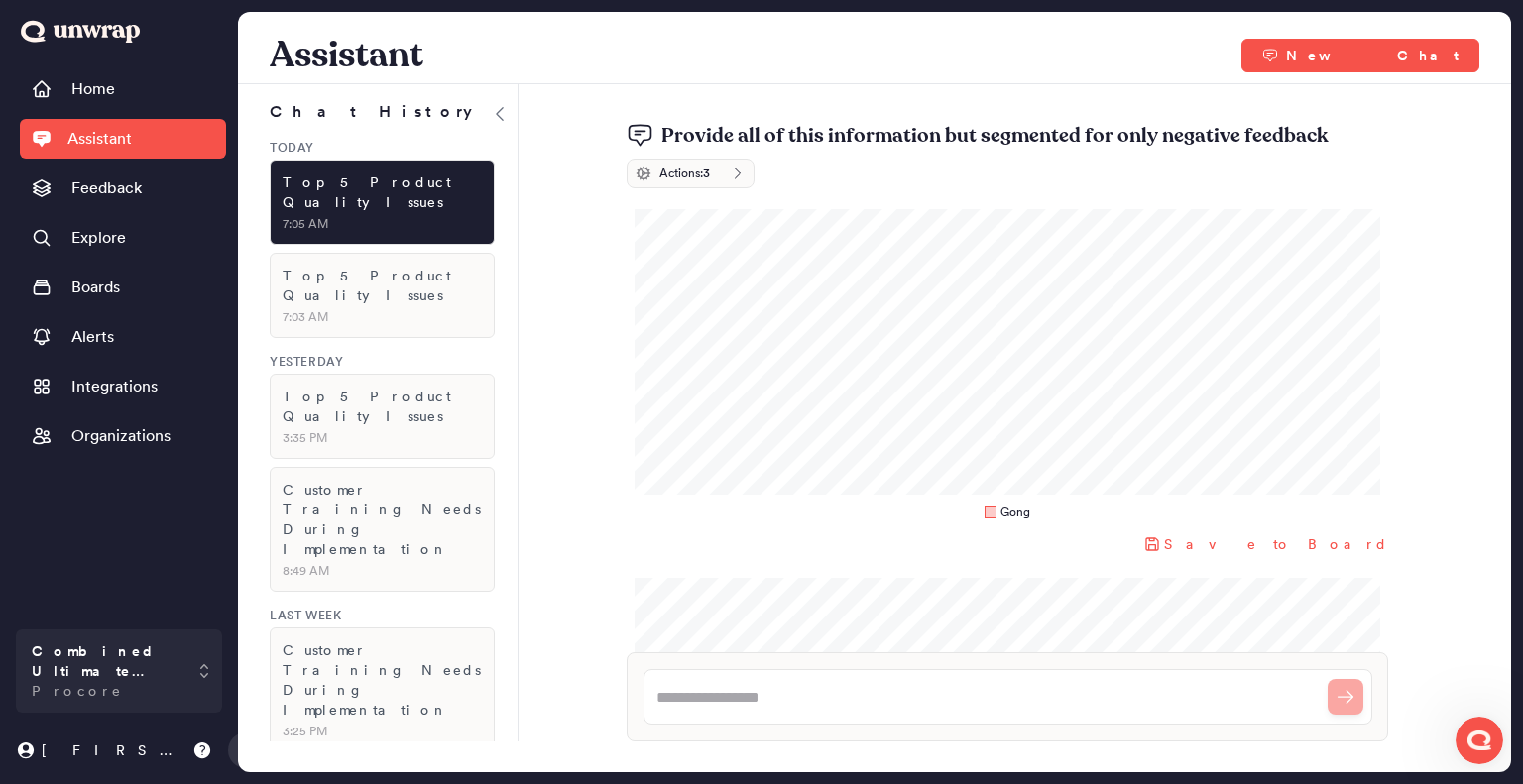 scroll, scrollTop: 11550, scrollLeft: 0, axis: vertical 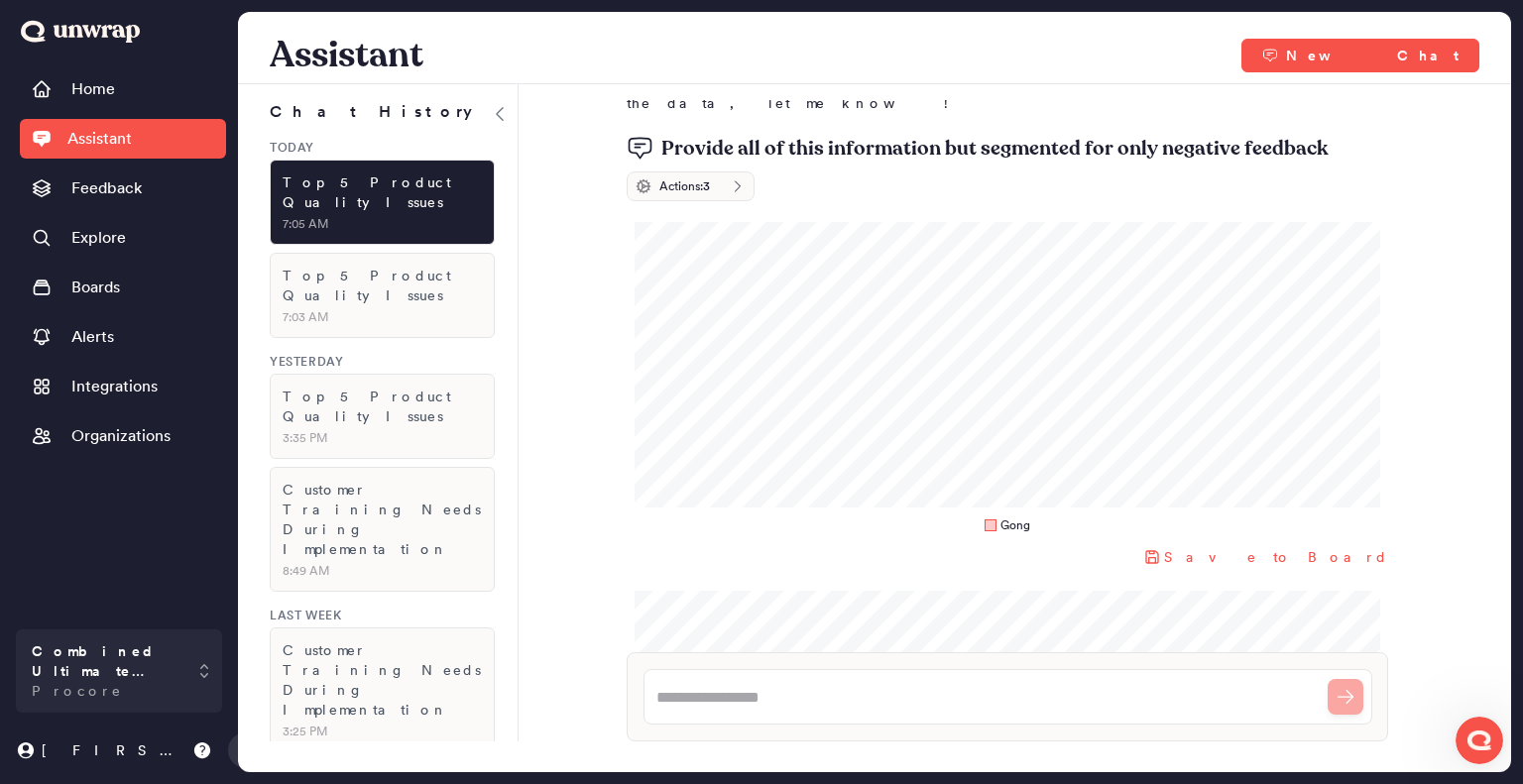 drag, startPoint x: 873, startPoint y: 201, endPoint x: 654, endPoint y: 144, distance: 226.29627 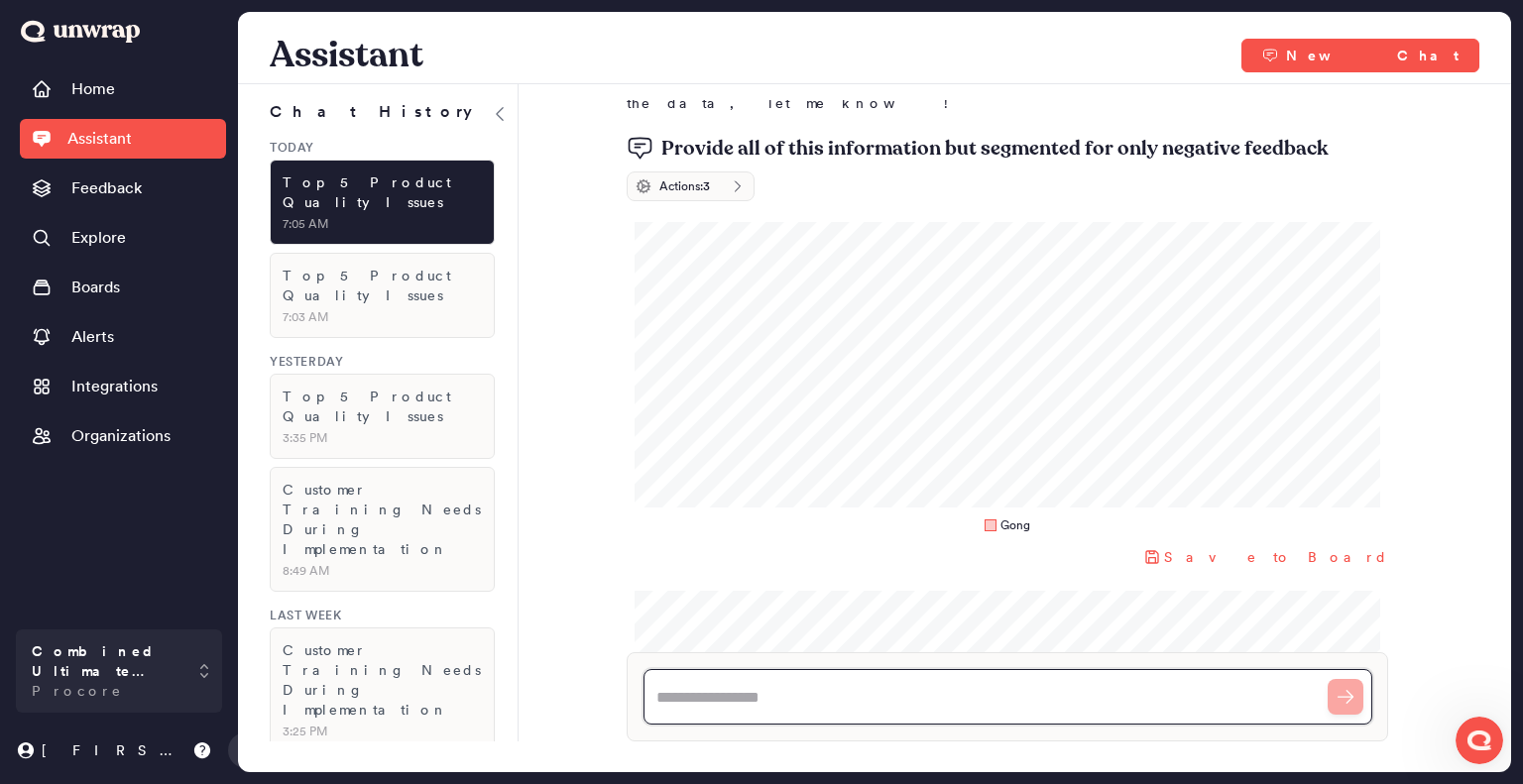 click at bounding box center (1007, 697) 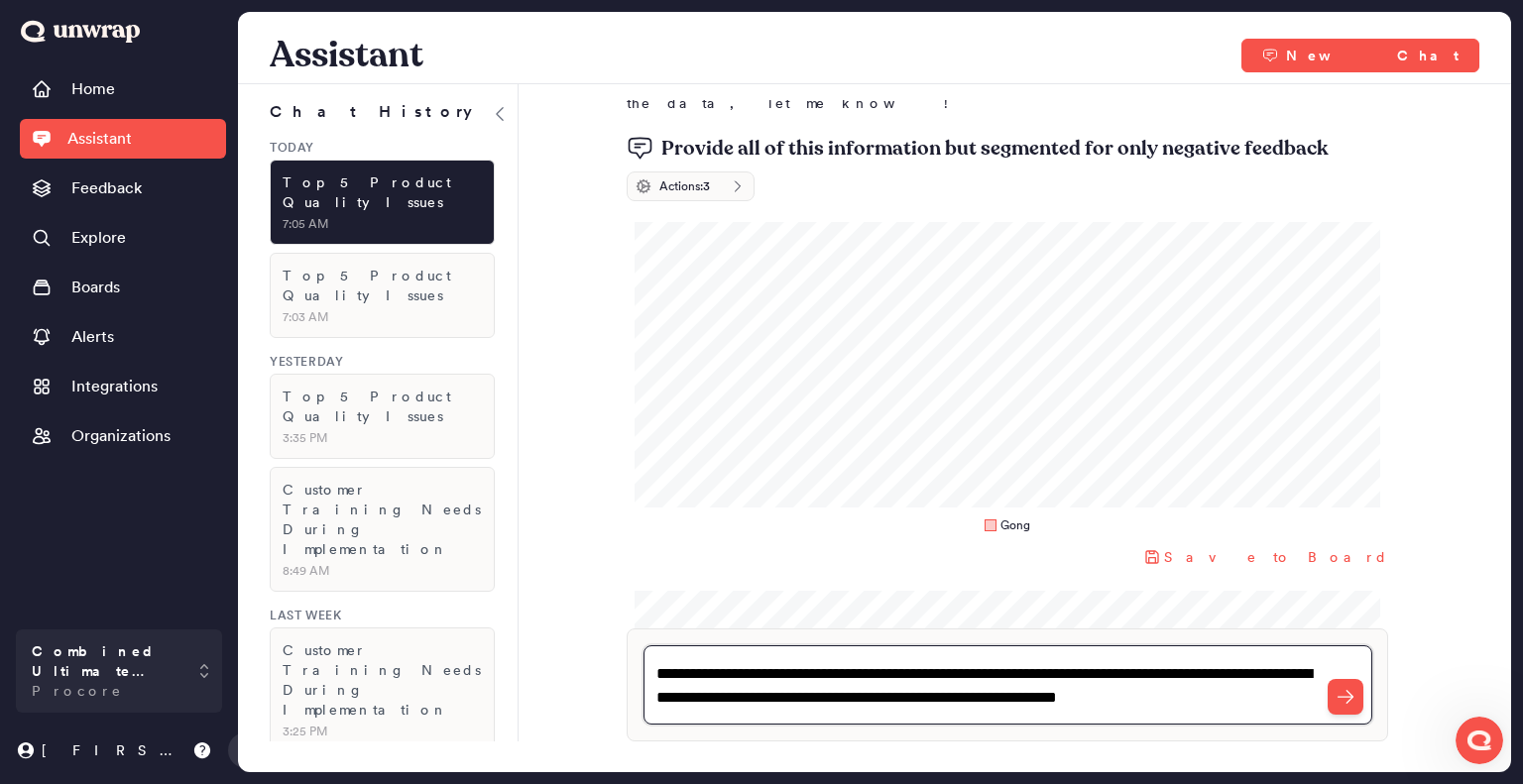 drag, startPoint x: 931, startPoint y: 669, endPoint x: 1079, endPoint y: 676, distance: 148.16545 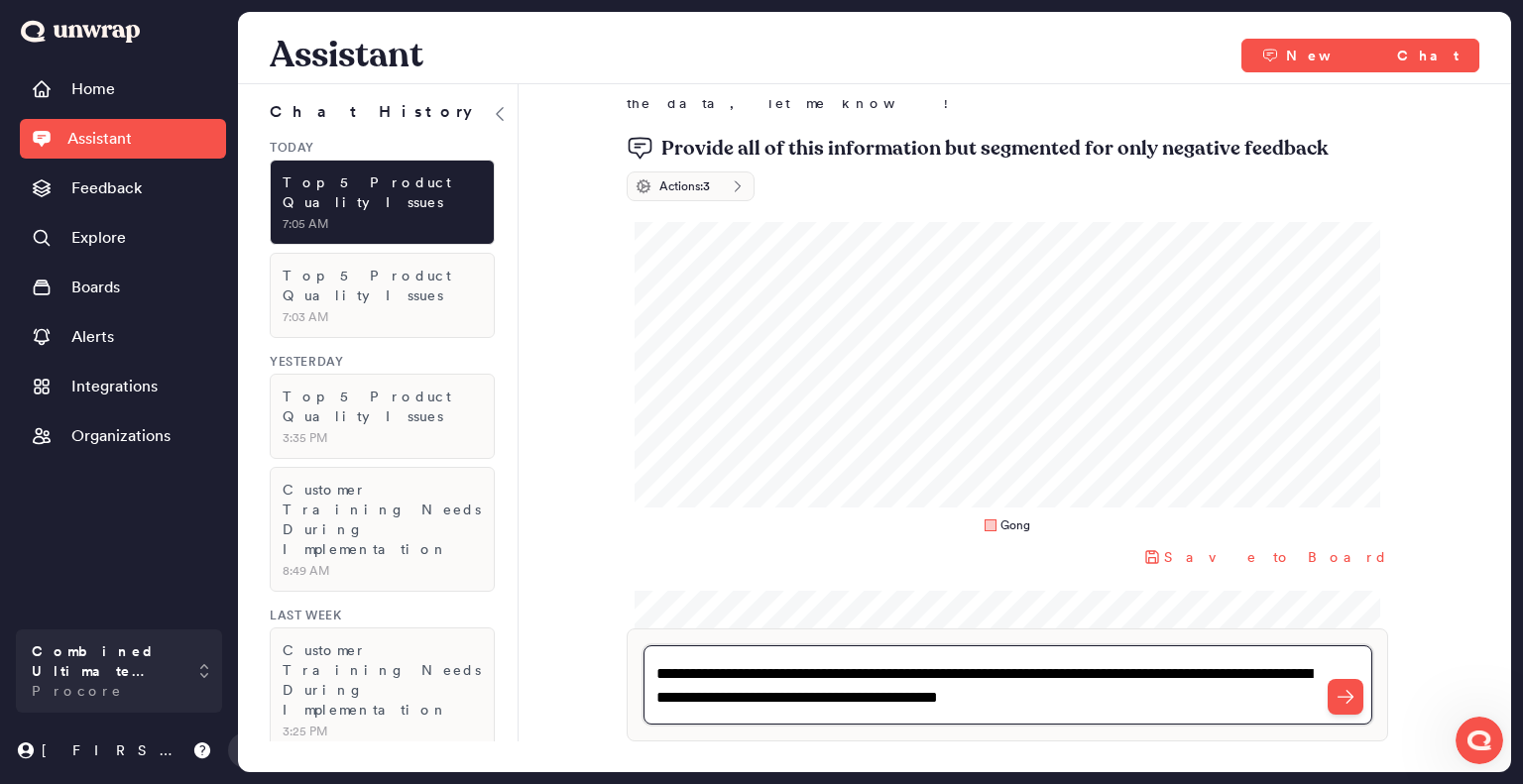 type on "**********" 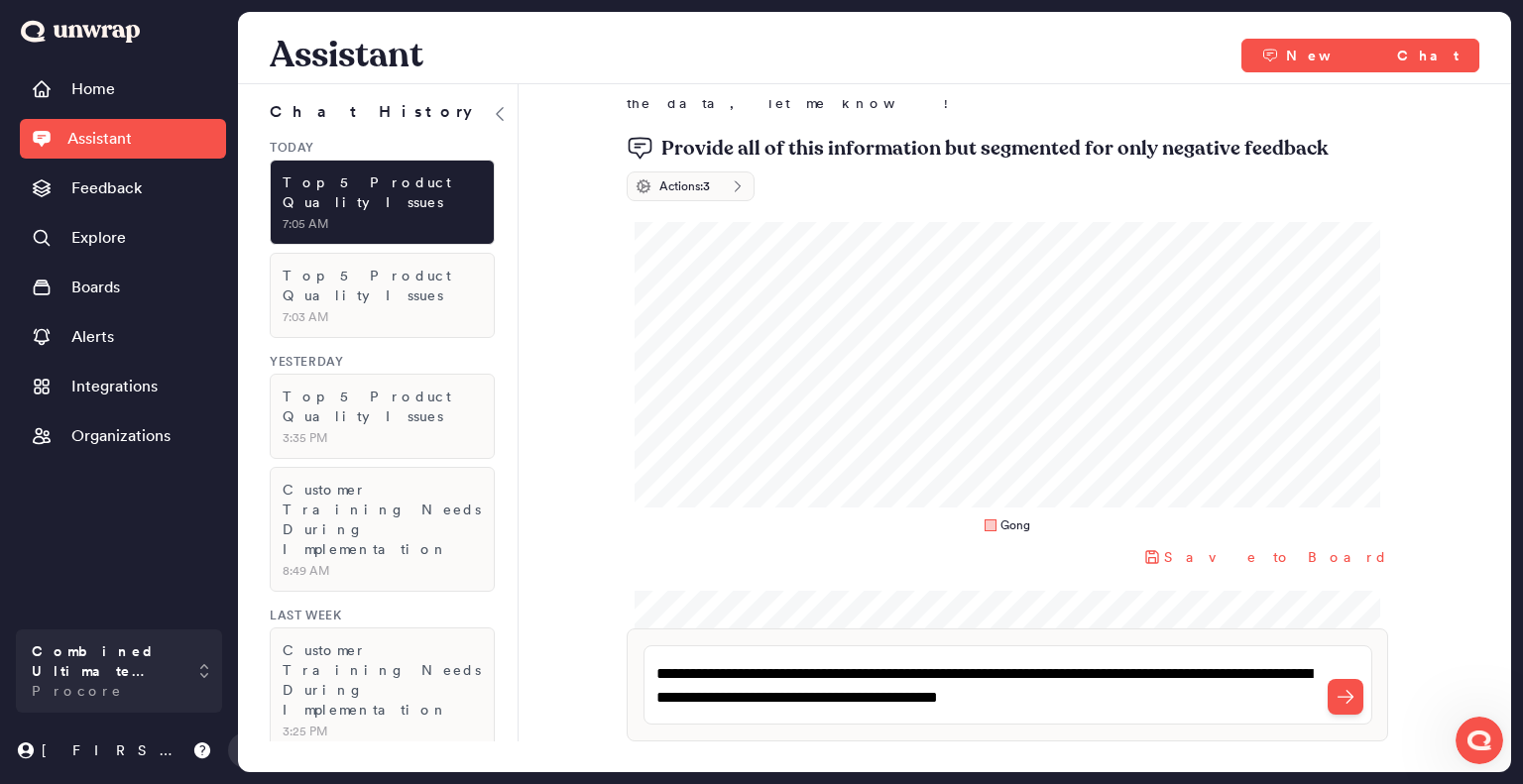 click 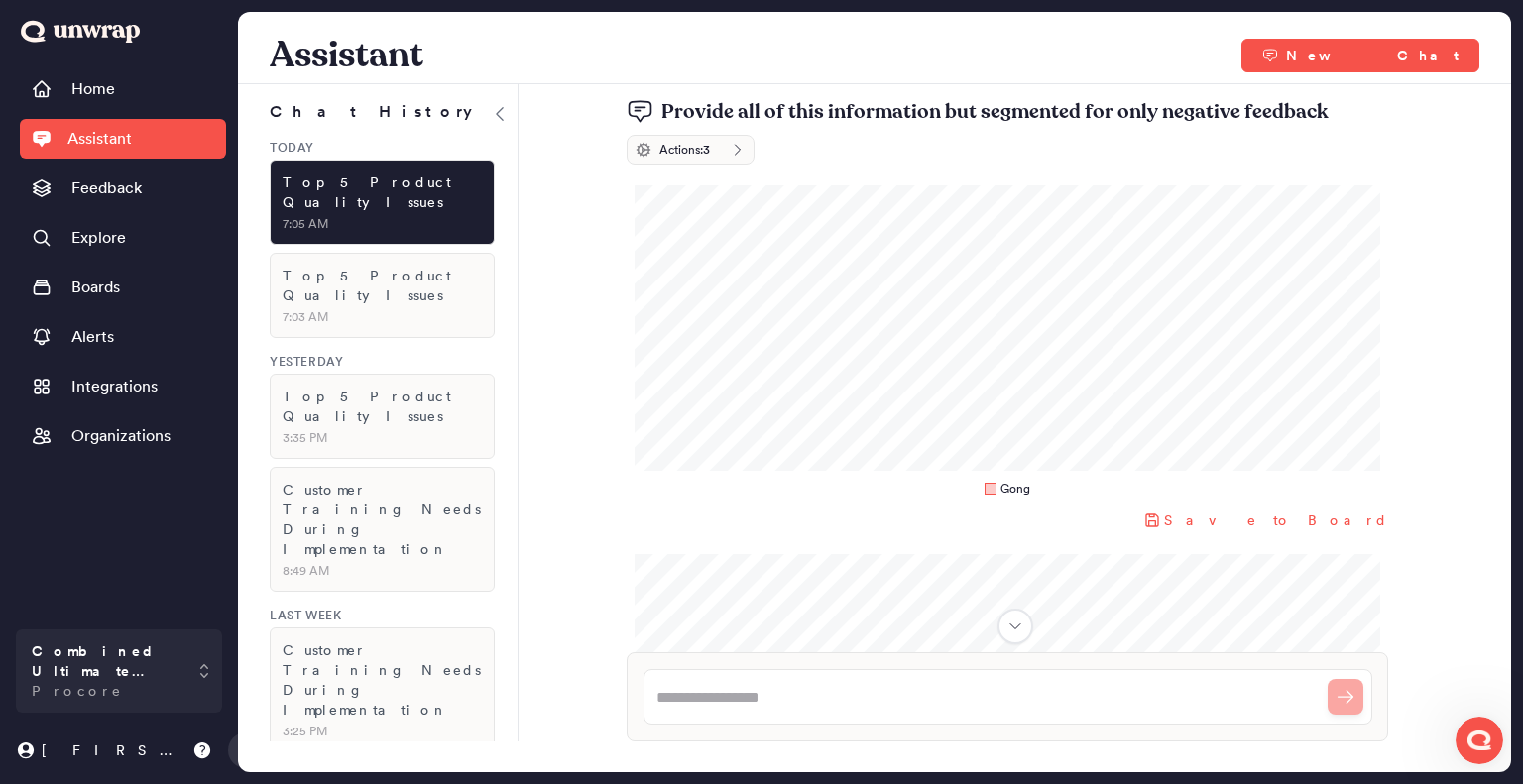 scroll, scrollTop: 11670, scrollLeft: 0, axis: vertical 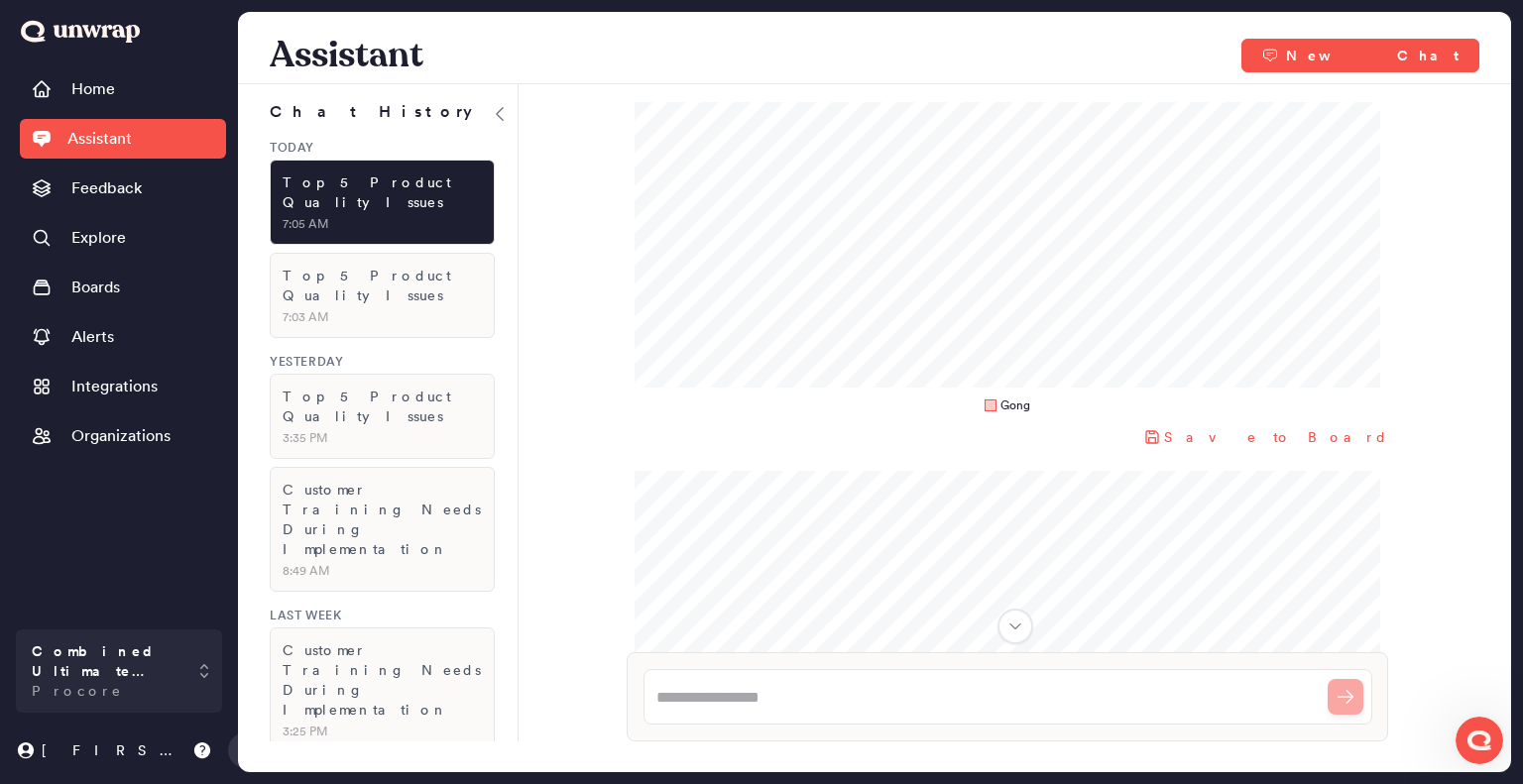drag, startPoint x: 1277, startPoint y: 407, endPoint x: 1329, endPoint y: 388, distance: 55.362442 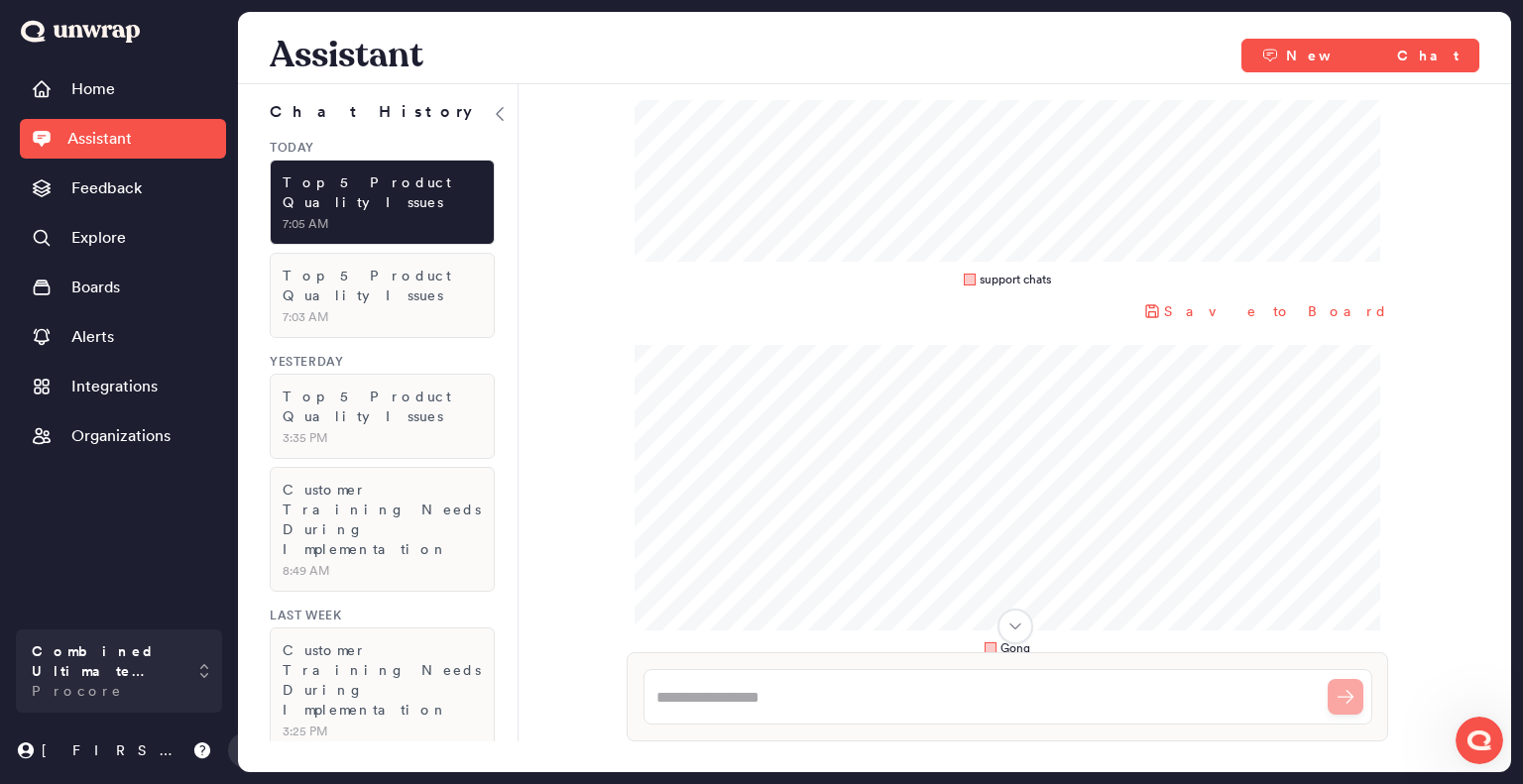 scroll, scrollTop: 12163, scrollLeft: 0, axis: vertical 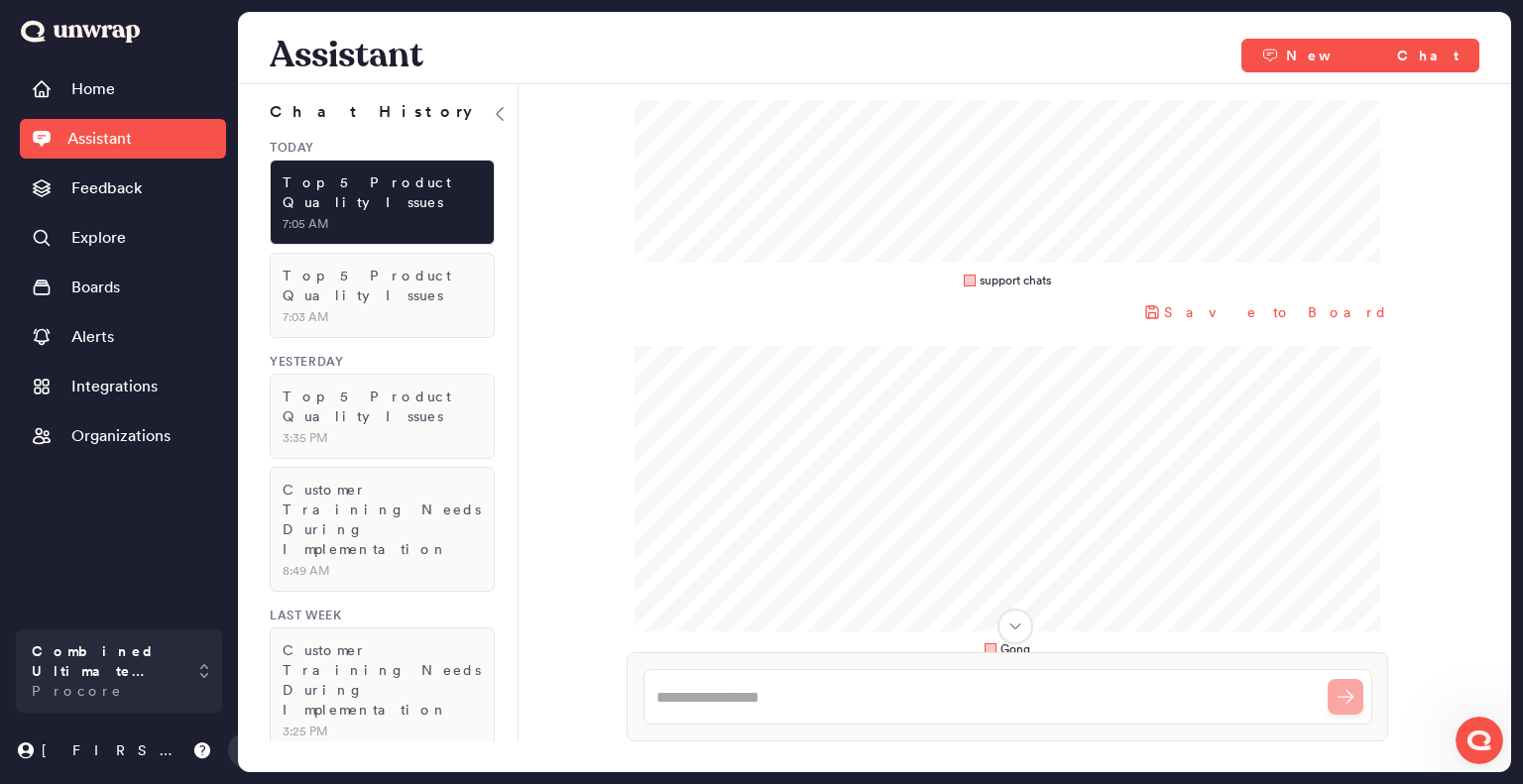 click on "Negative feedback entries:  344" at bounding box center (1019, 3334) 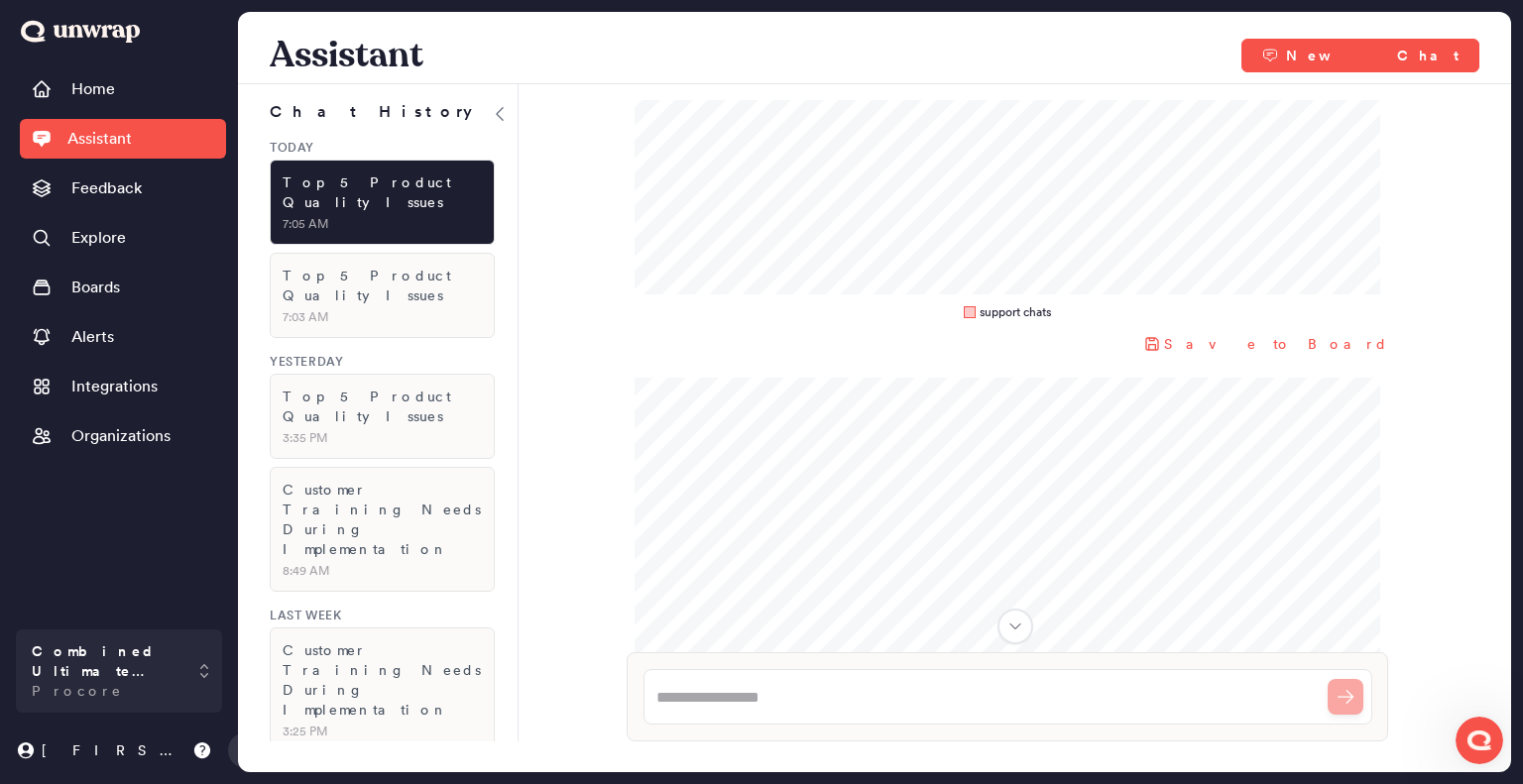 scroll, scrollTop: 12207, scrollLeft: 0, axis: vertical 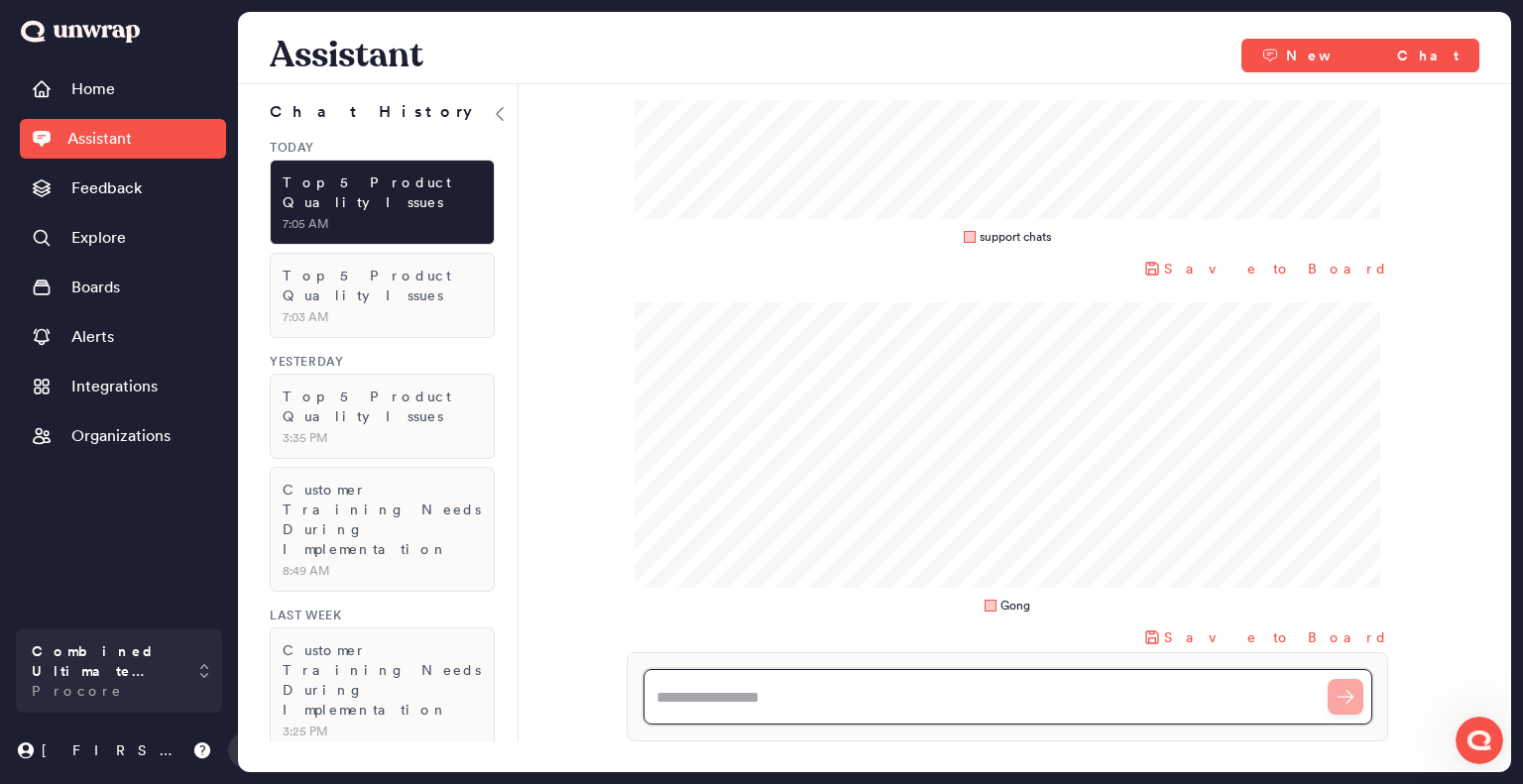 click at bounding box center (1007, 697) 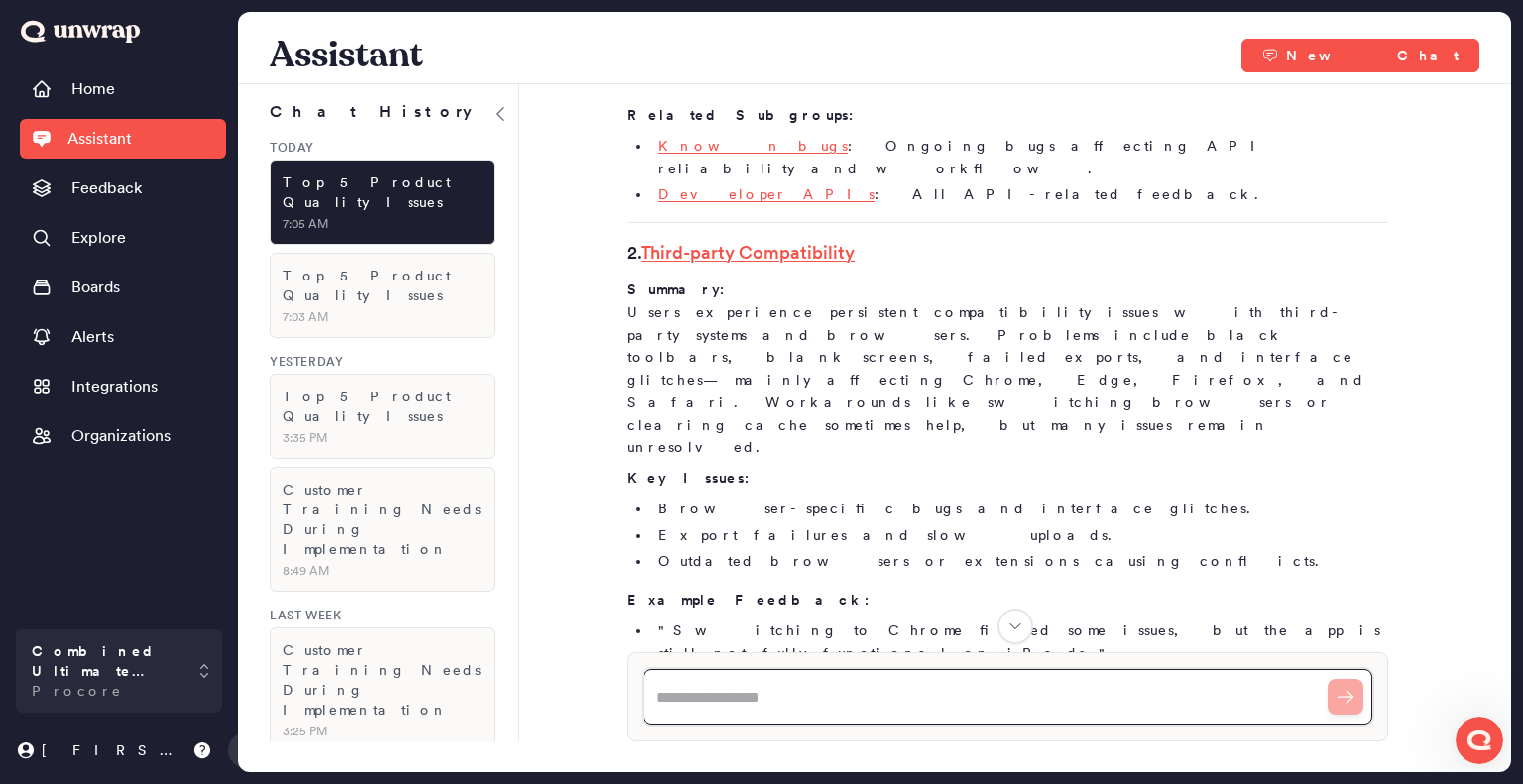 scroll, scrollTop: 4696, scrollLeft: 0, axis: vertical 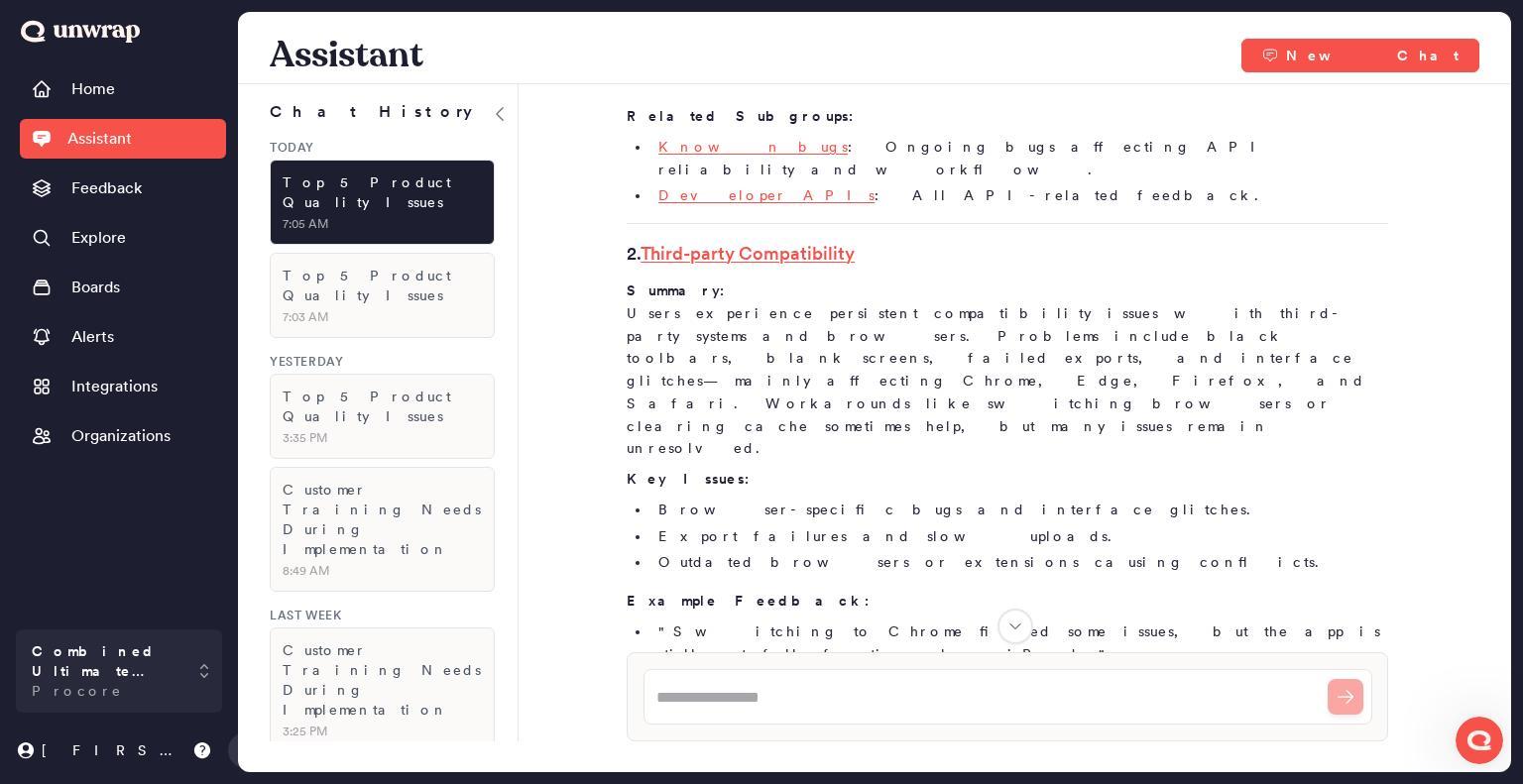 click on "Data Synchronization Failures" at bounding box center [859, 1711] 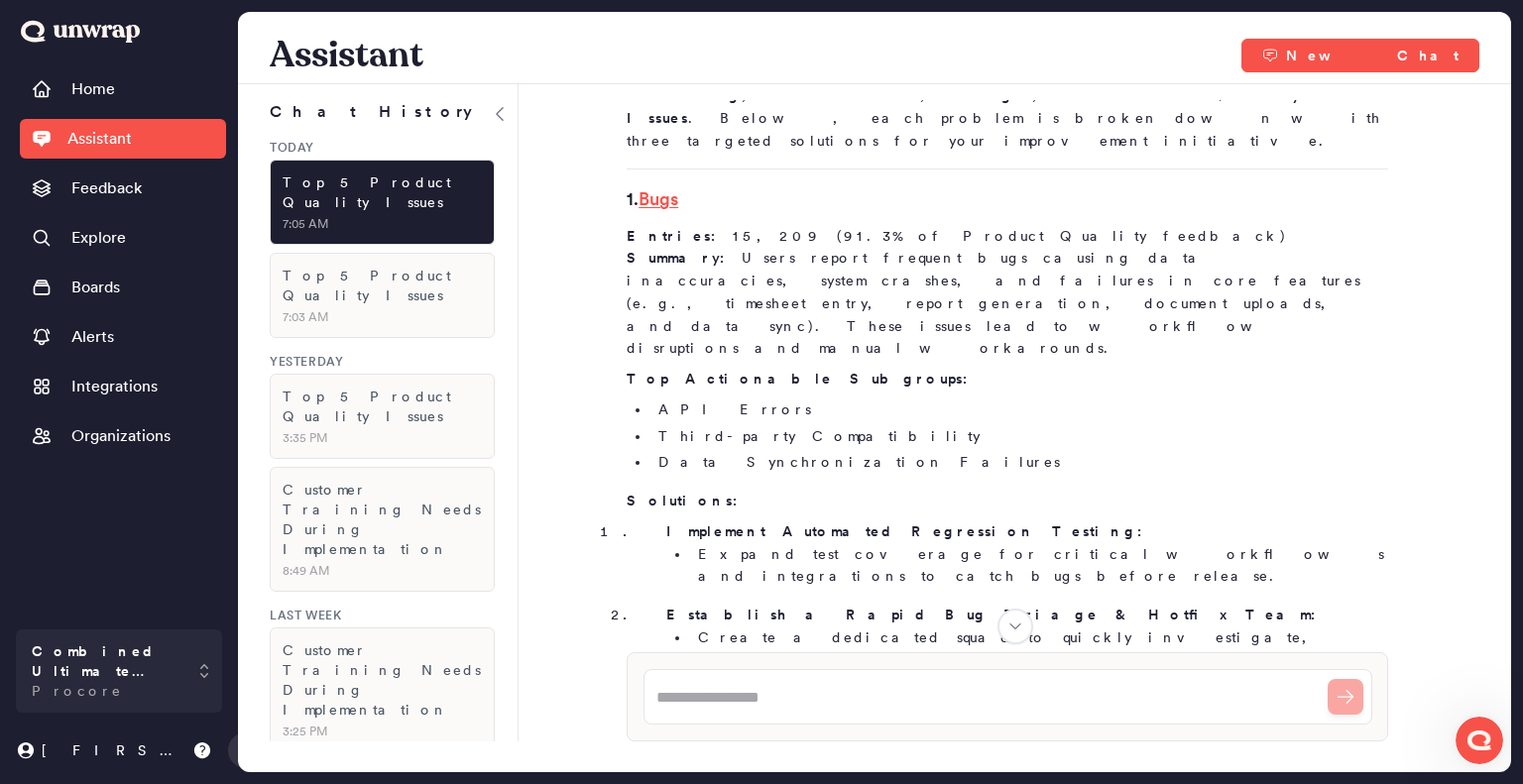scroll, scrollTop: 0, scrollLeft: 0, axis: both 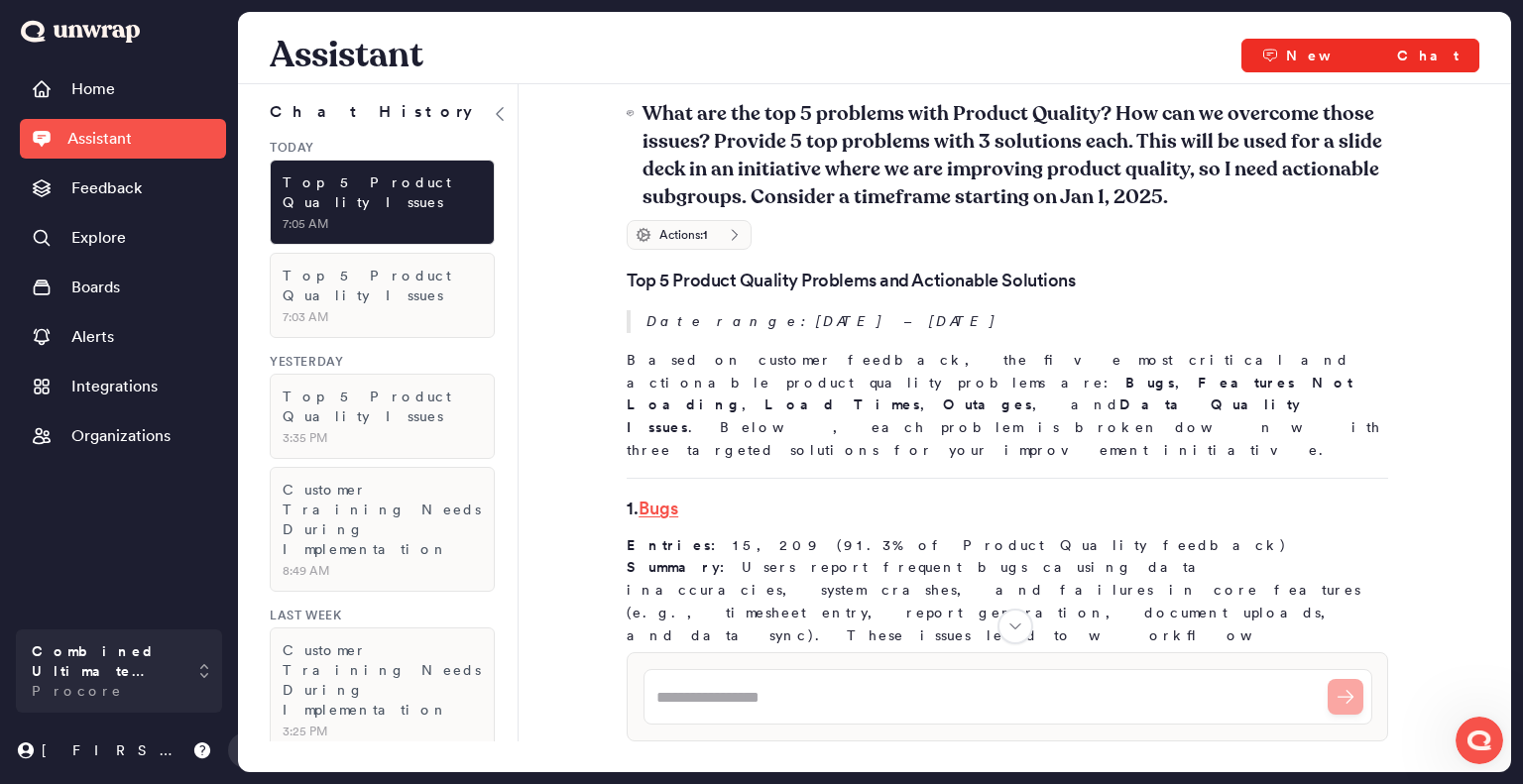 click on "New Chat" at bounding box center (1360, 56) 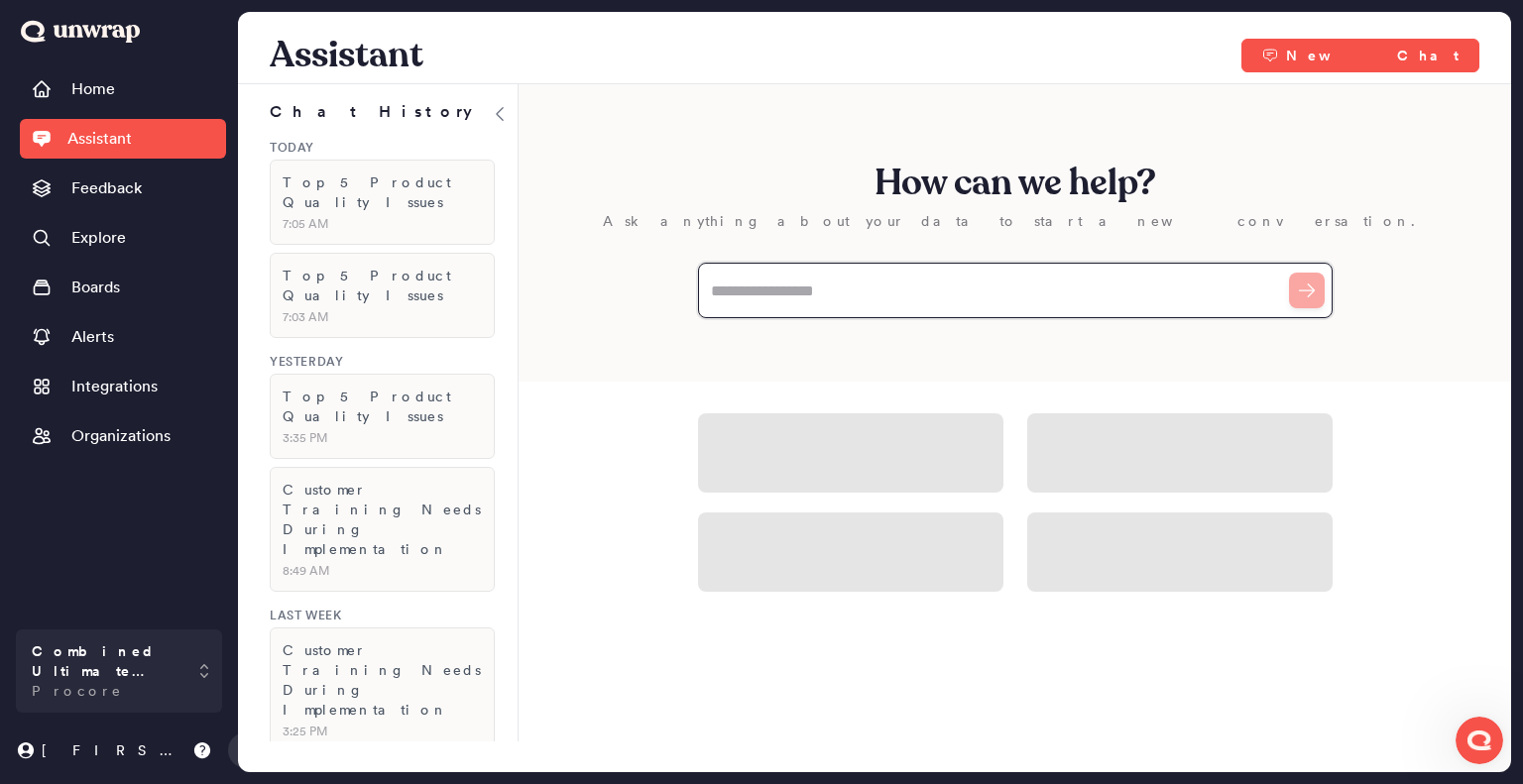 click at bounding box center [1015, 290] 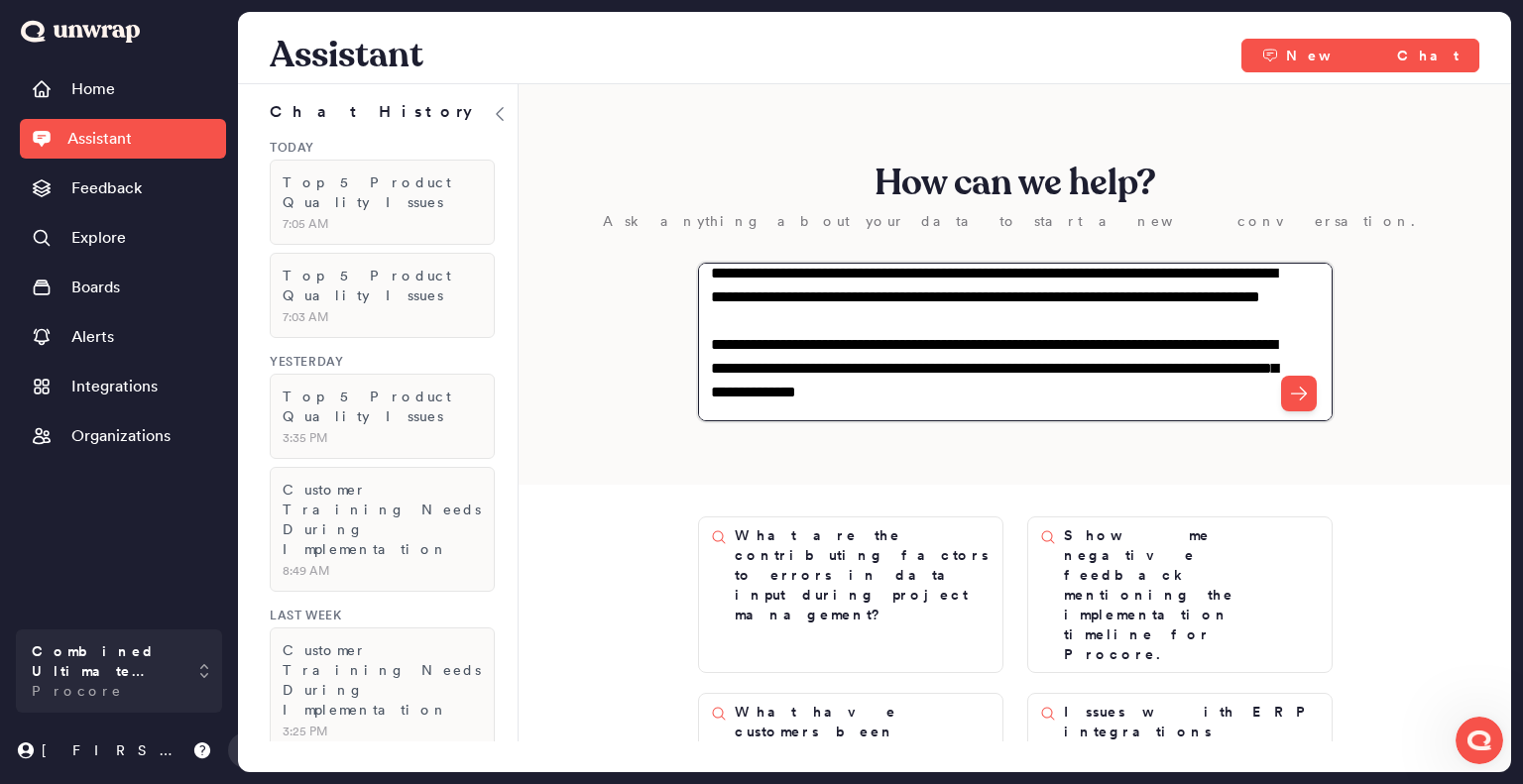 scroll, scrollTop: 142, scrollLeft: 0, axis: vertical 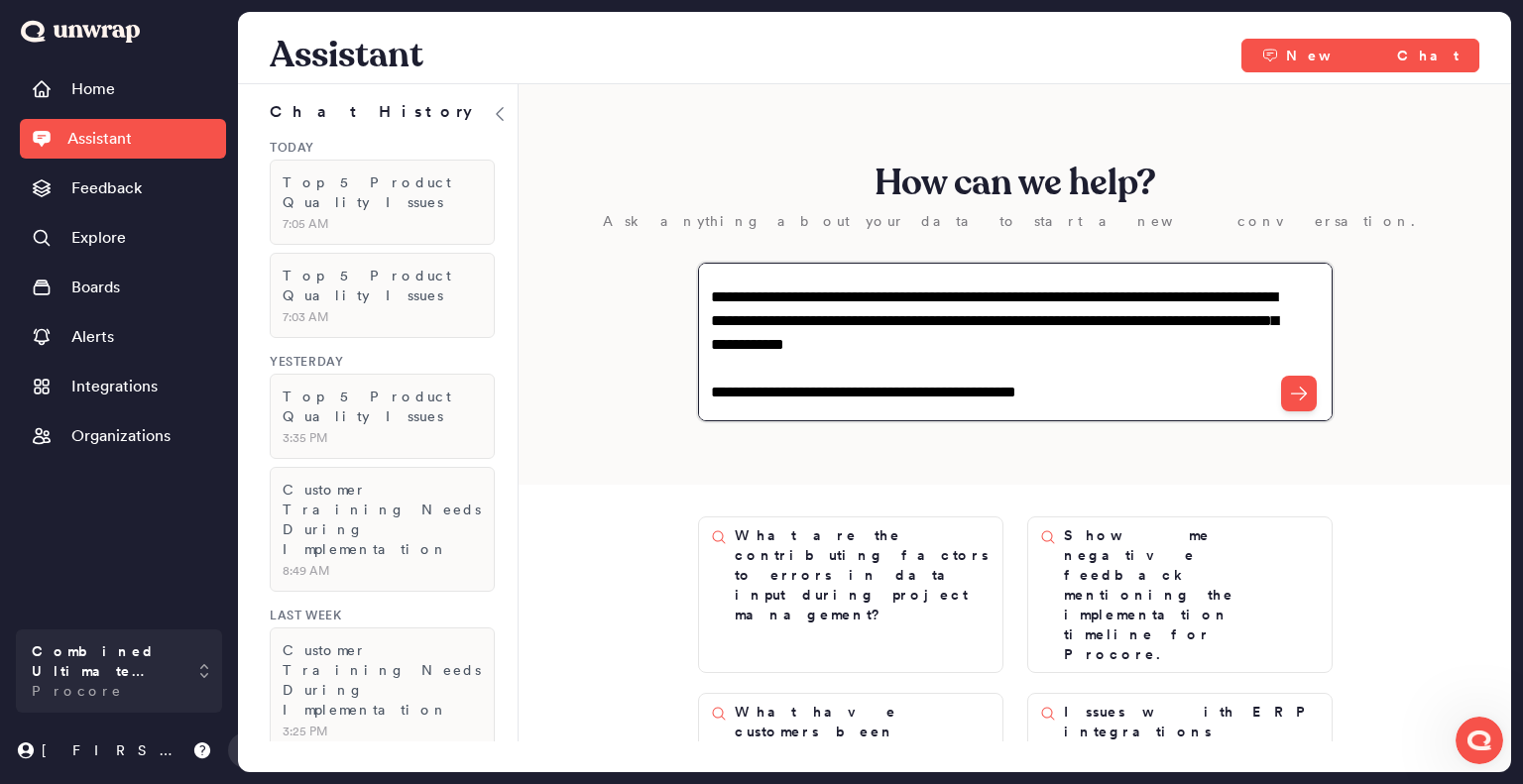 type on "**********" 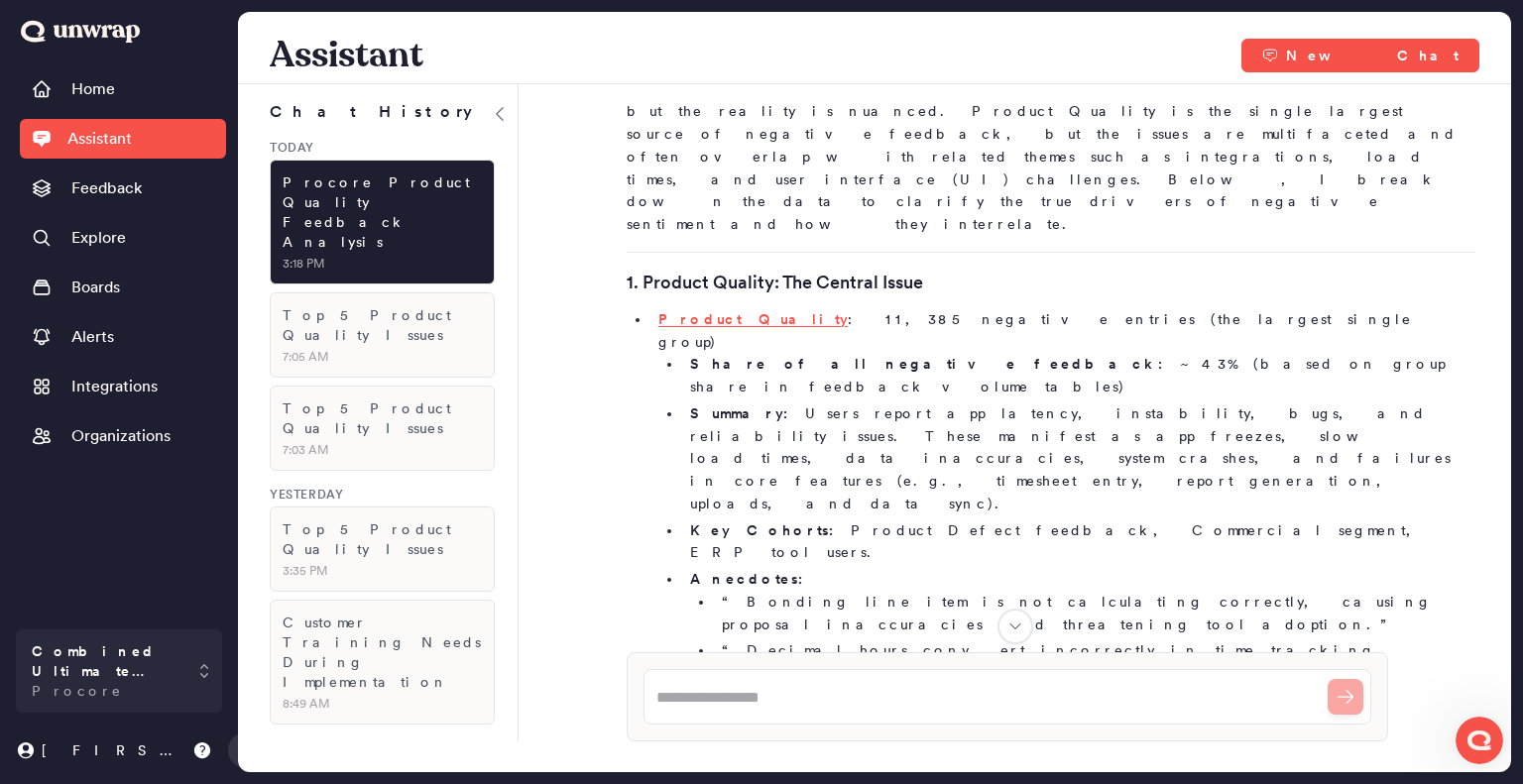 scroll, scrollTop: 0, scrollLeft: 0, axis: both 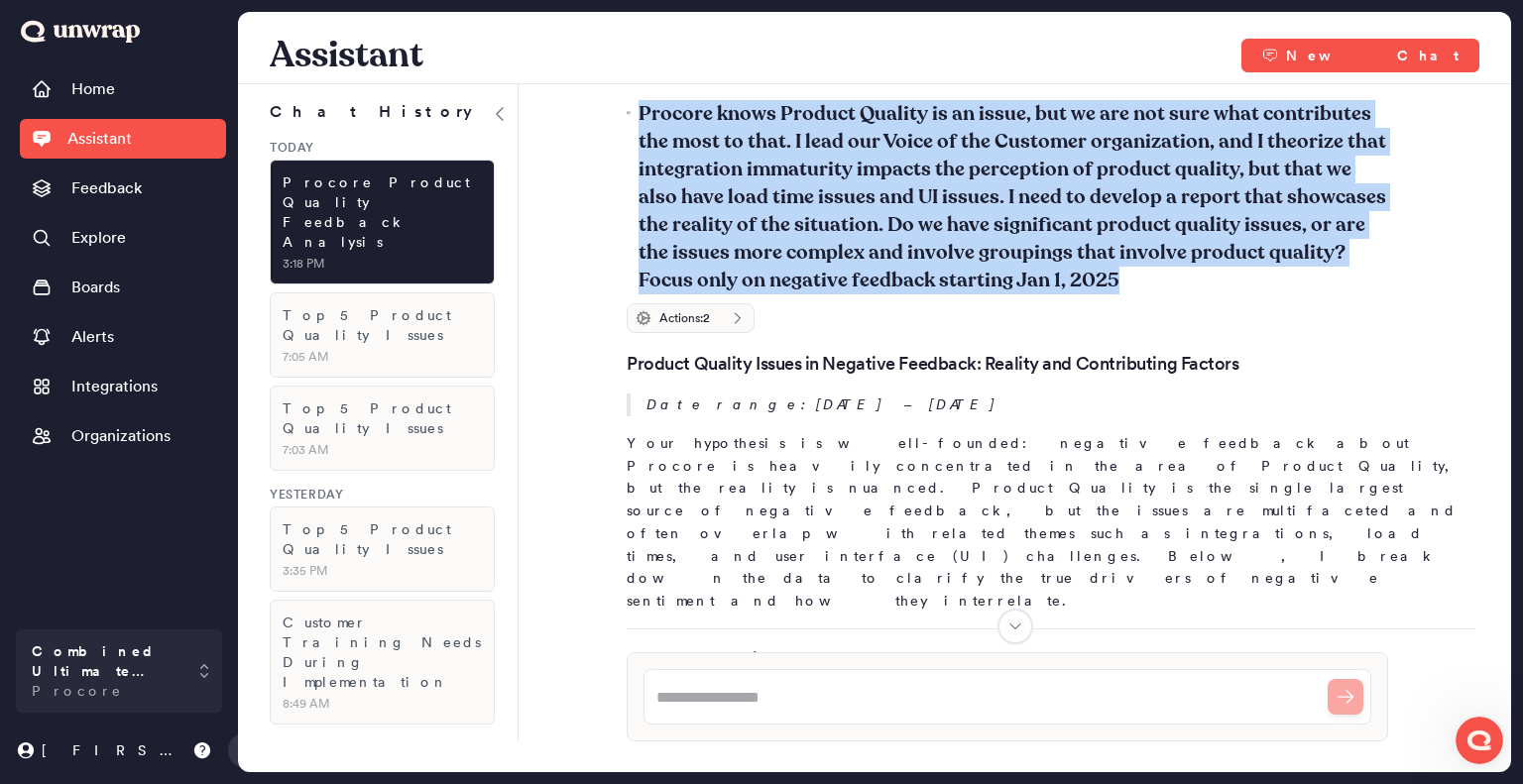 drag, startPoint x: 1059, startPoint y: 288, endPoint x: 639, endPoint y: 103, distance: 458.93899 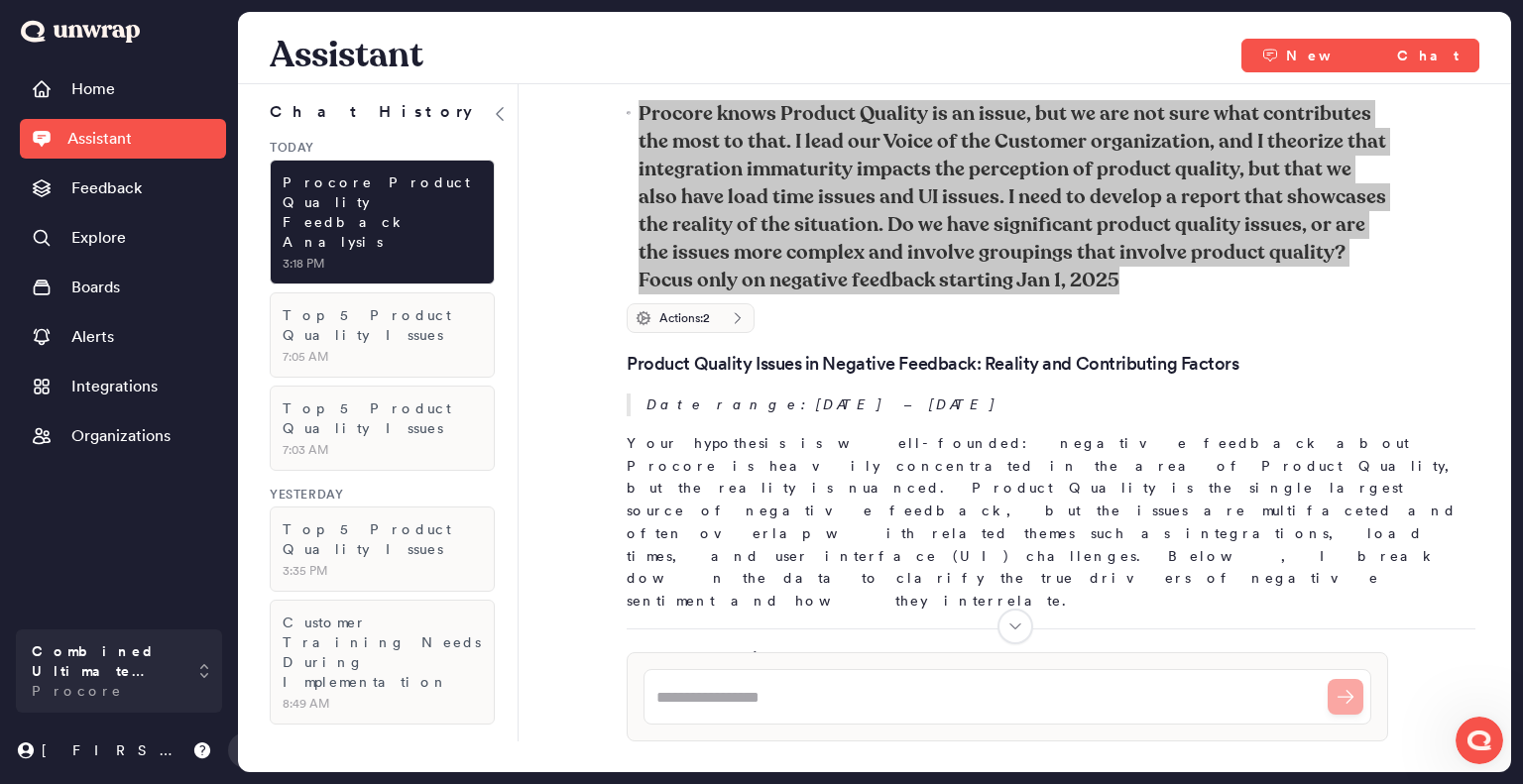 click at bounding box center (1479, 740) 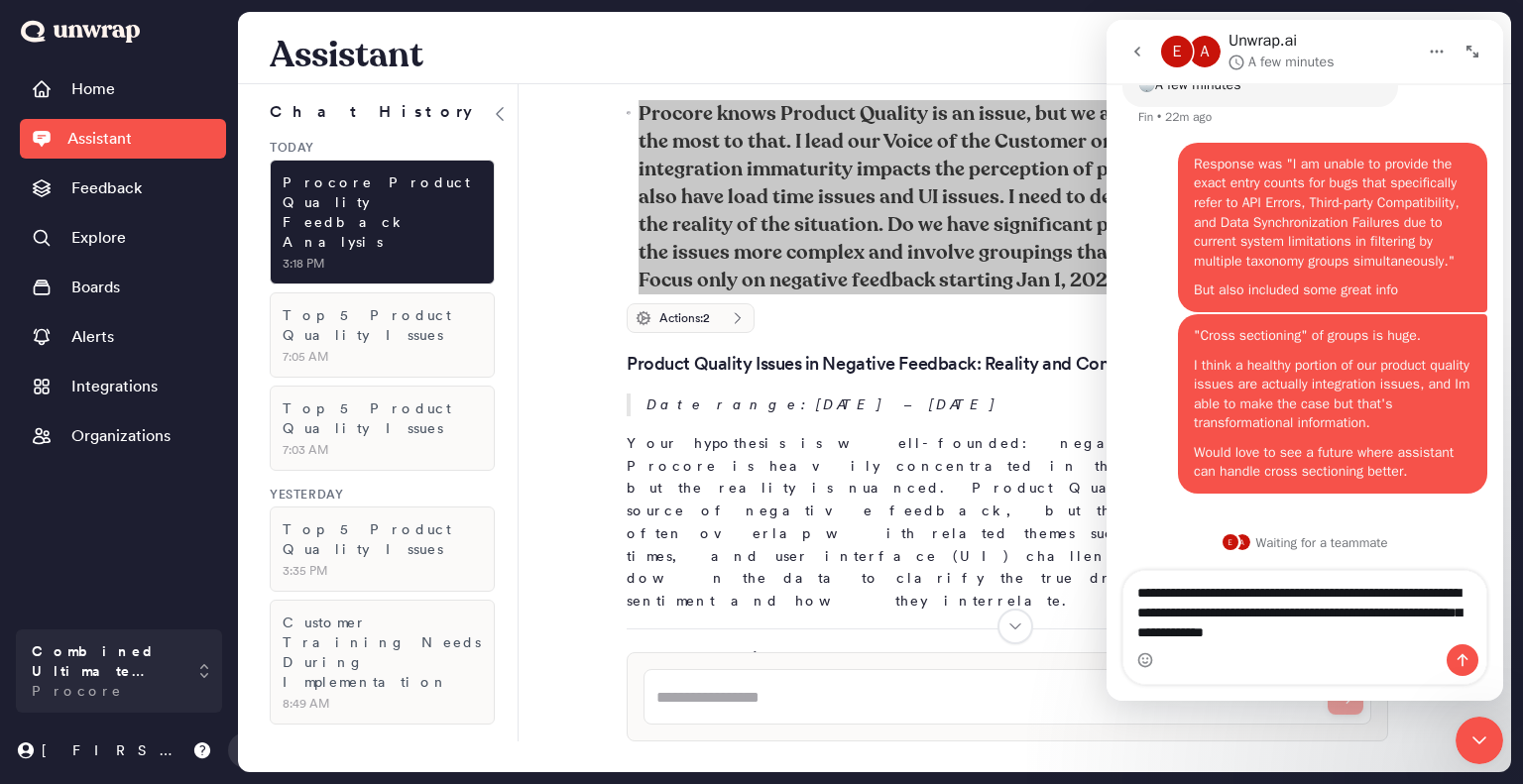 scroll, scrollTop: 305, scrollLeft: 0, axis: vertical 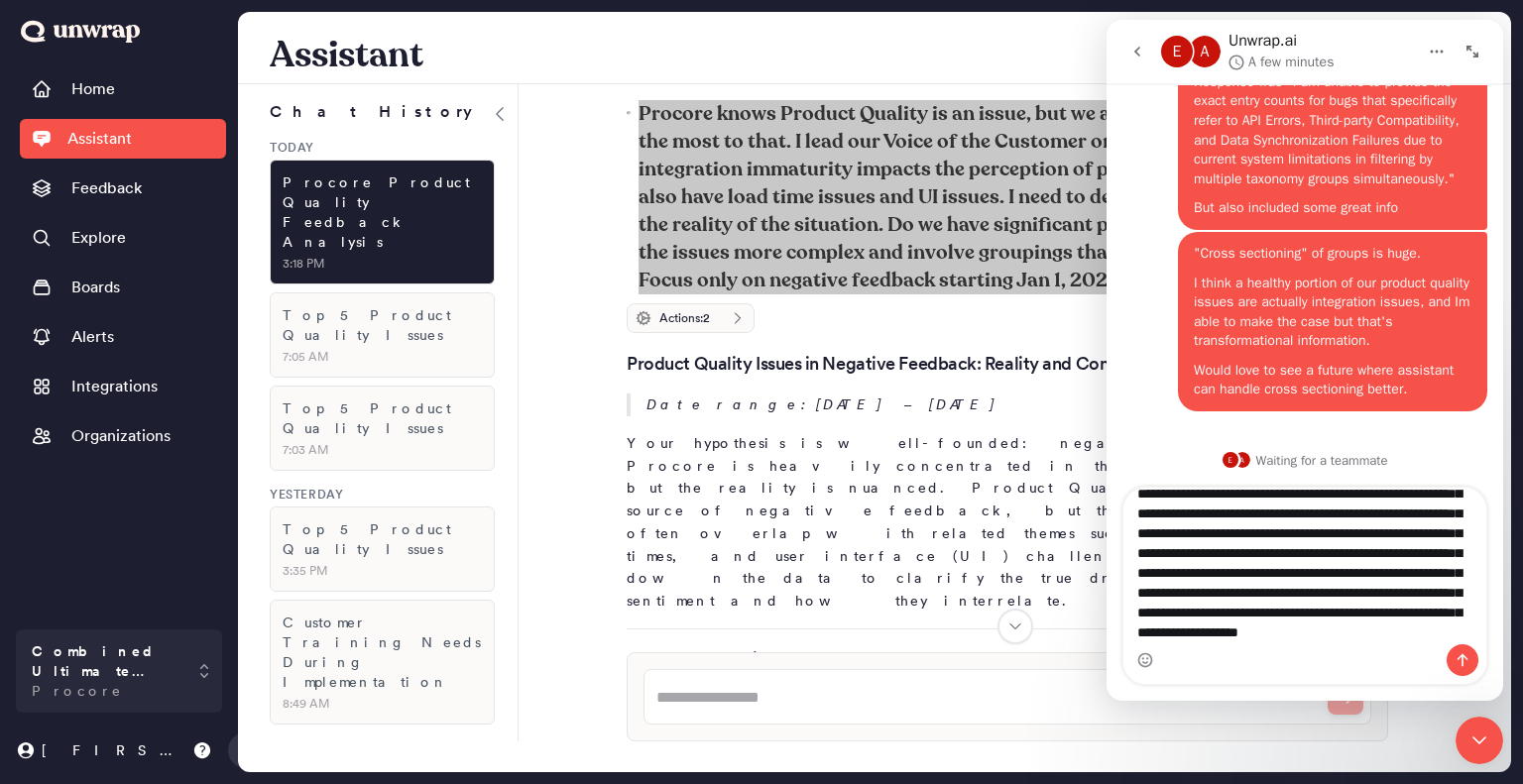 type on "**********" 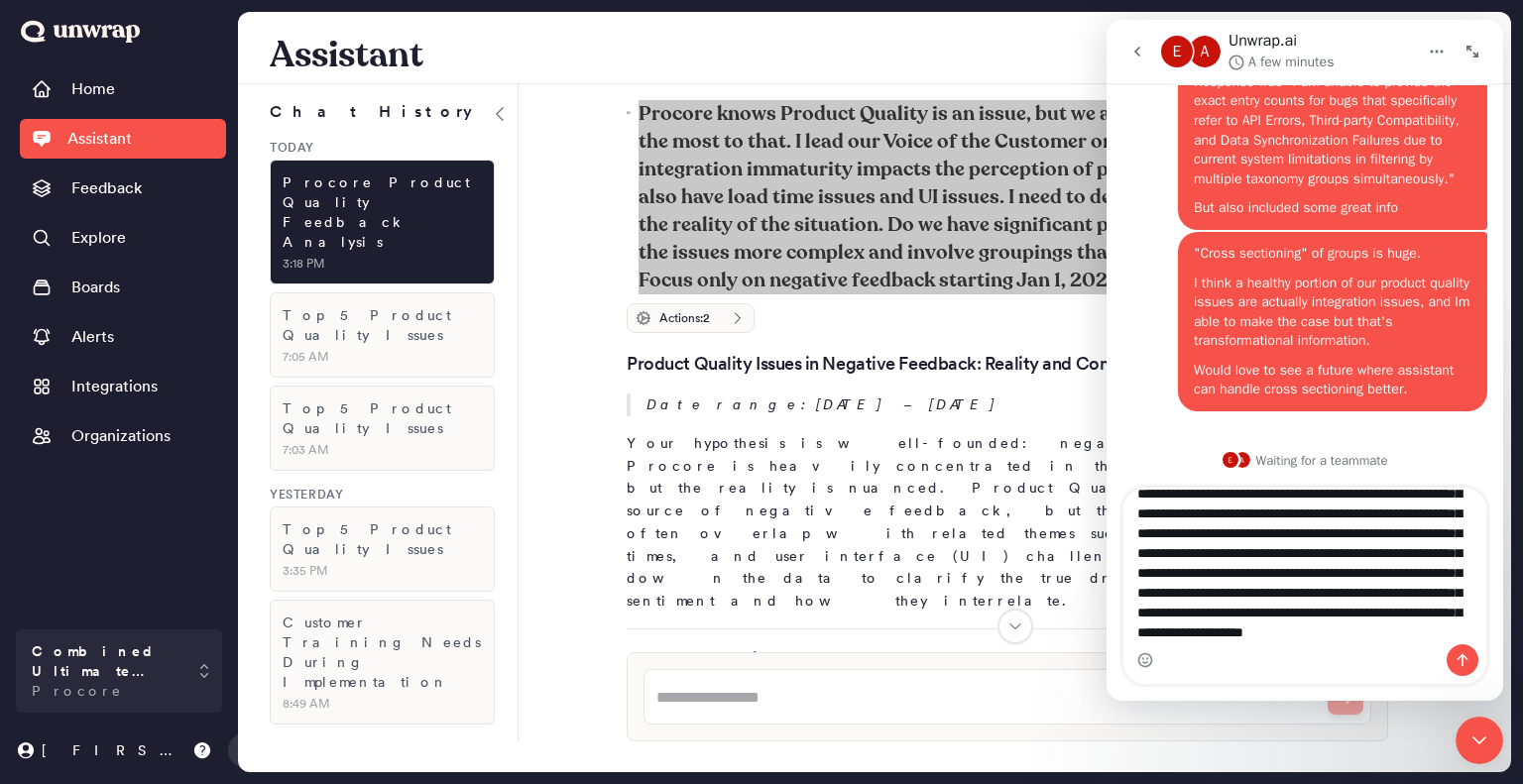 type 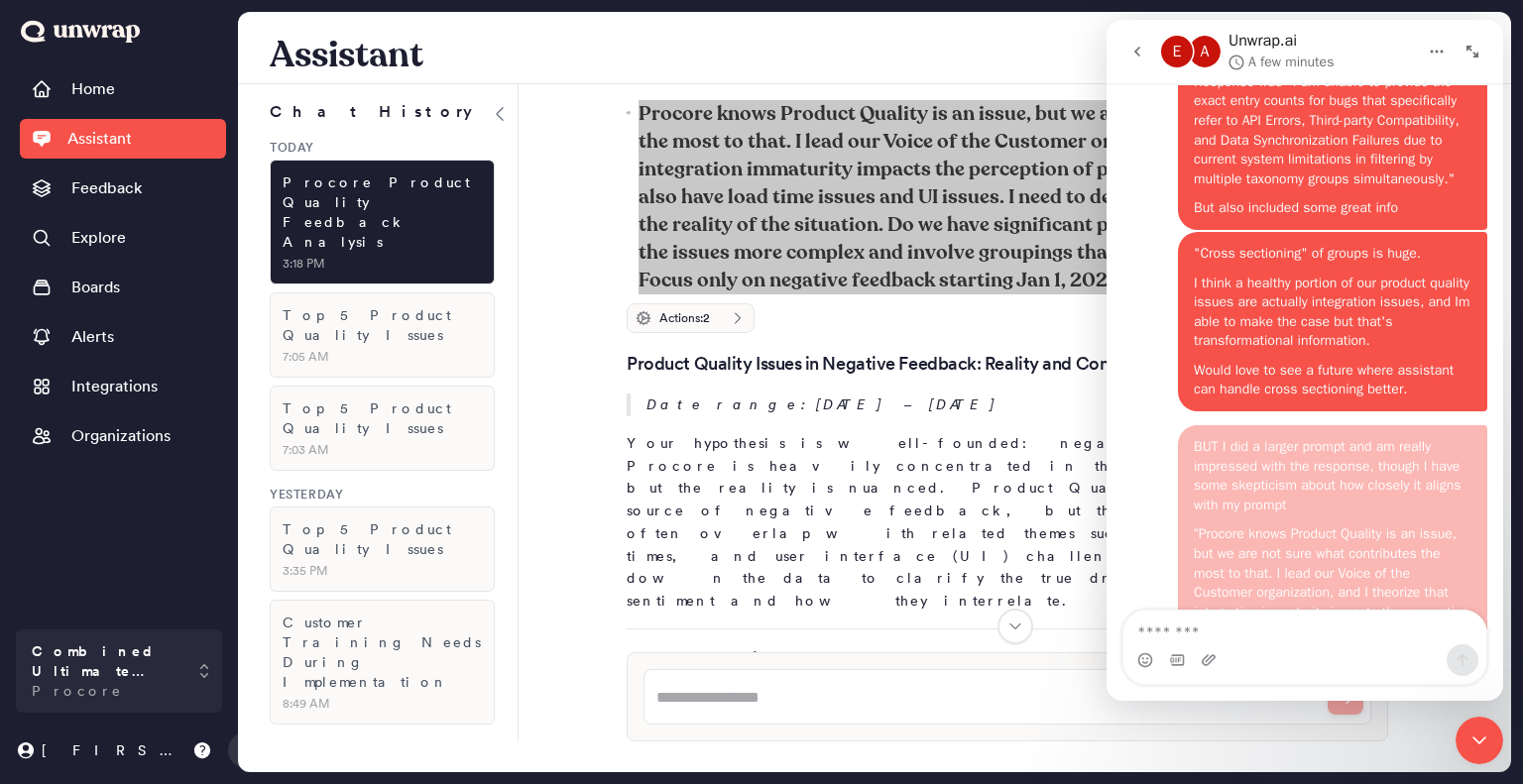 scroll, scrollTop: 0, scrollLeft: 0, axis: both 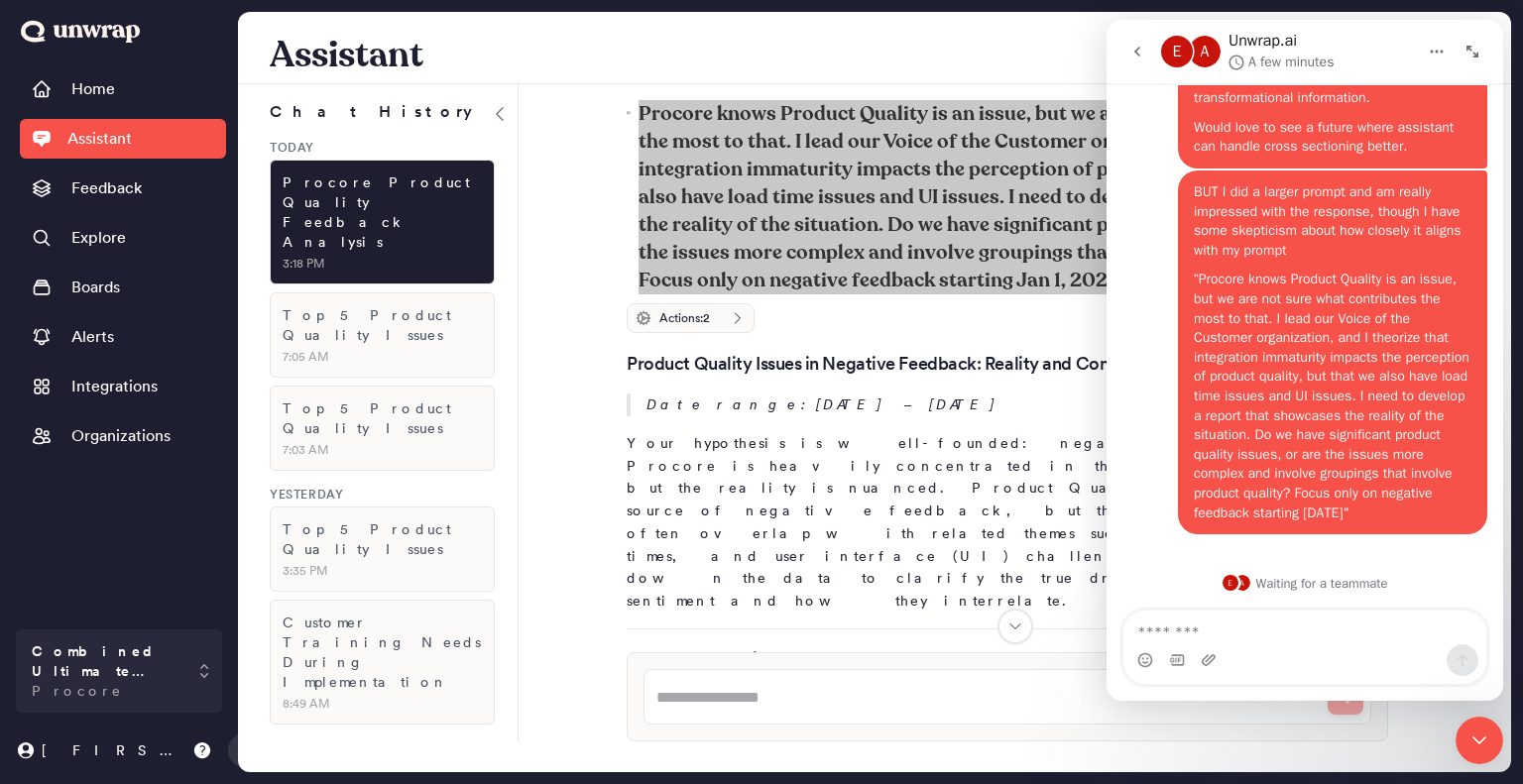 click at bounding box center [1479, 740] 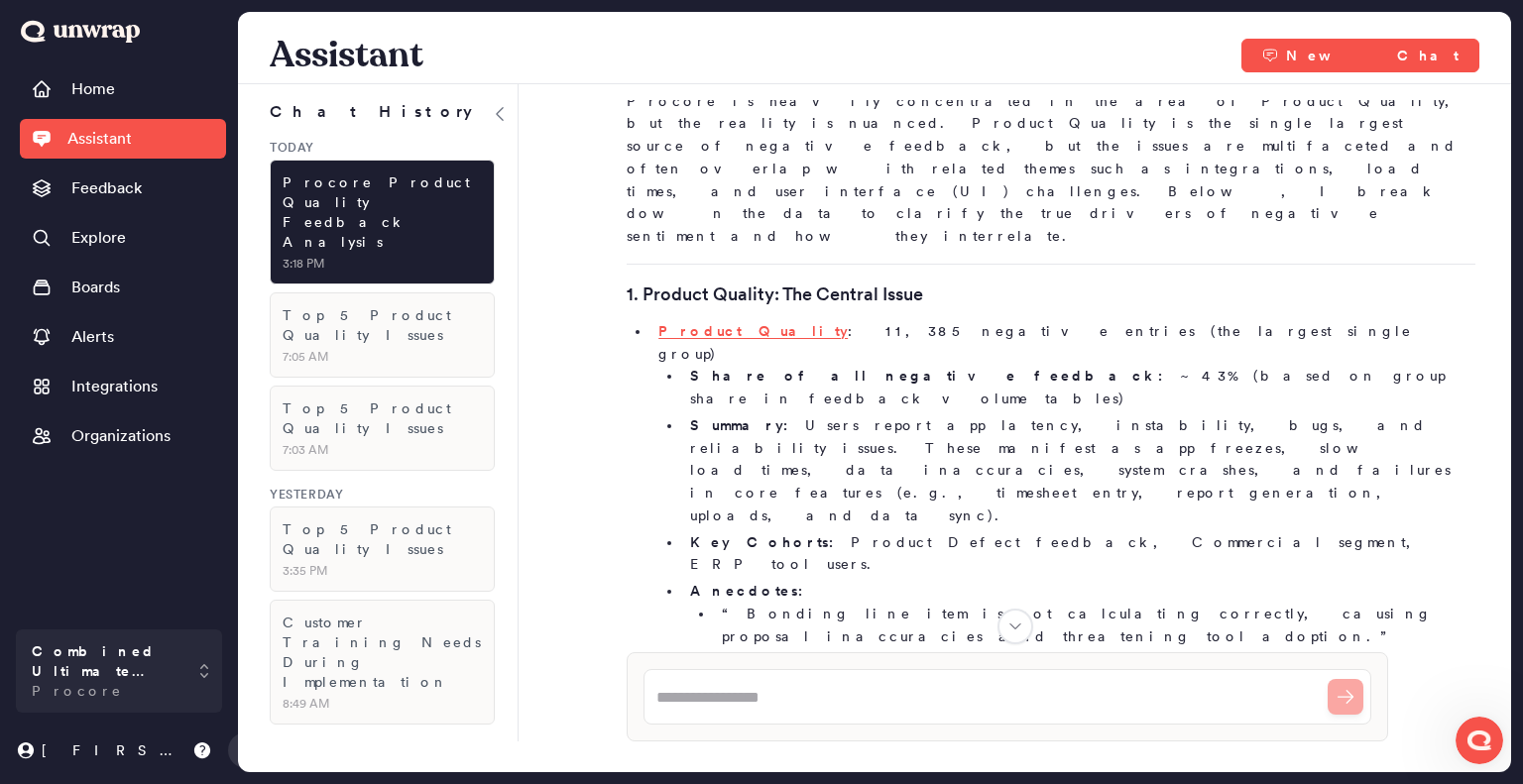 scroll, scrollTop: 367, scrollLeft: 0, axis: vertical 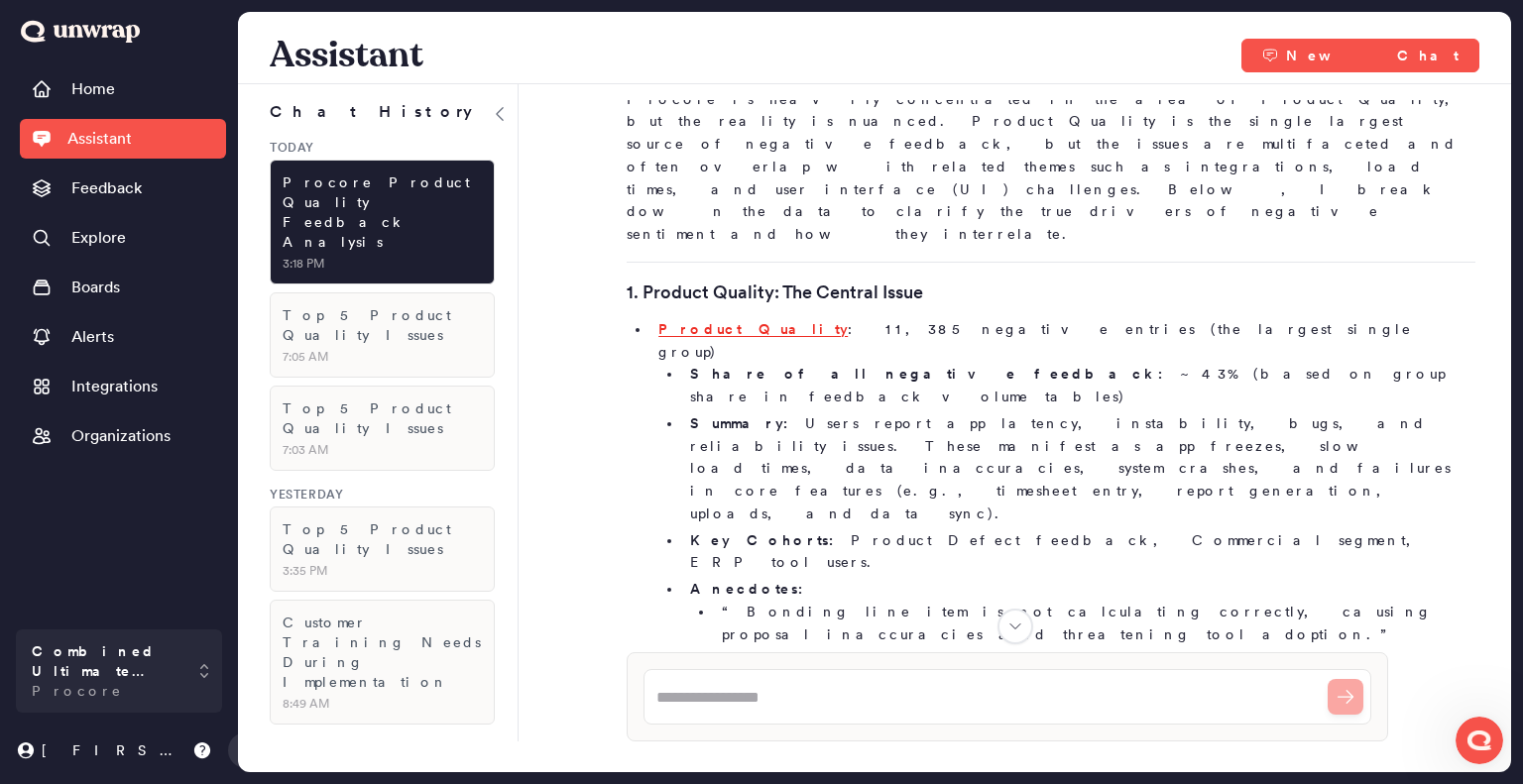 click on "Product Quality" at bounding box center (753, 329) 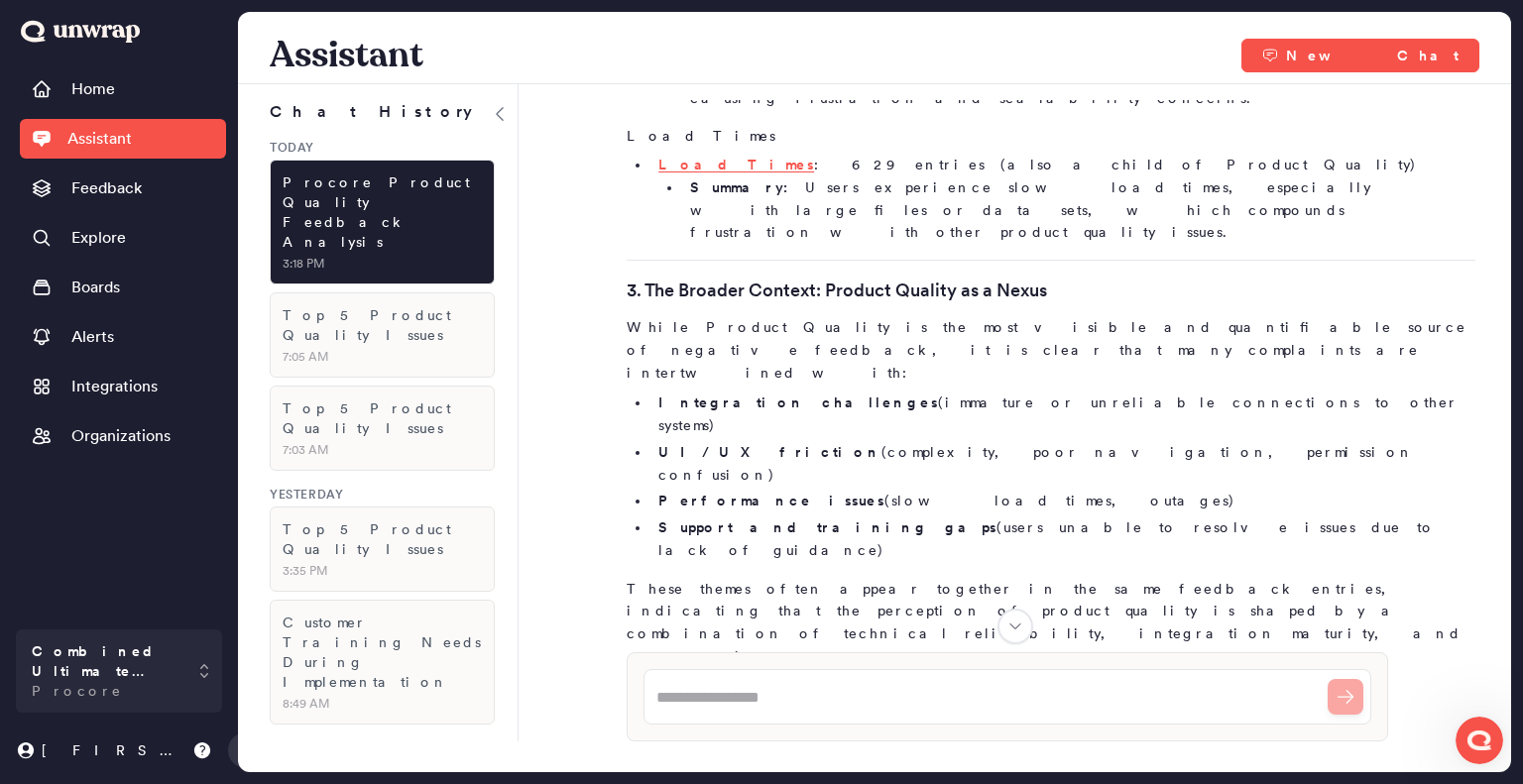 scroll, scrollTop: 1808, scrollLeft: 0, axis: vertical 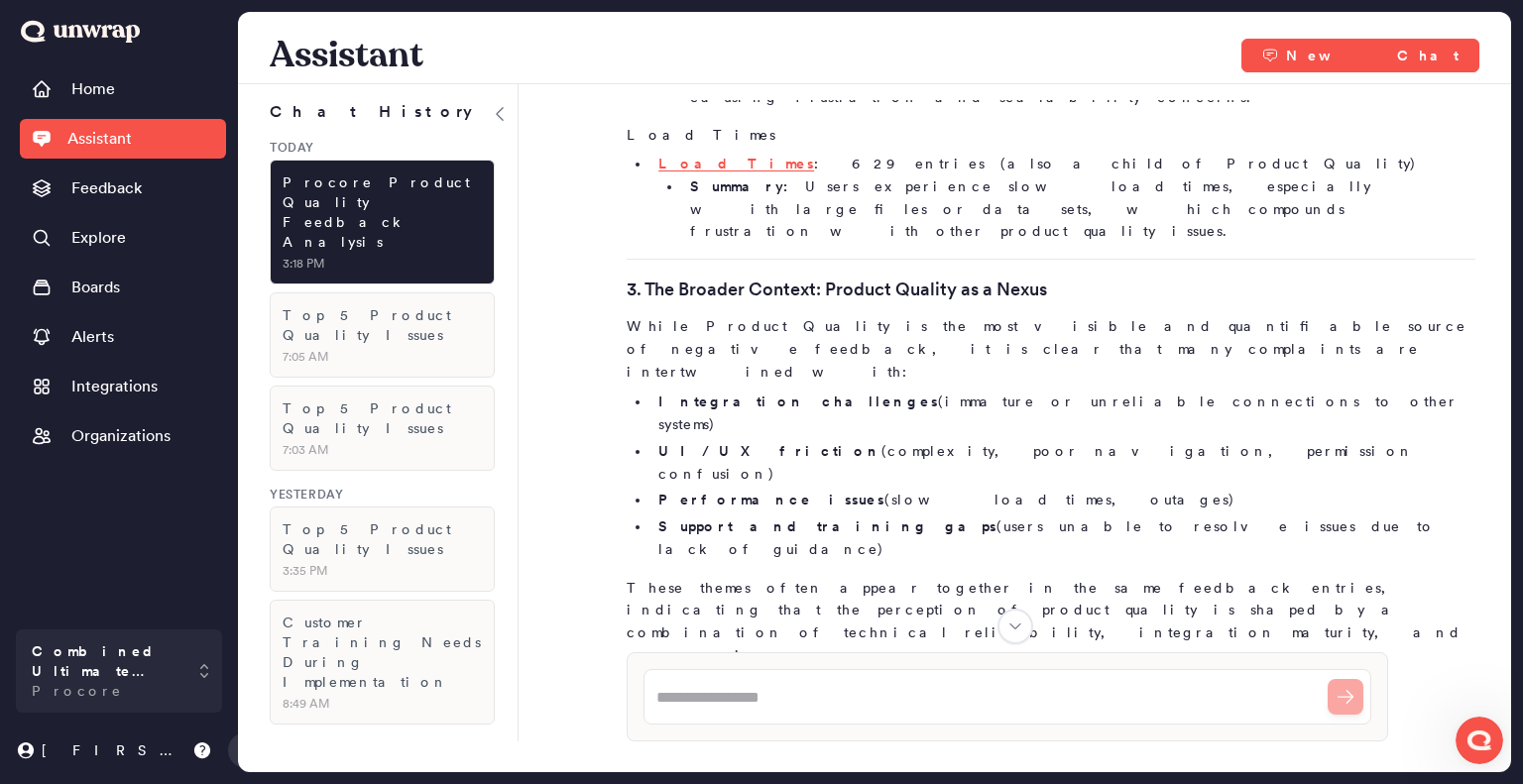click on "Procore knows Product Quality is an issue, but we are not sure what contributes the most to that.
I lead our Voice of the Customer organization, and I theorize that integration immaturity impacts the perception of product quality, but that we also have load time issues and UI issues.
I need to develop a report that showcases the reality of the situation. Do we have significant product quality issues, or are the issues more complex and involve groupings that involve product quality?
Focus only on negative feedback starting Jan 1, 2025 Unwrapping... Actions:  2 Filter Feedback Filtering feedback to only negative sentiment entries from January 1, 2025 onward. Searching Feedback Identifying groups directly related to product quality in negative feedback since Jan 1, 2025. Product Quality Issues in Negative Feedback: Reality and Contributing Factors
Date range: January 1, 2025 – July 11, 2025
1. Product Quality: The Central Issue
Product Quality
Share of all negative feedback:" at bounding box center (1014, 376) 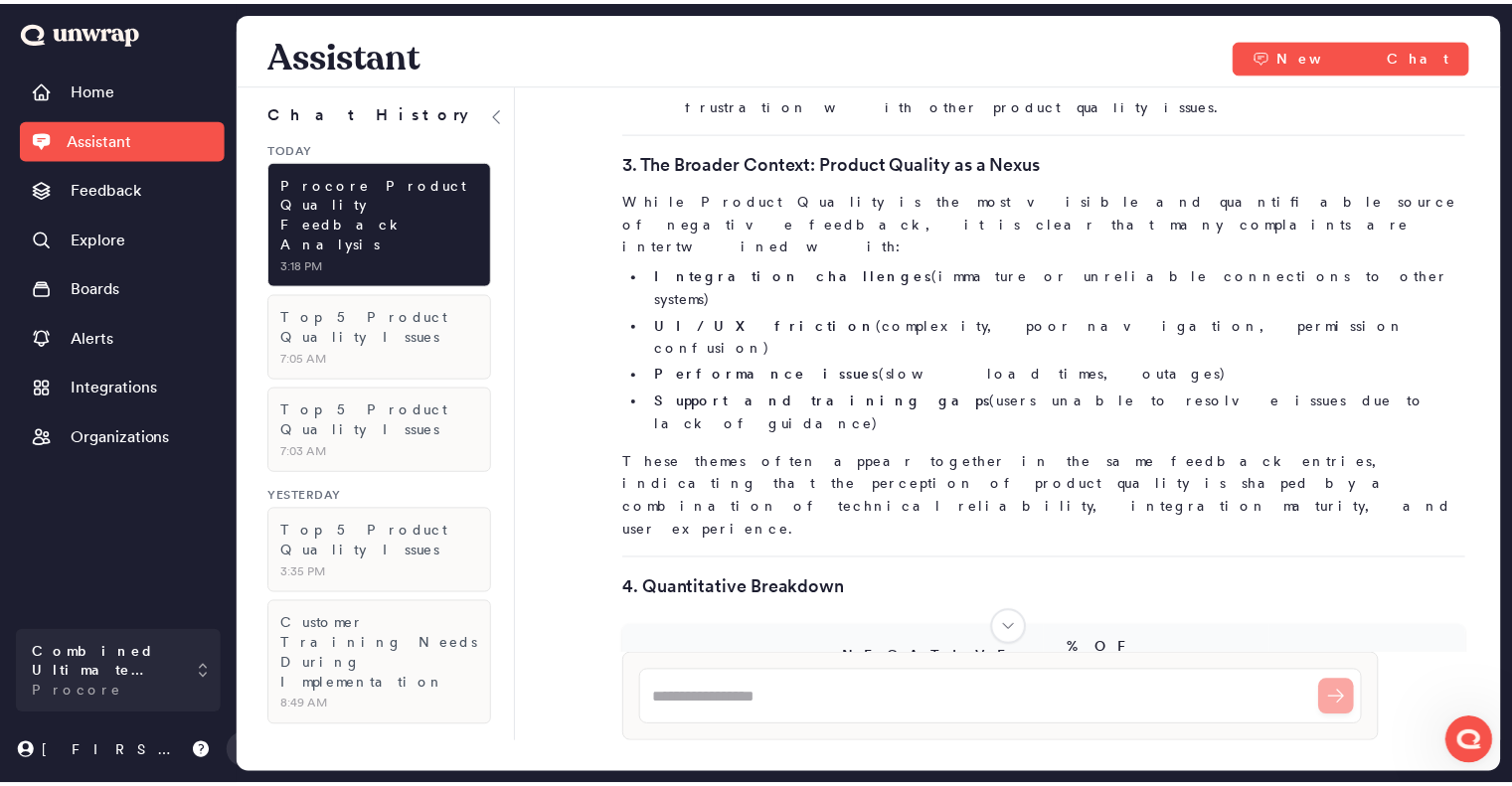 scroll, scrollTop: 2325, scrollLeft: 0, axis: vertical 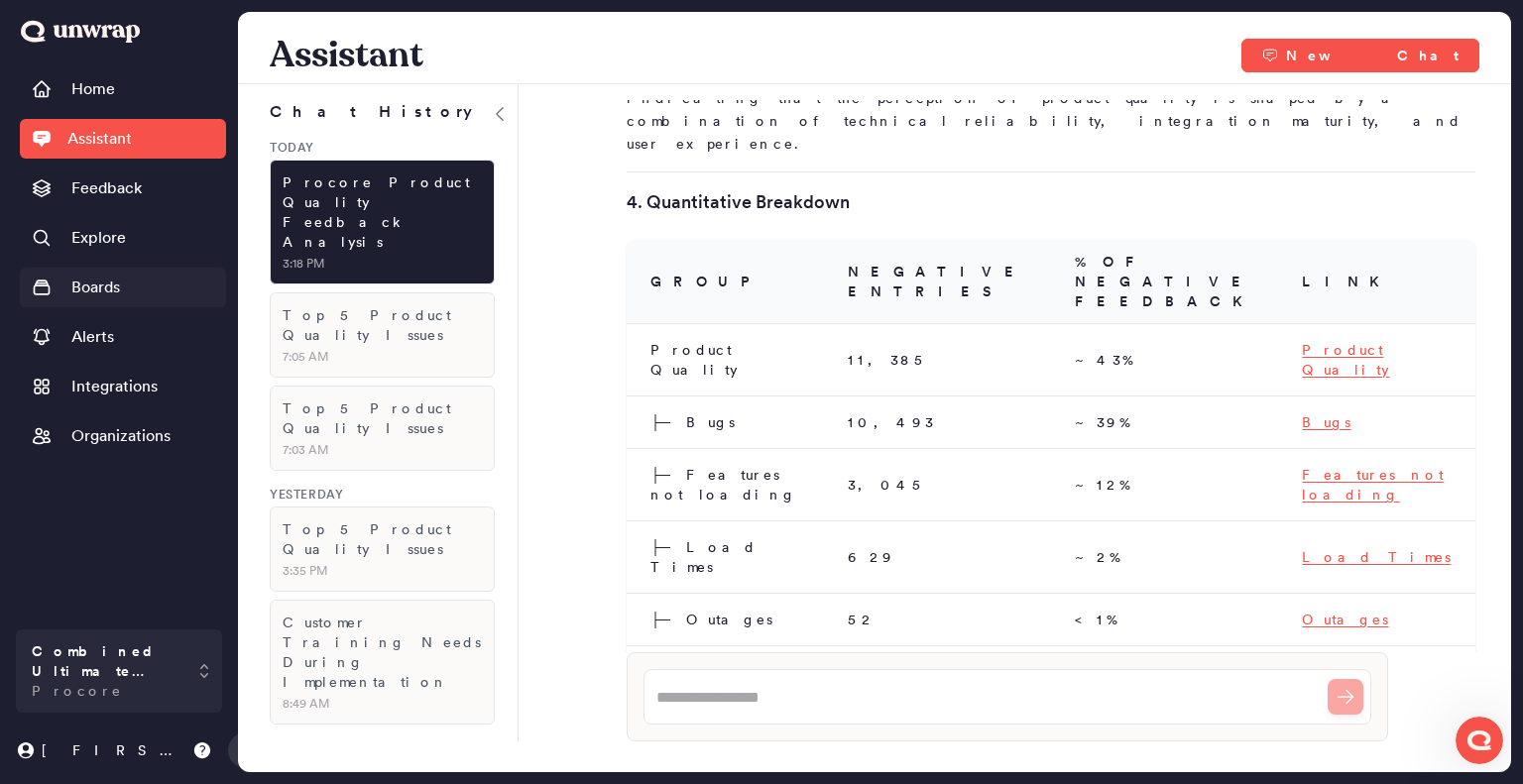 click on "Boards" at bounding box center [95, 287] 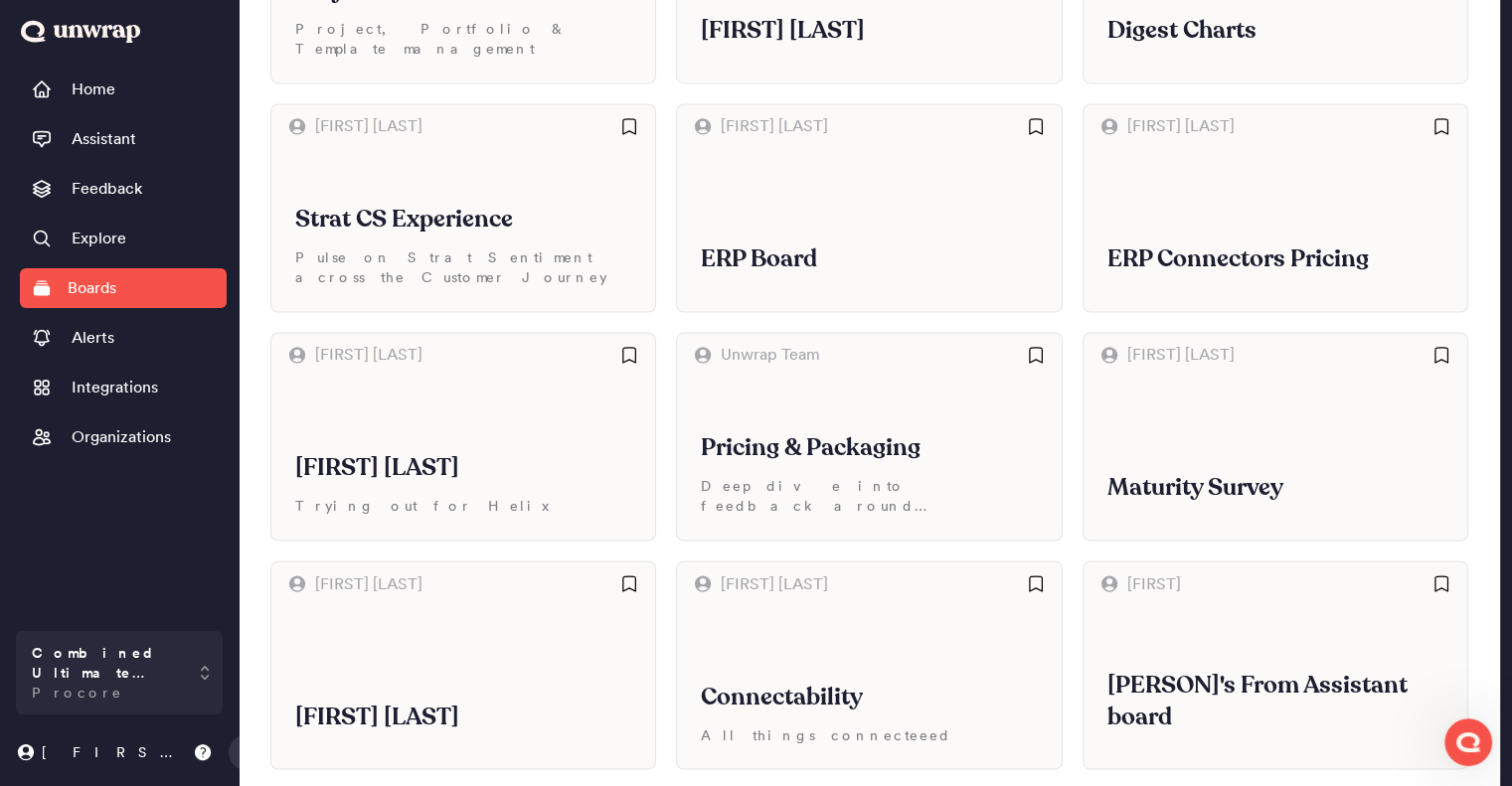 scroll, scrollTop: 3461, scrollLeft: 0, axis: vertical 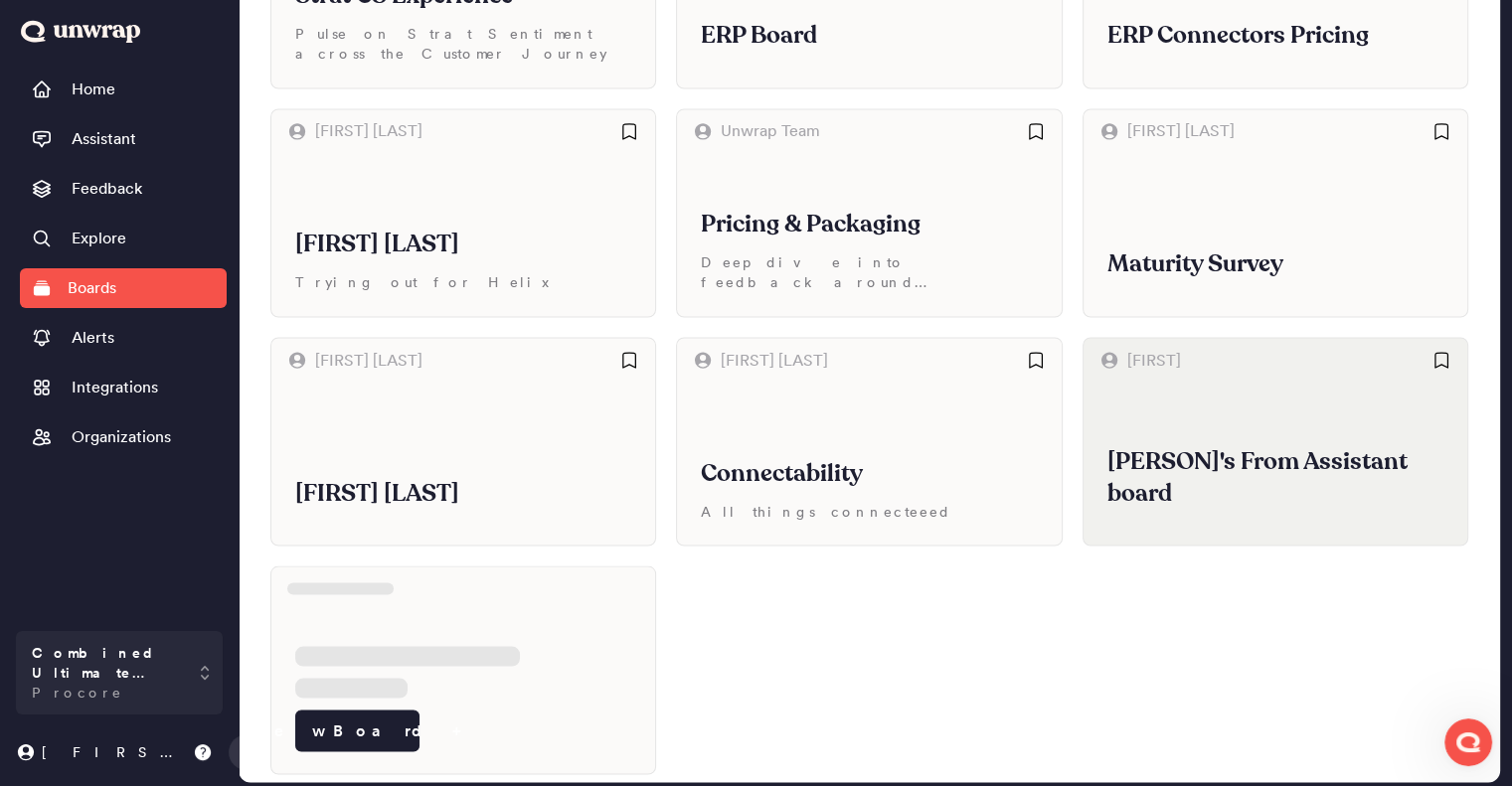 click on "Greg's From Assistant board" at bounding box center (1275, 463) 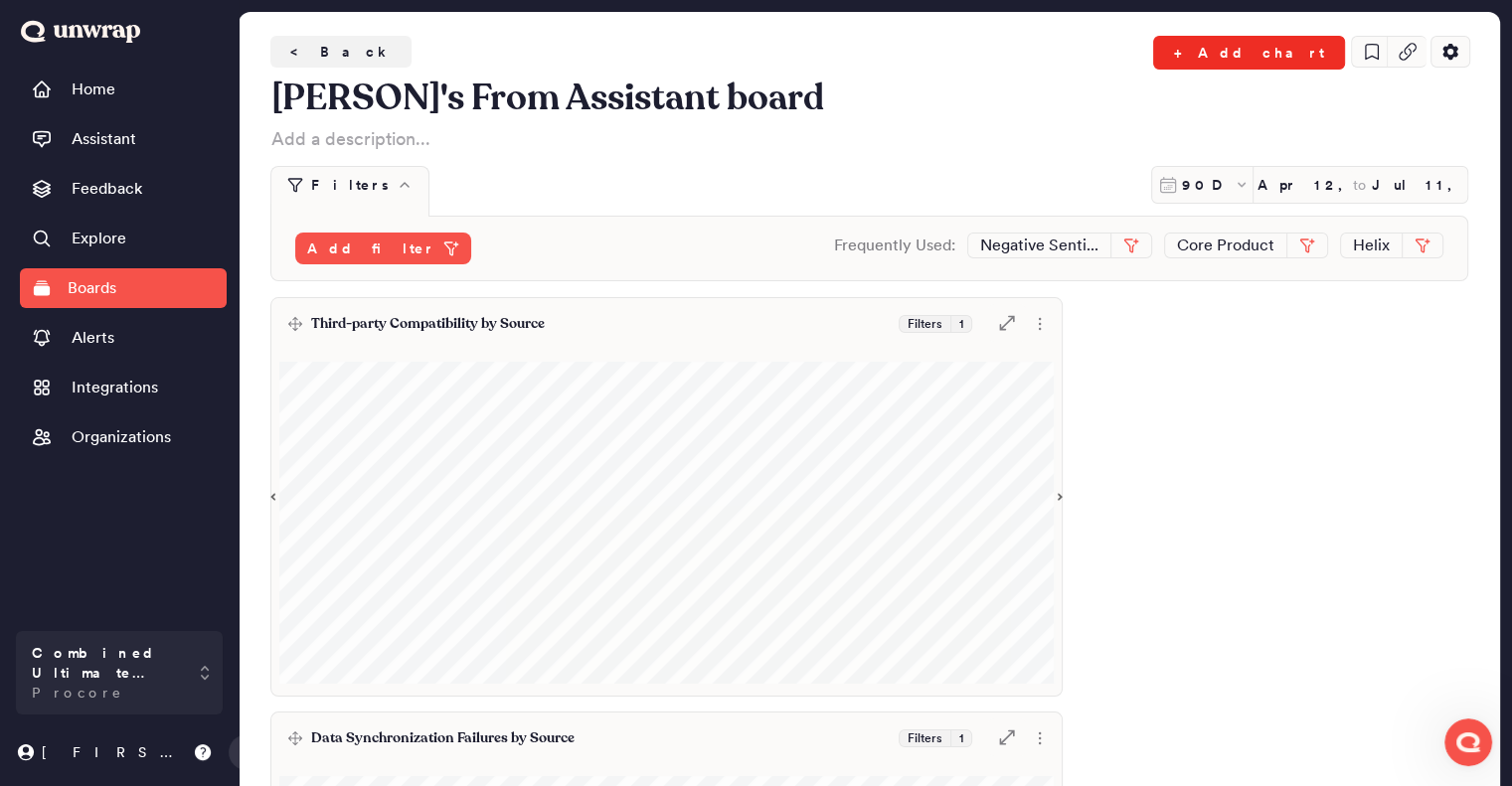 click on "+ Add chart" at bounding box center [1249, 53] 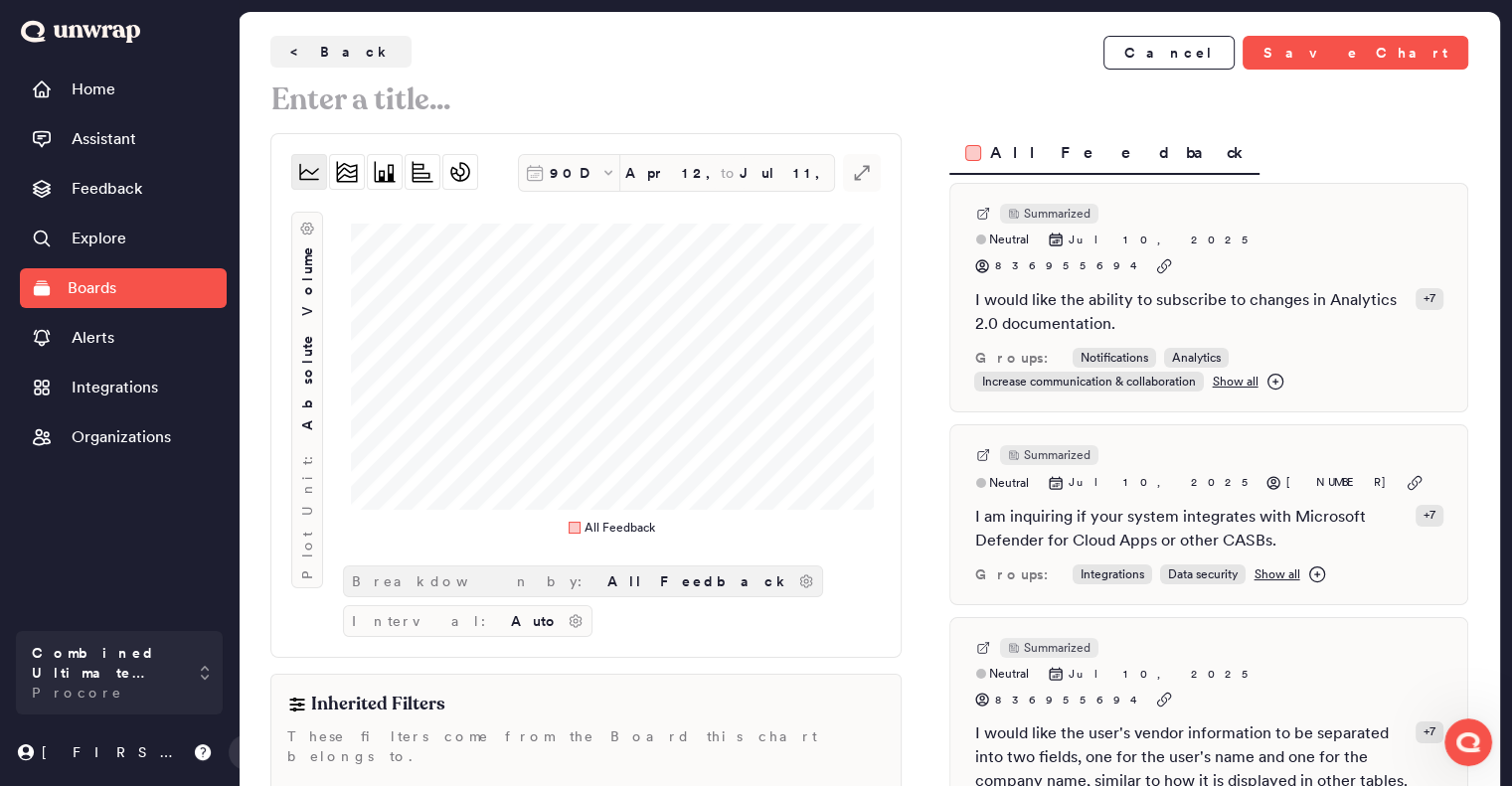 scroll, scrollTop: 101, scrollLeft: 0, axis: vertical 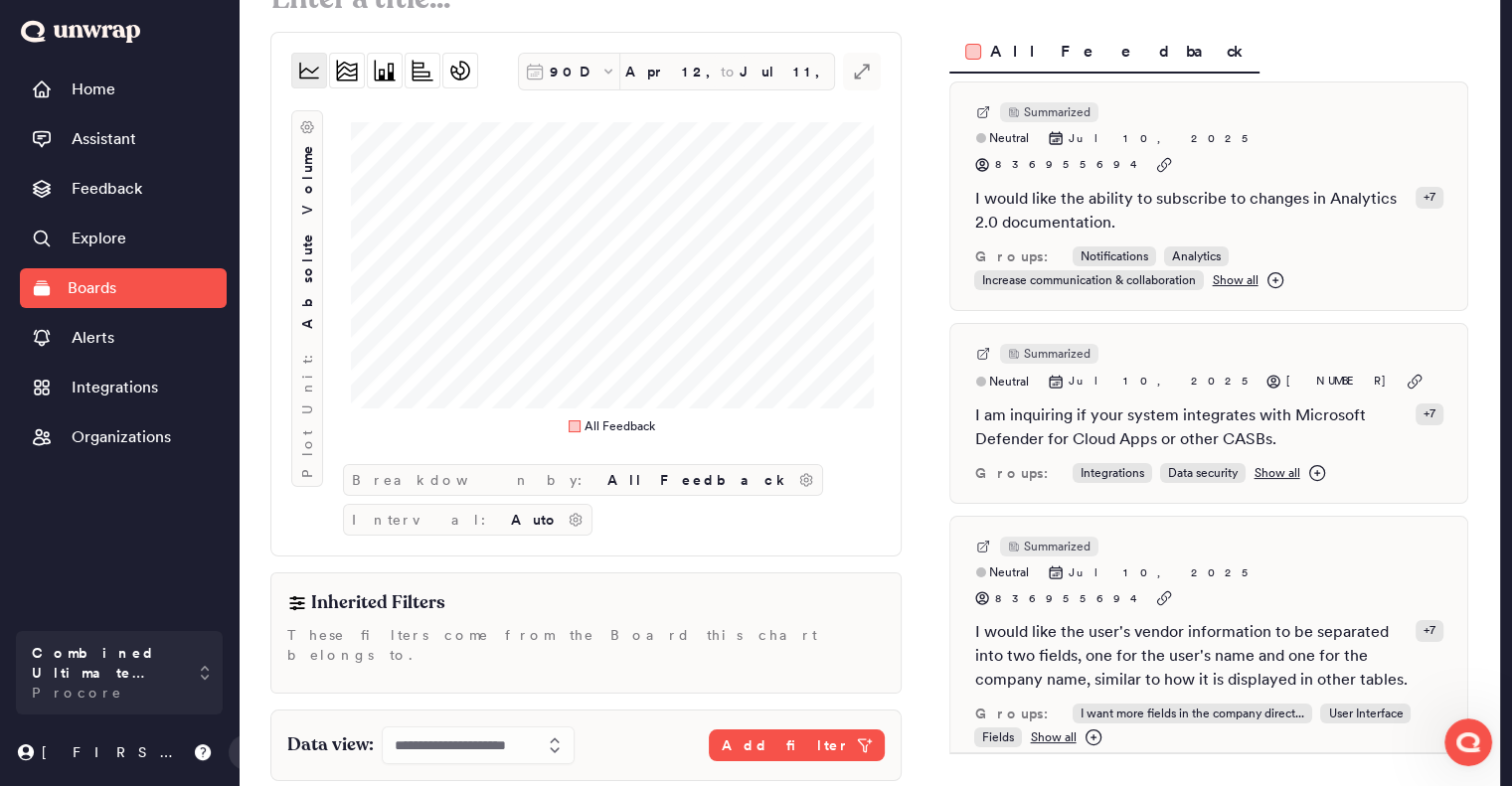 click on "+ Add data view" at bounding box center (440, 811) 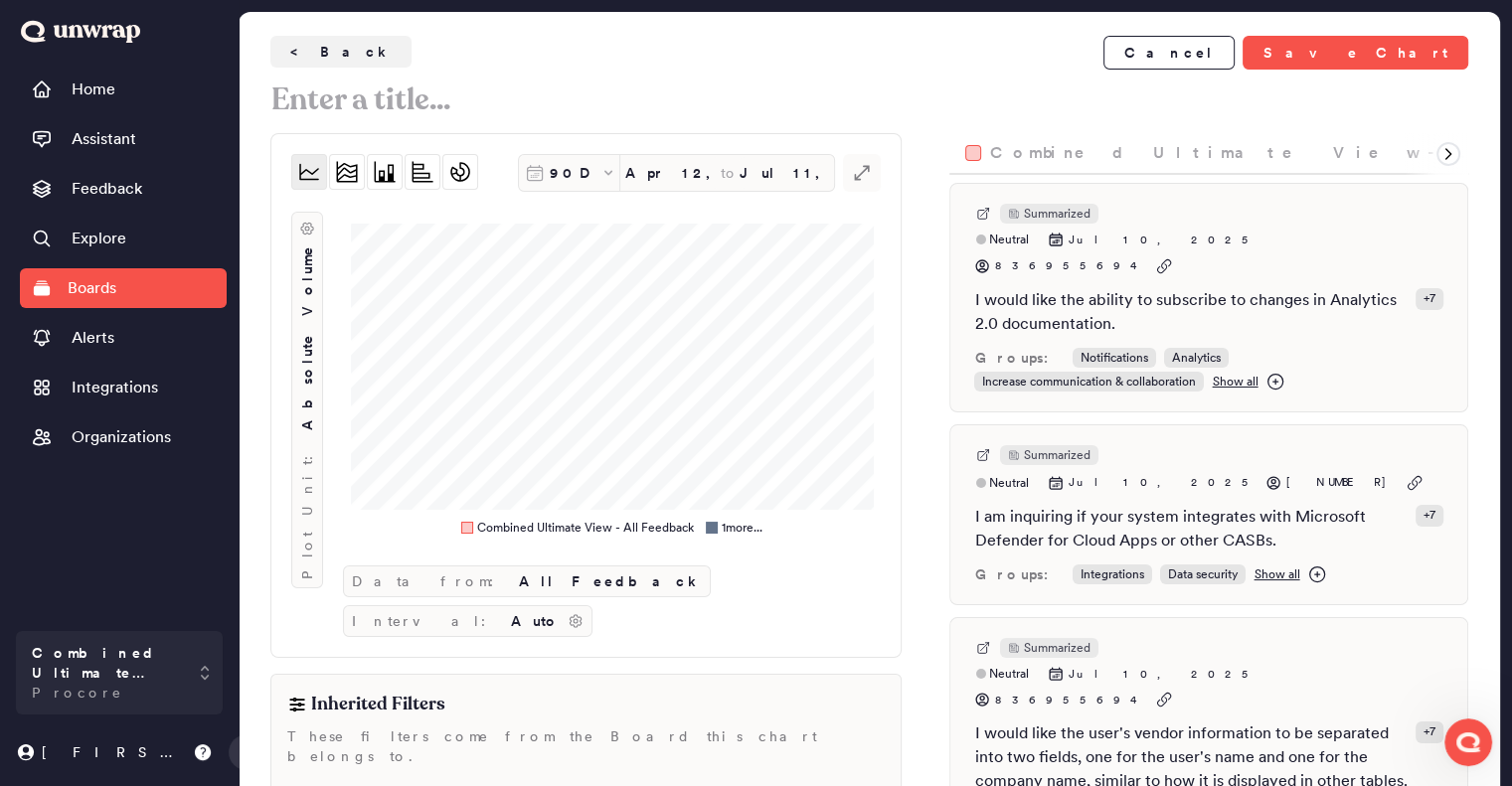 scroll, scrollTop: 184, scrollLeft: 0, axis: vertical 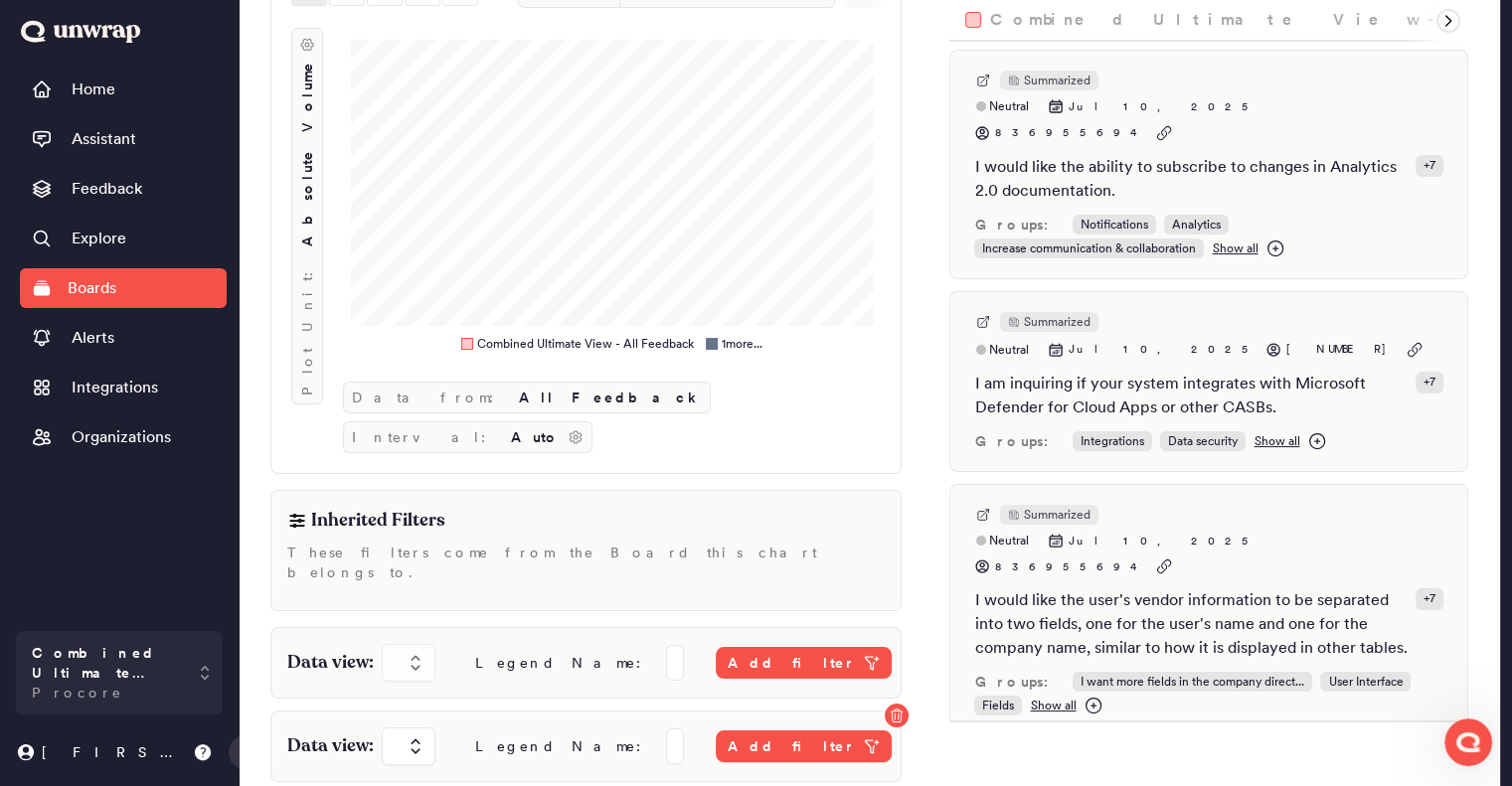 click on "Inherited Filters" at bounding box center (378, 521) 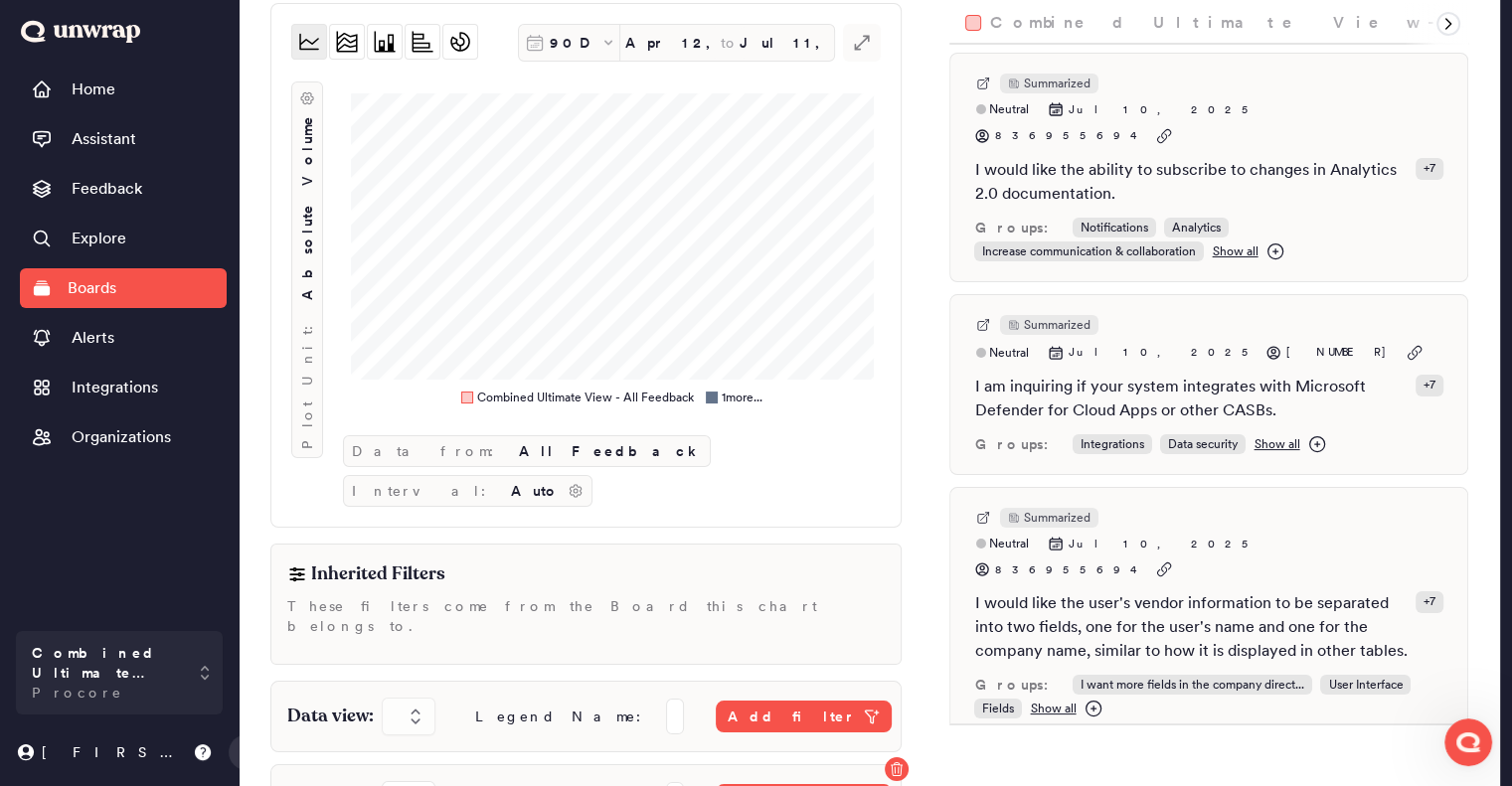 scroll, scrollTop: 184, scrollLeft: 0, axis: vertical 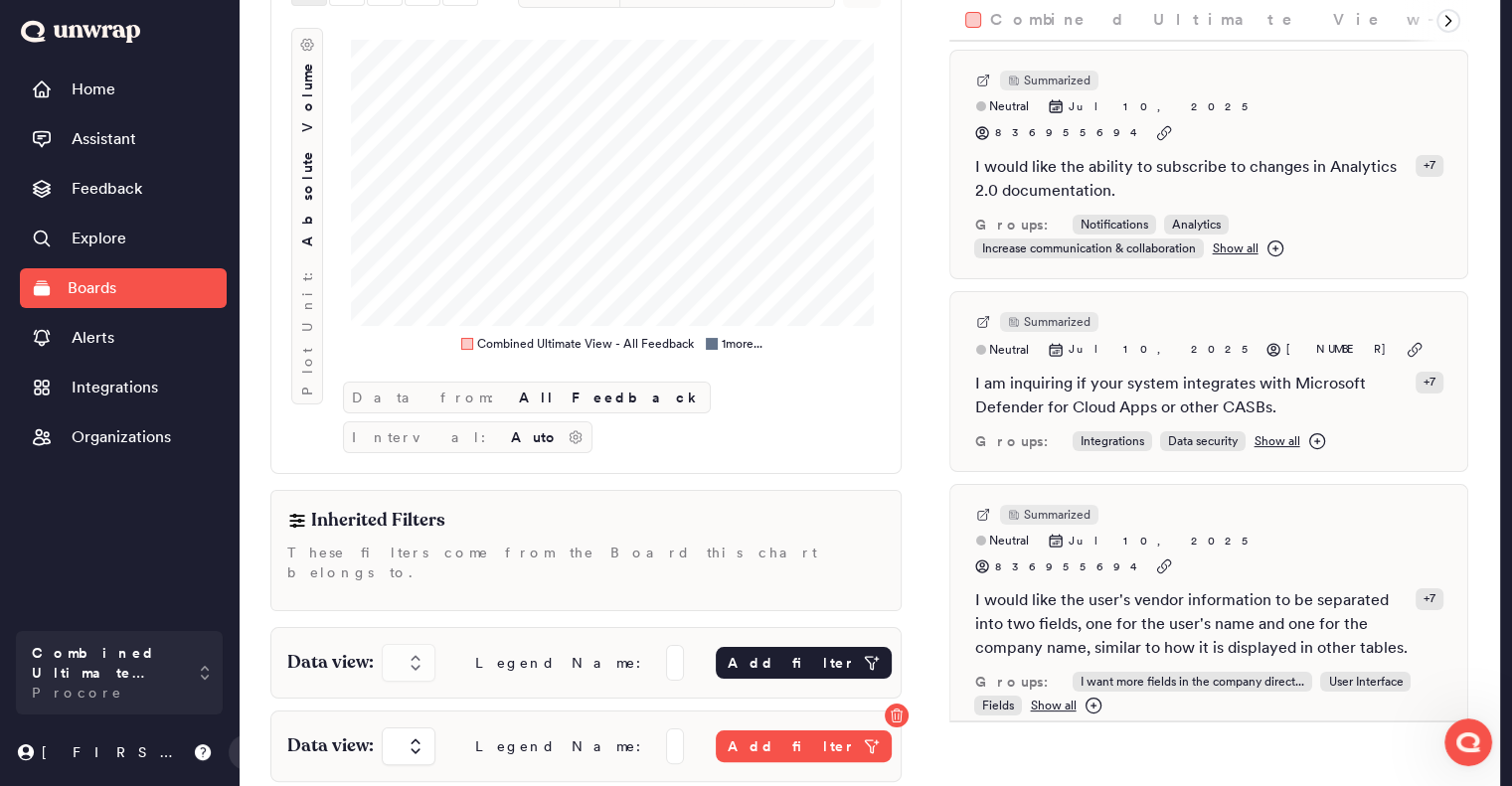 click 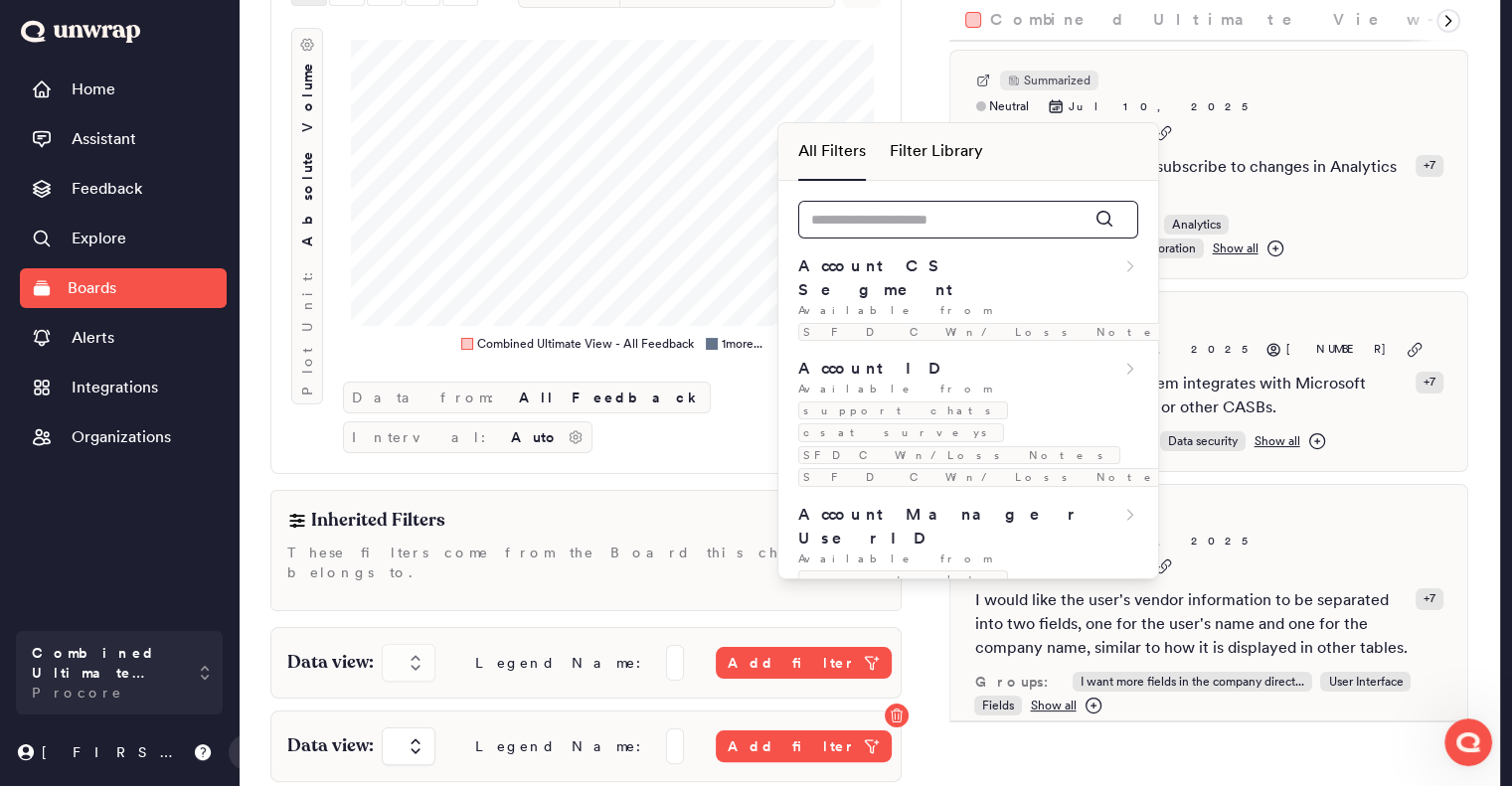 click at bounding box center (968, 220) 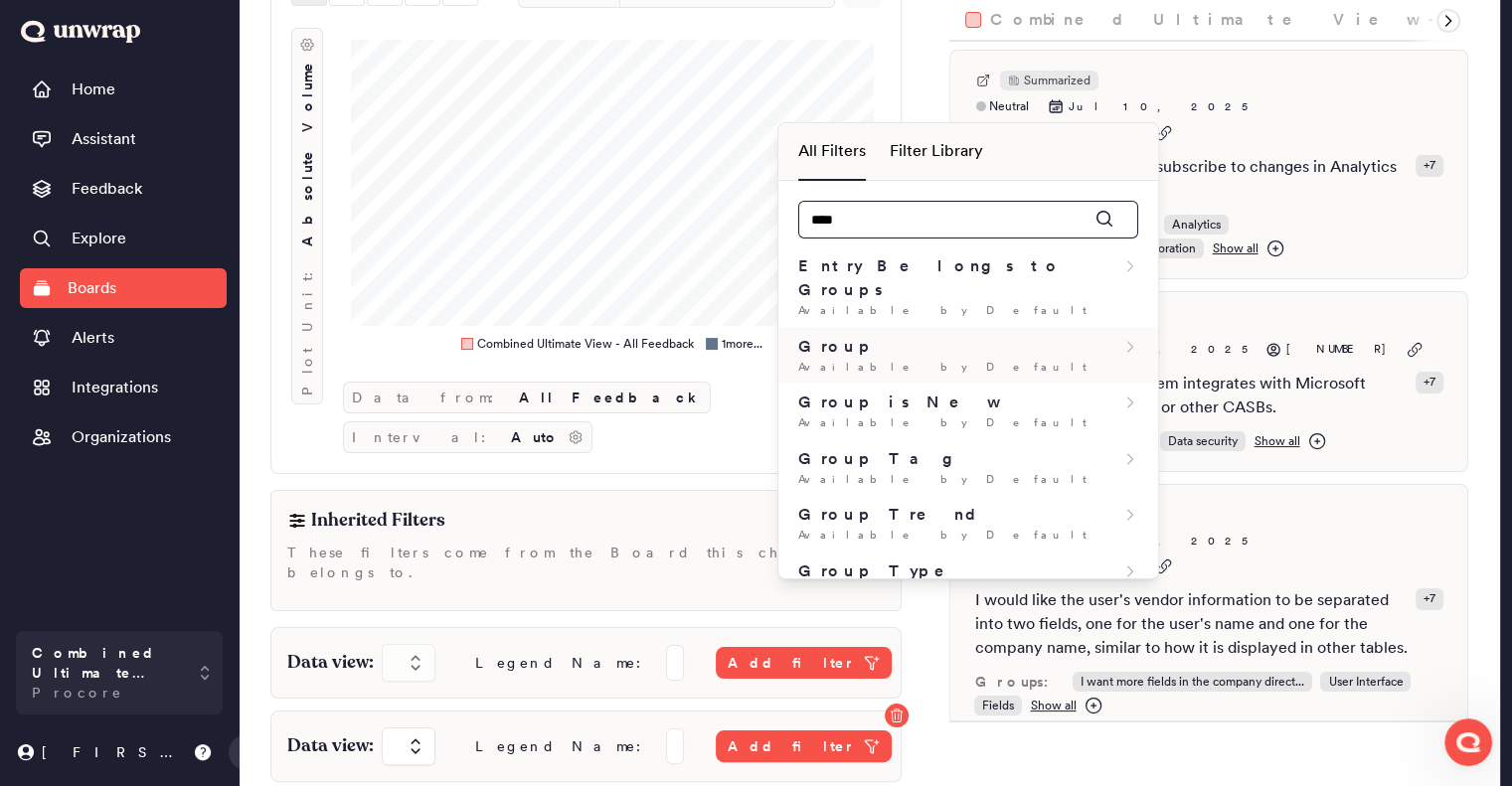 type on "****" 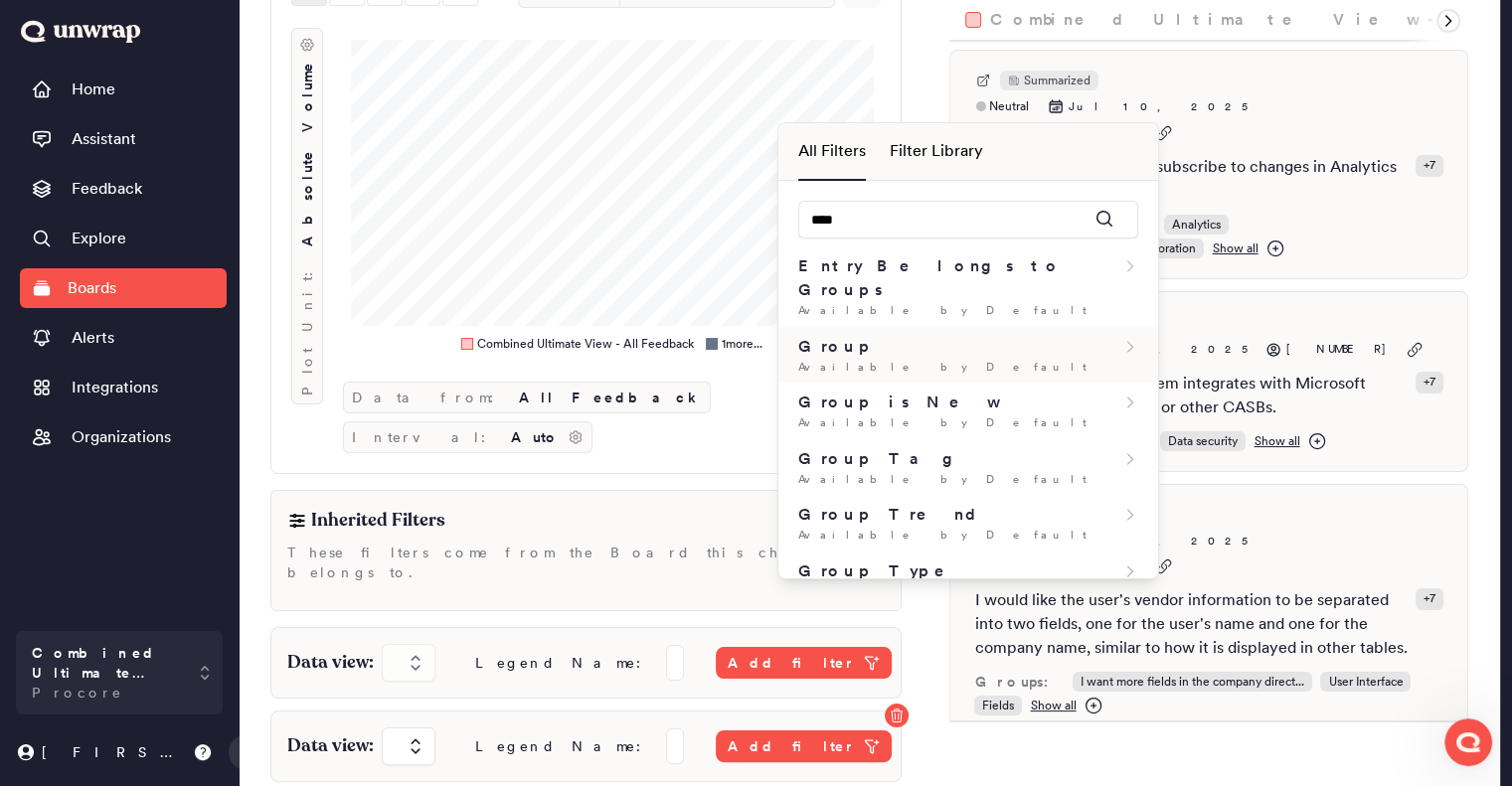 click on "Group" at bounding box center [836, 347] 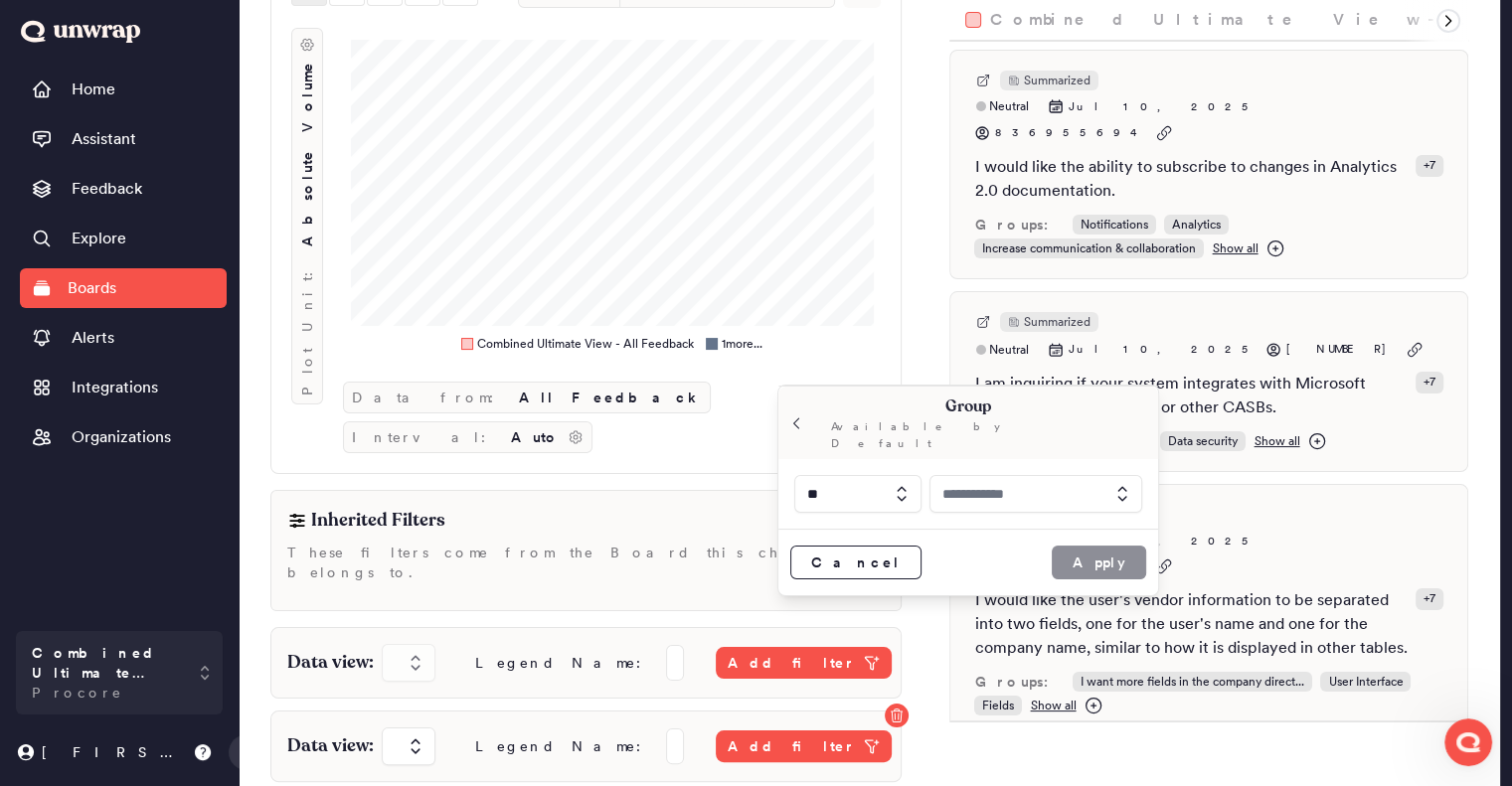 click at bounding box center [1036, 494] 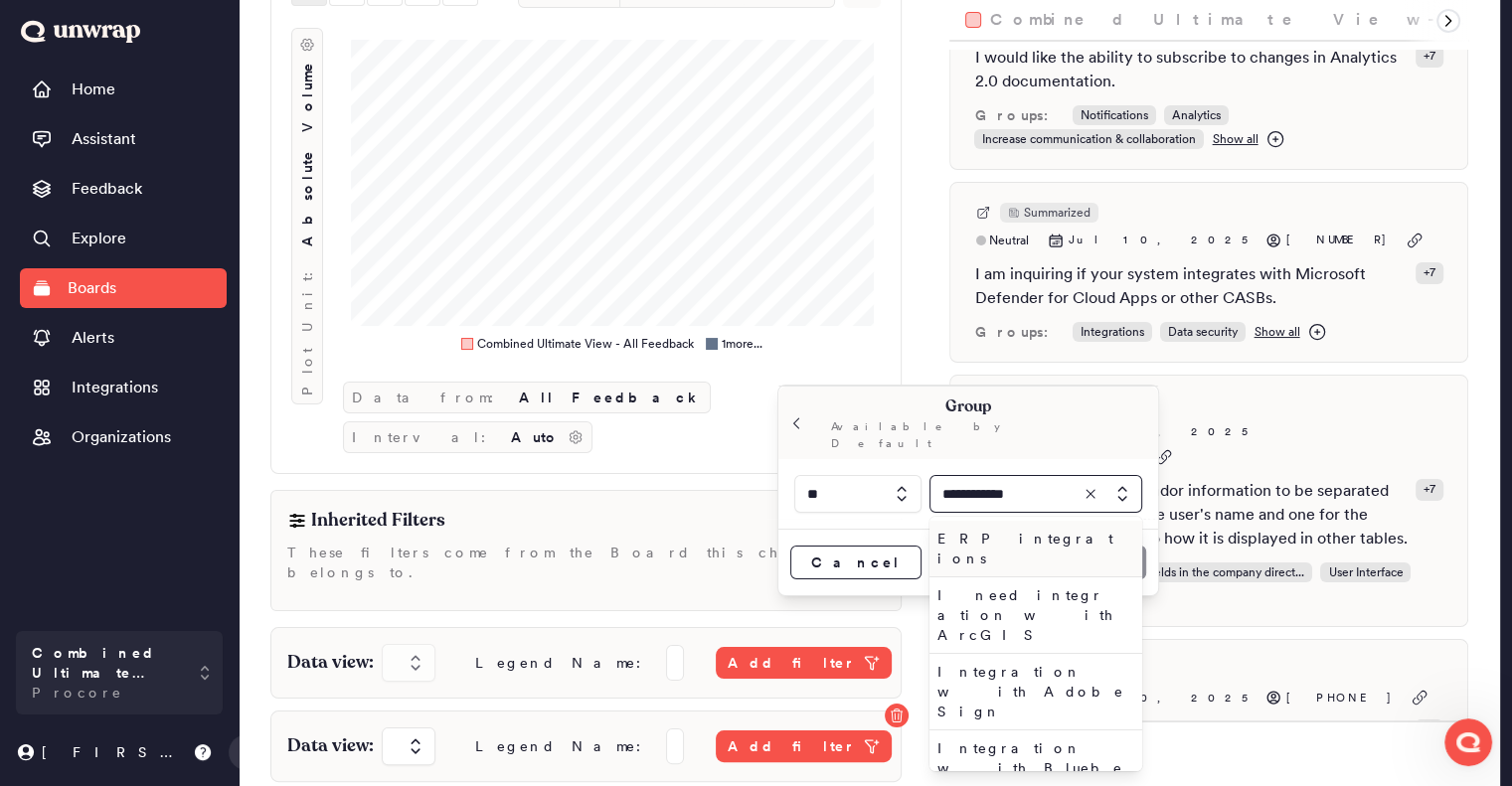 scroll, scrollTop: 111, scrollLeft: 0, axis: vertical 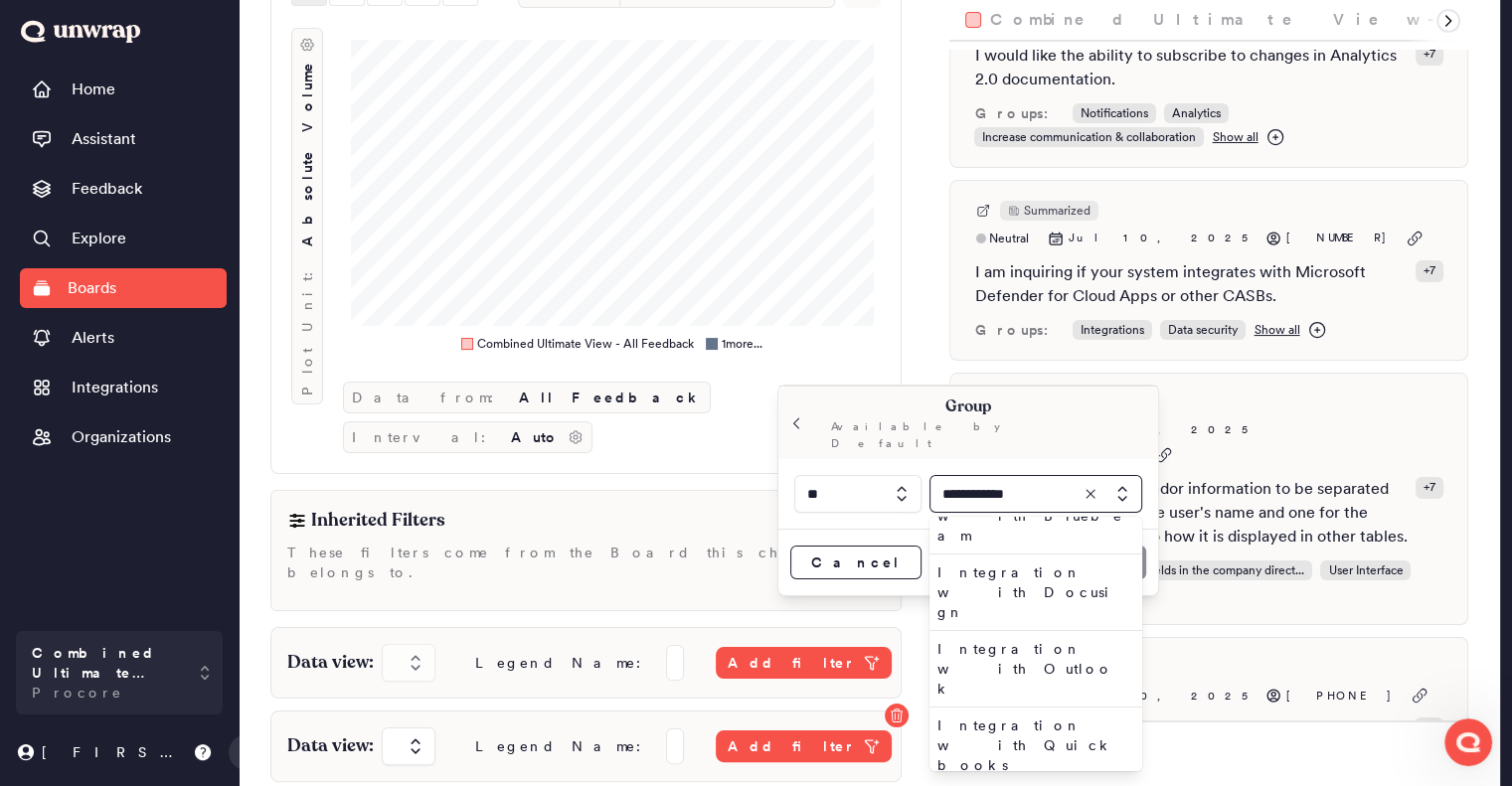 type on "**********" 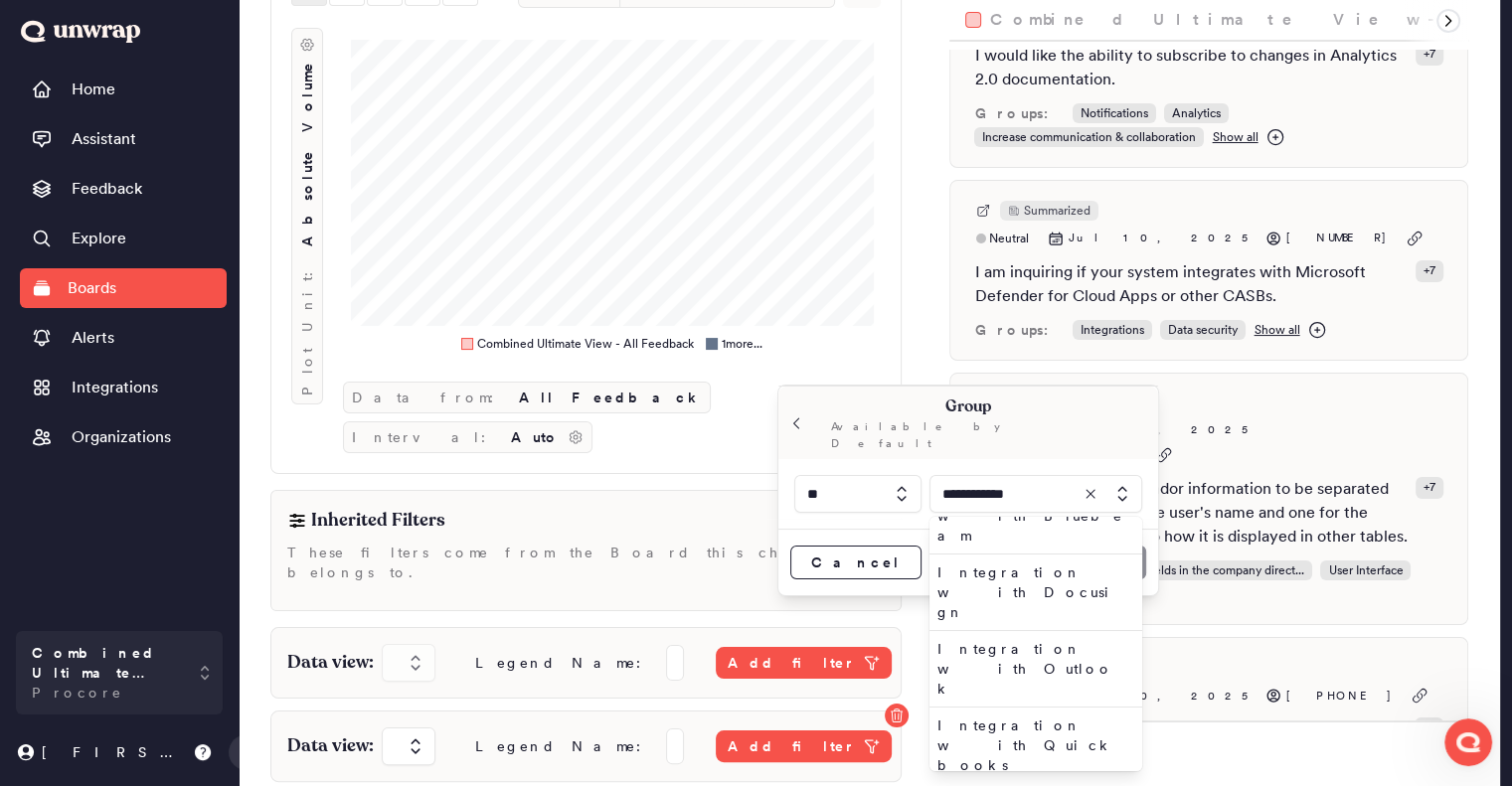 click on "Integrations" at bounding box center [1032, 915] 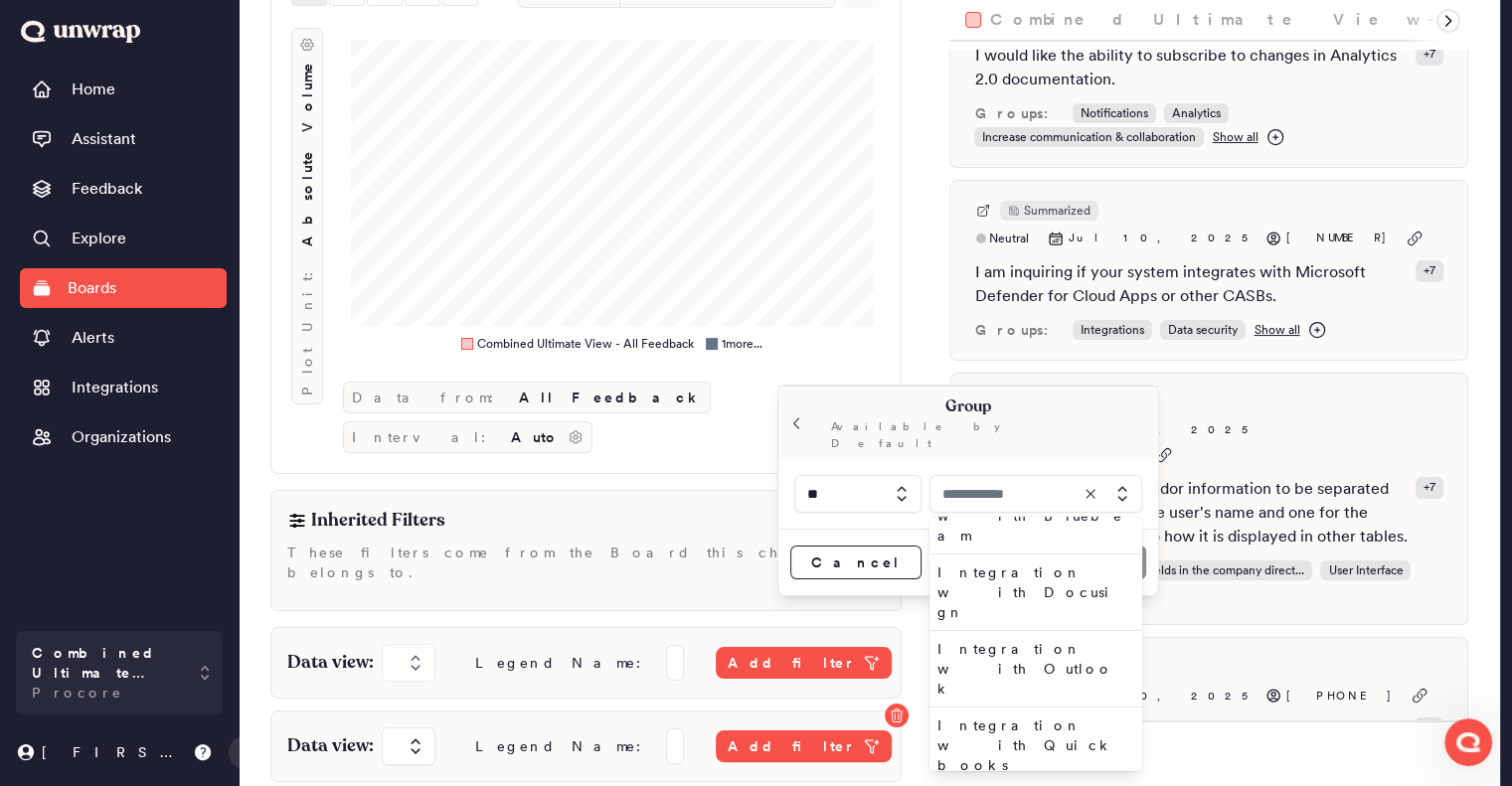 type on "**********" 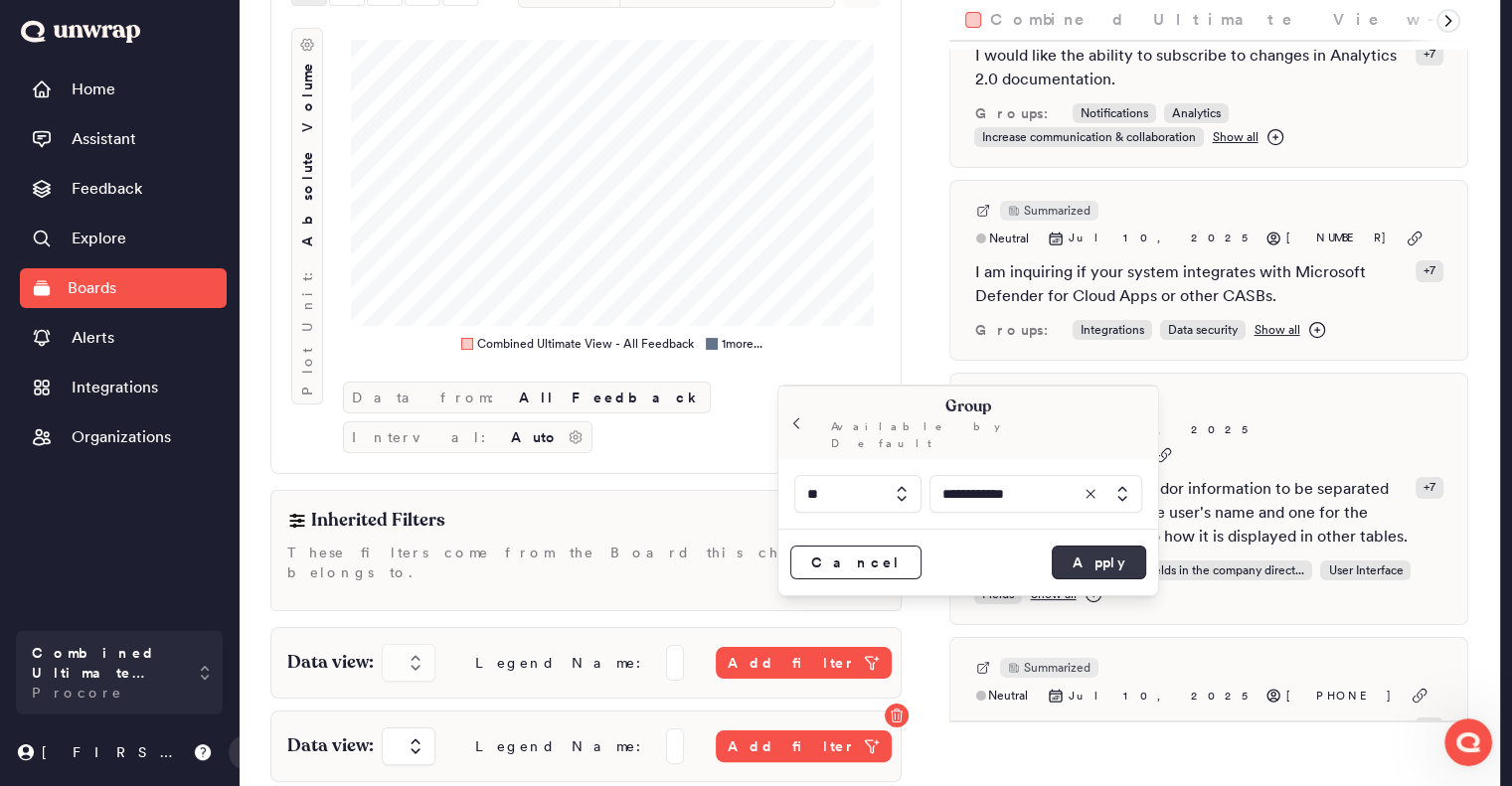 click on "Apply" at bounding box center (1098, 562) 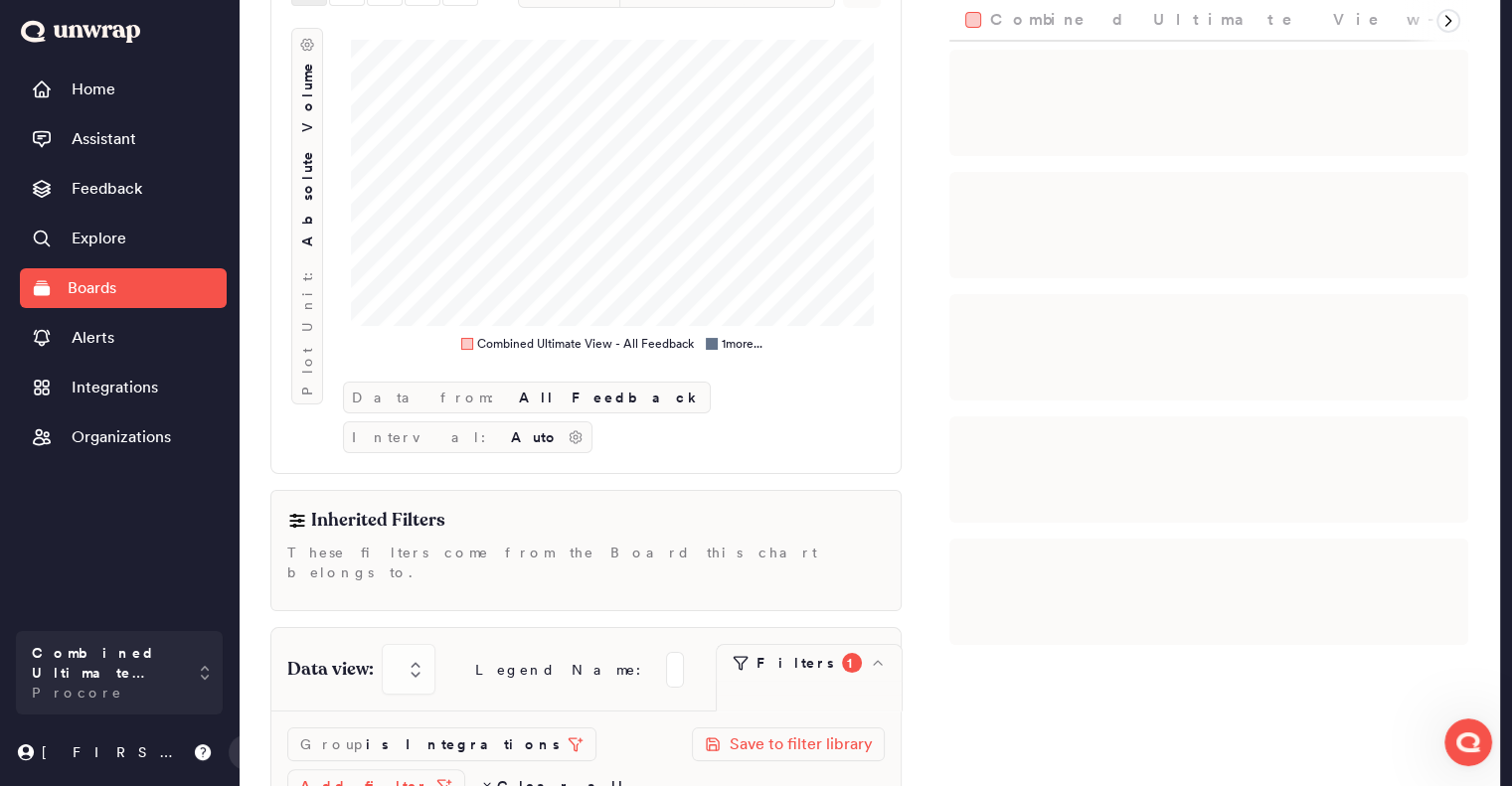 click on "Add filter" at bounding box center (364, 786) 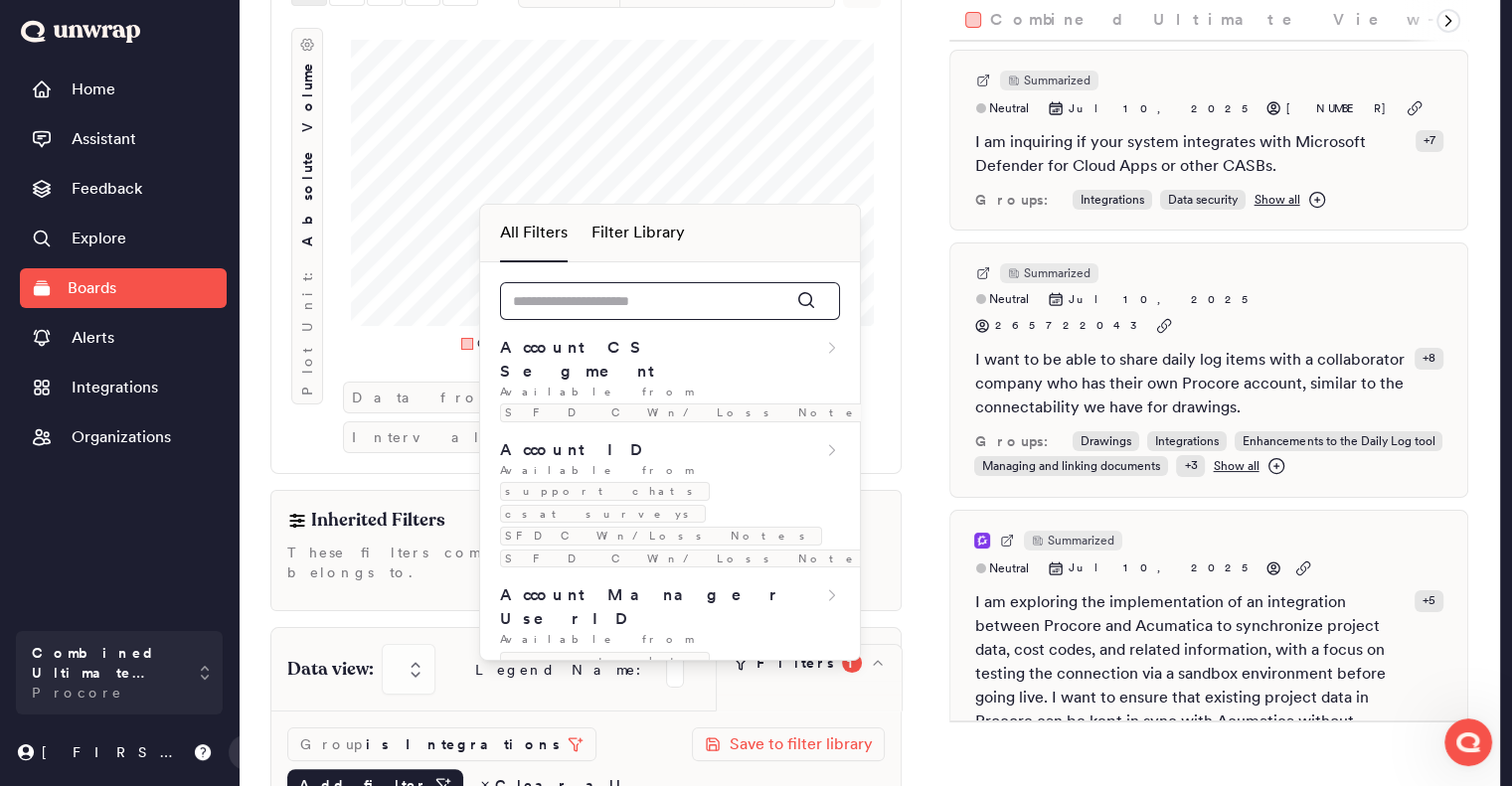 click at bounding box center [670, 301] 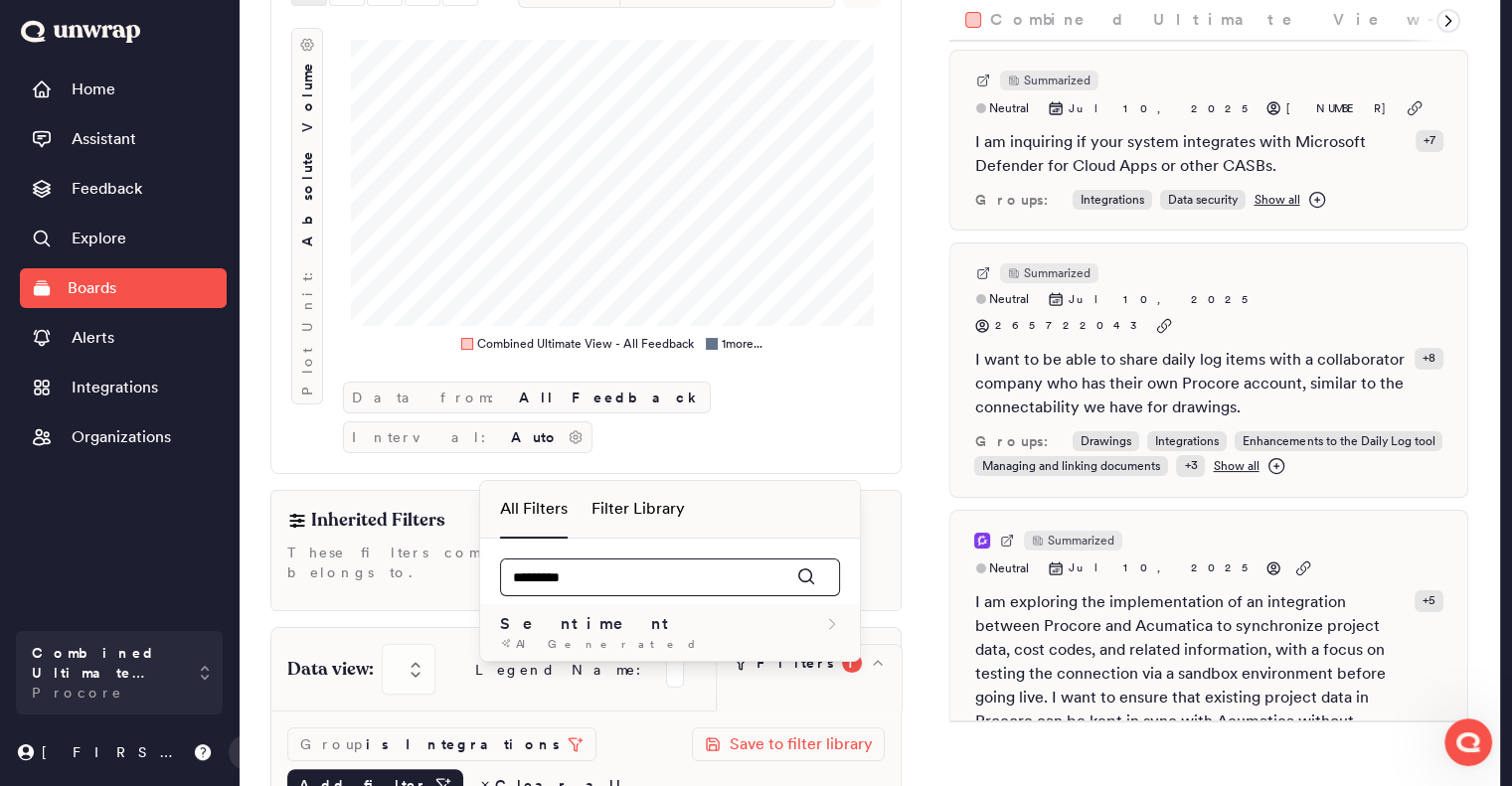 type on "*********" 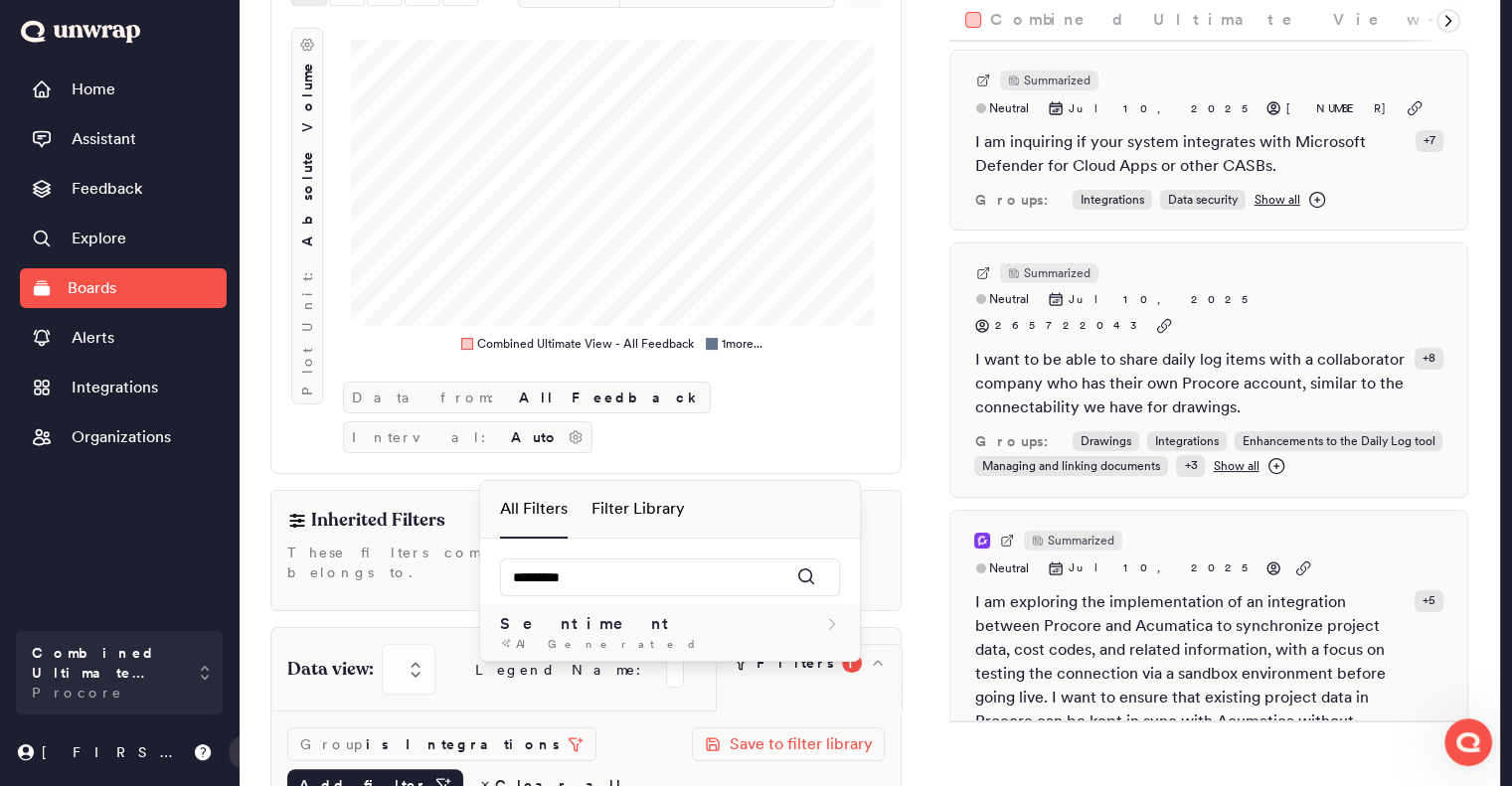 click on "AI Generated" at bounding box center [670, 644] 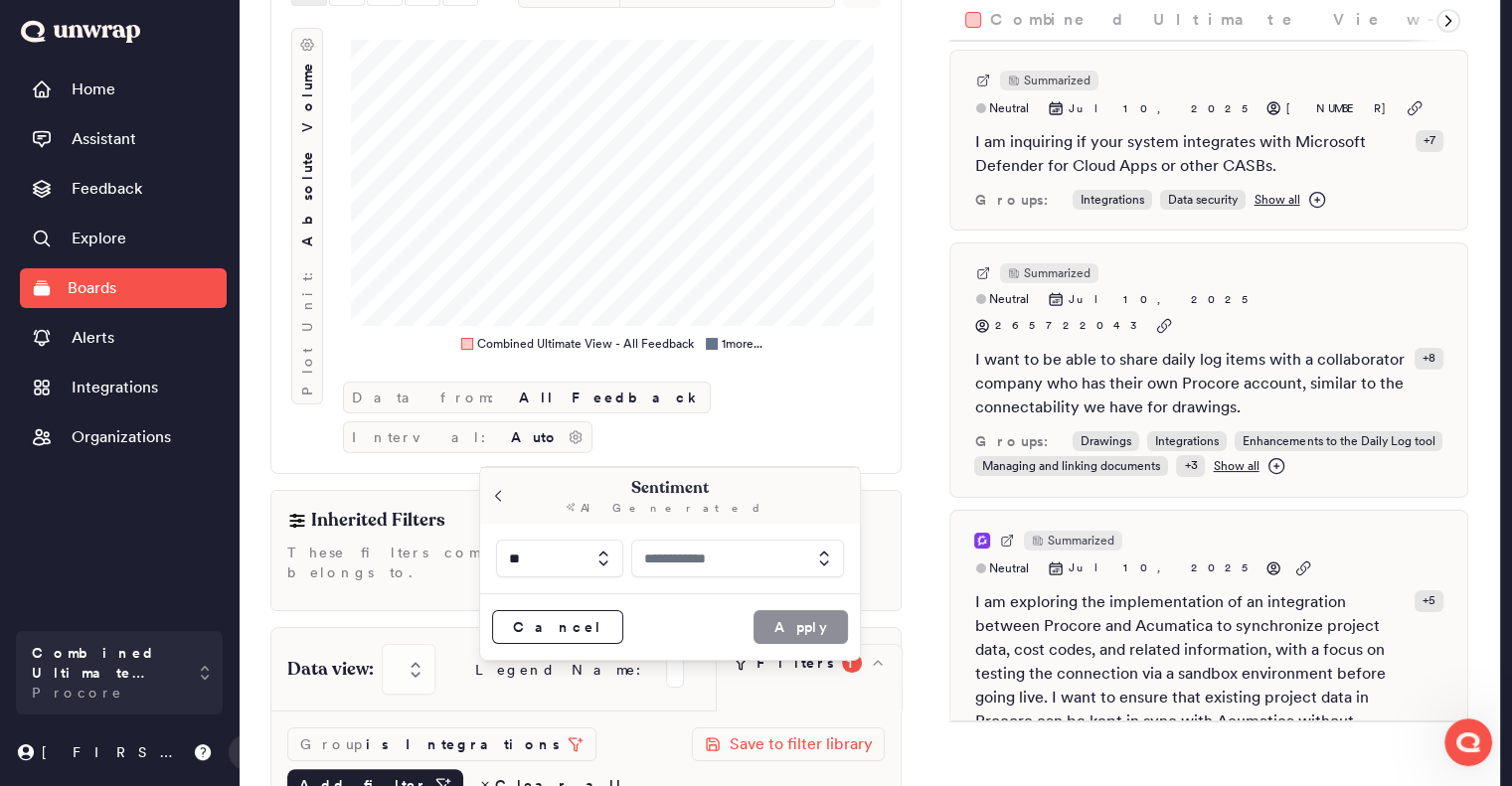 click at bounding box center (738, 558) 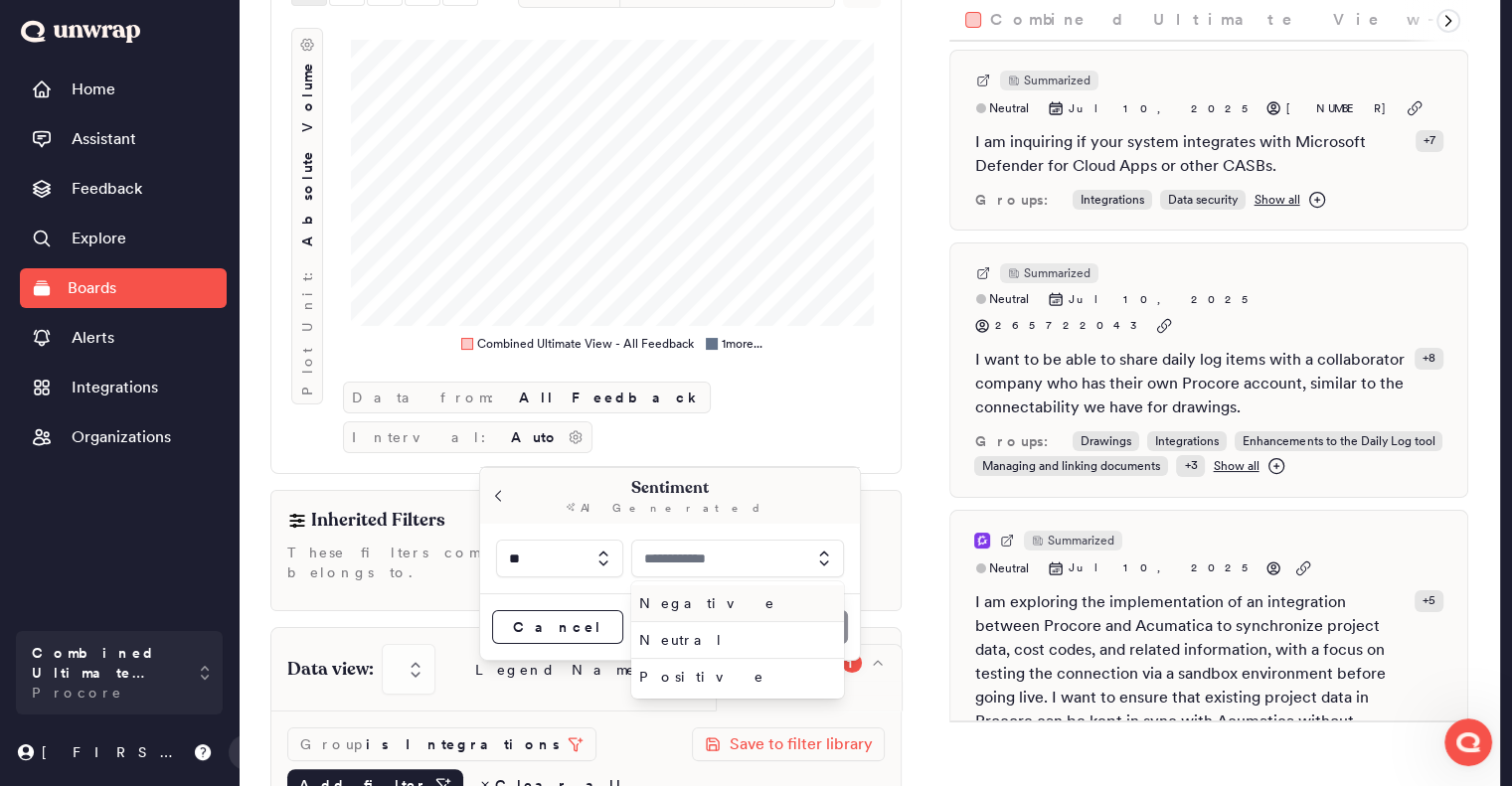 click on "Negative" at bounding box center (734, 603) 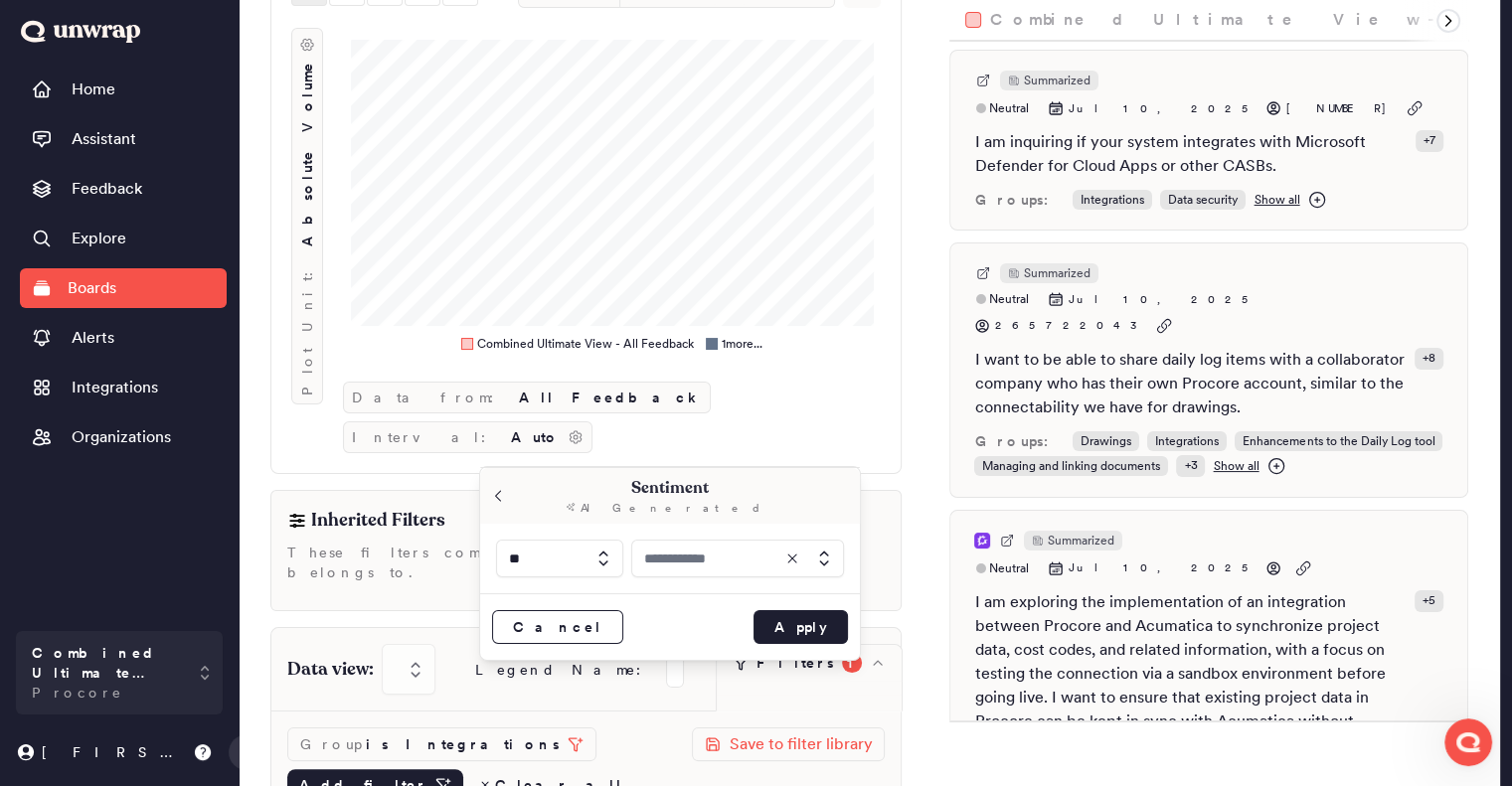 type on "********" 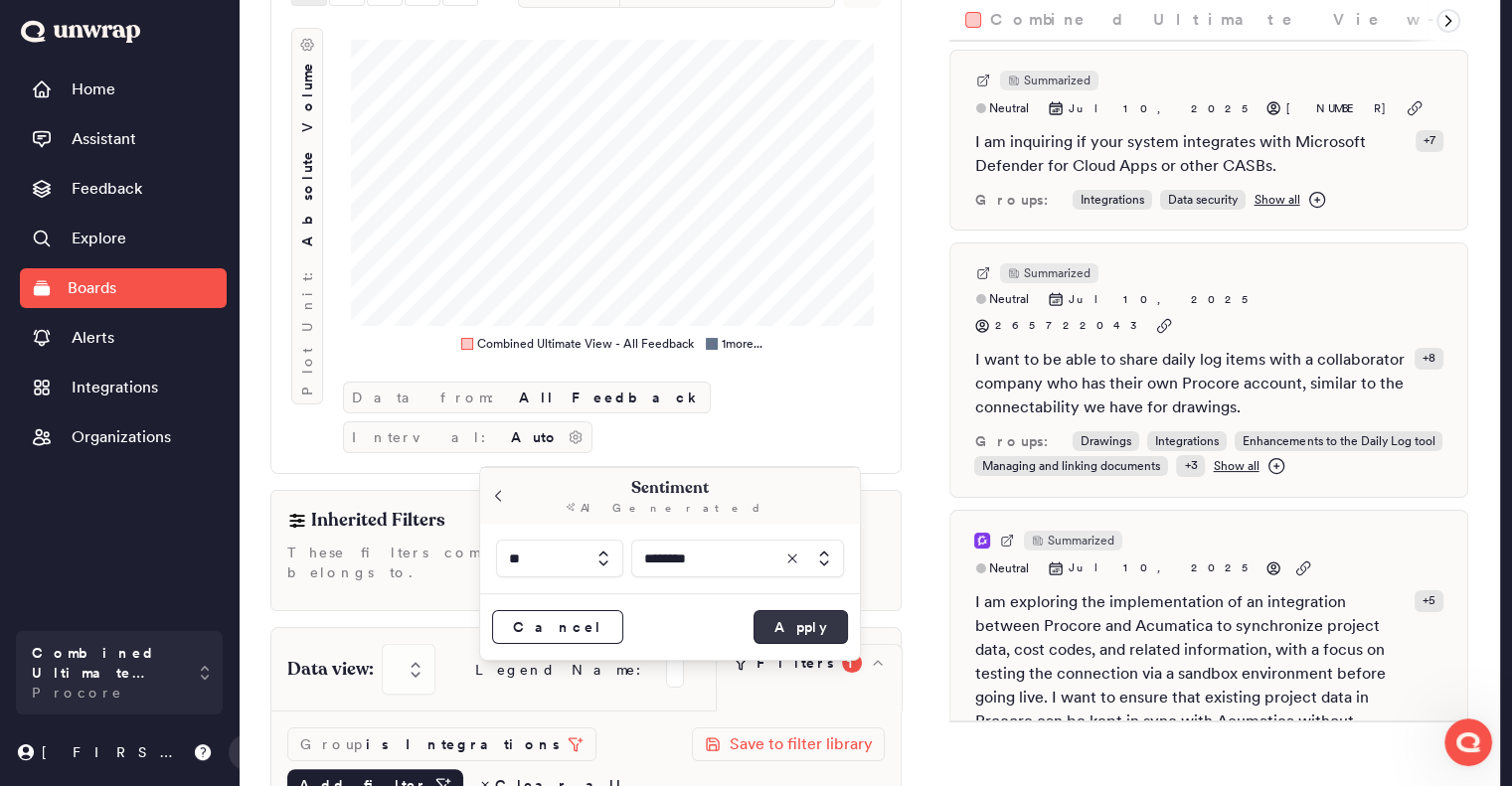 click on "Apply" at bounding box center (800, 627) 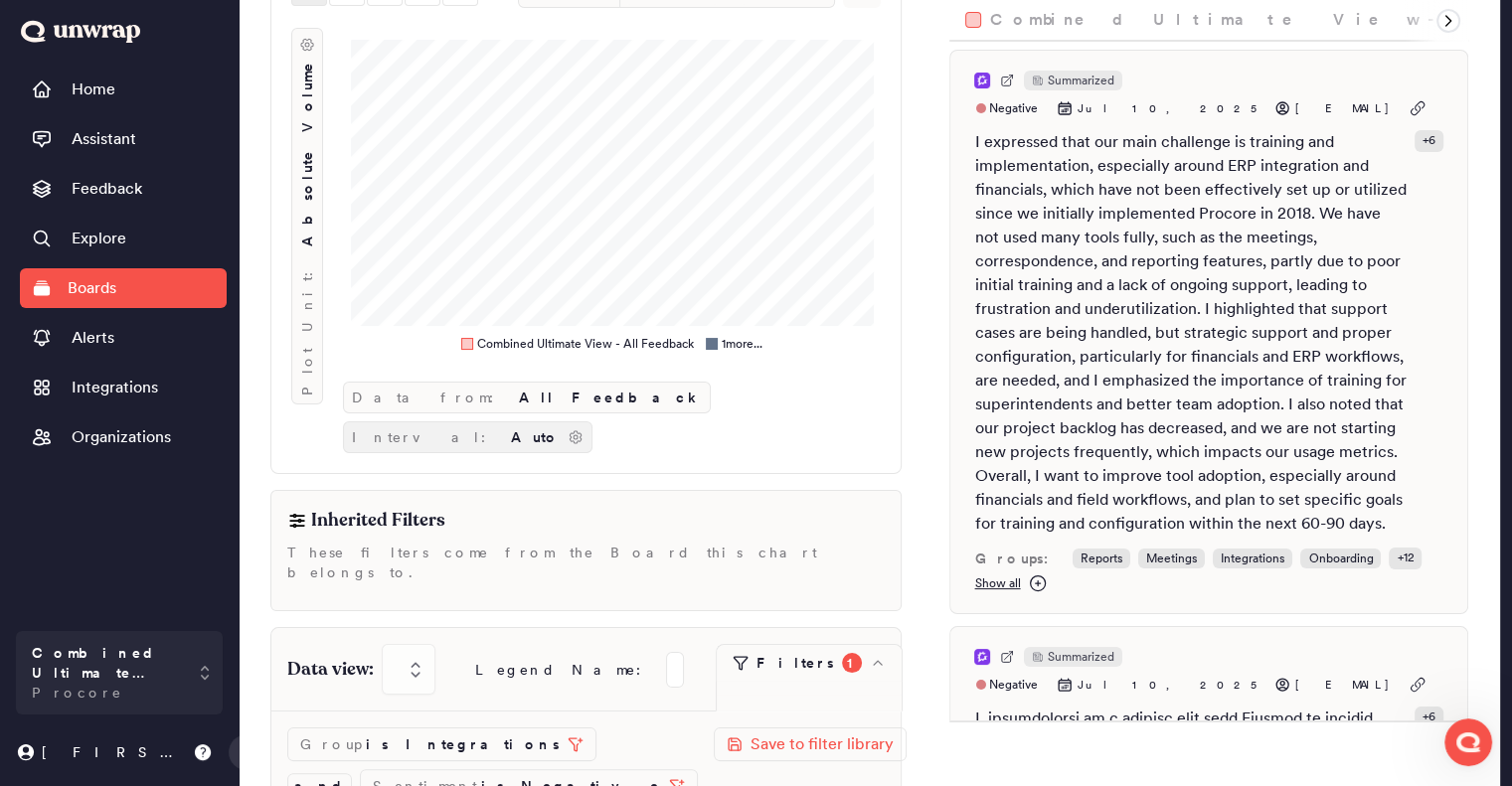 click on "Interval:" at bounding box center [427, 437] 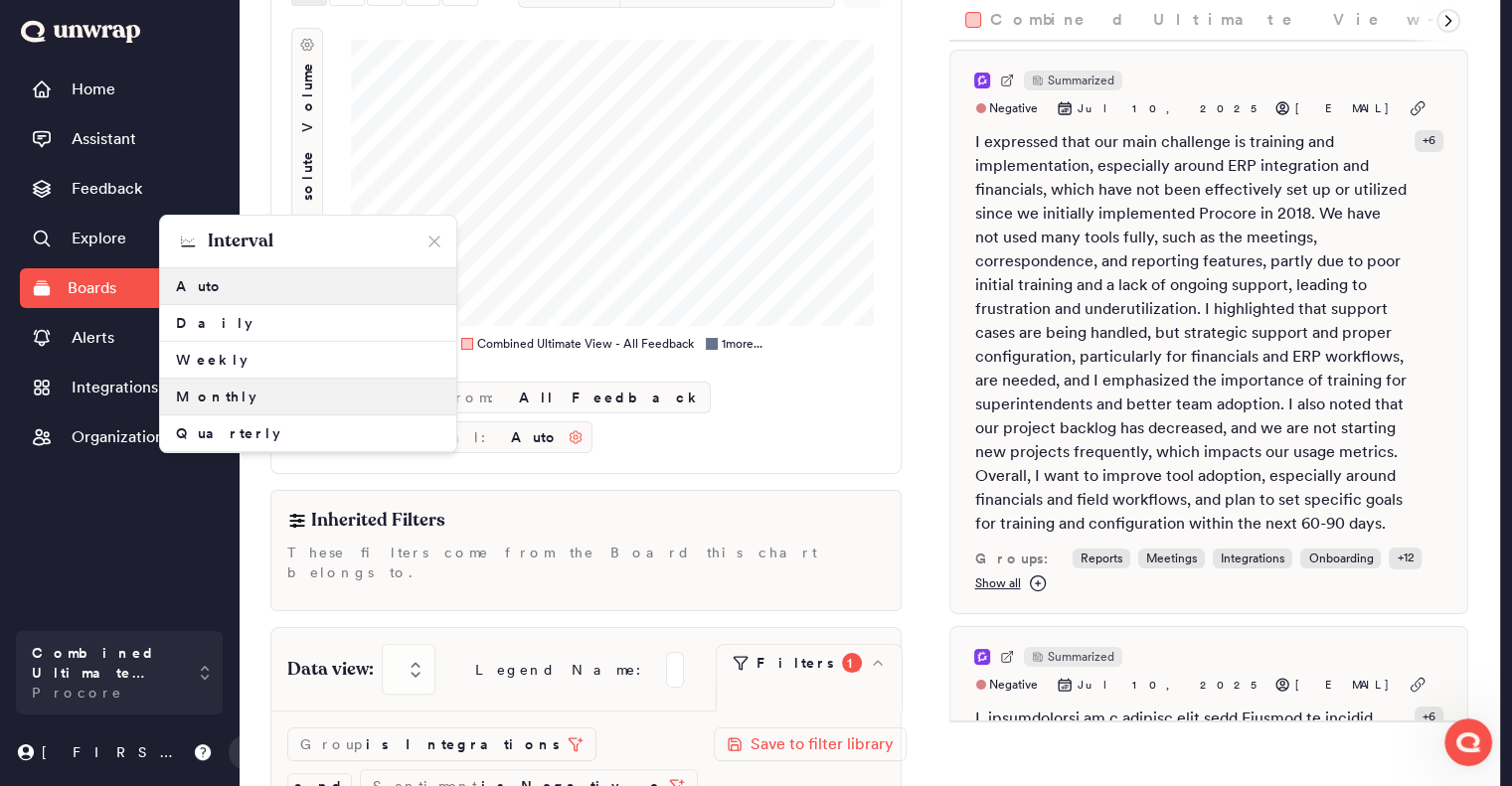 click on "Monthly" at bounding box center (308, 396) 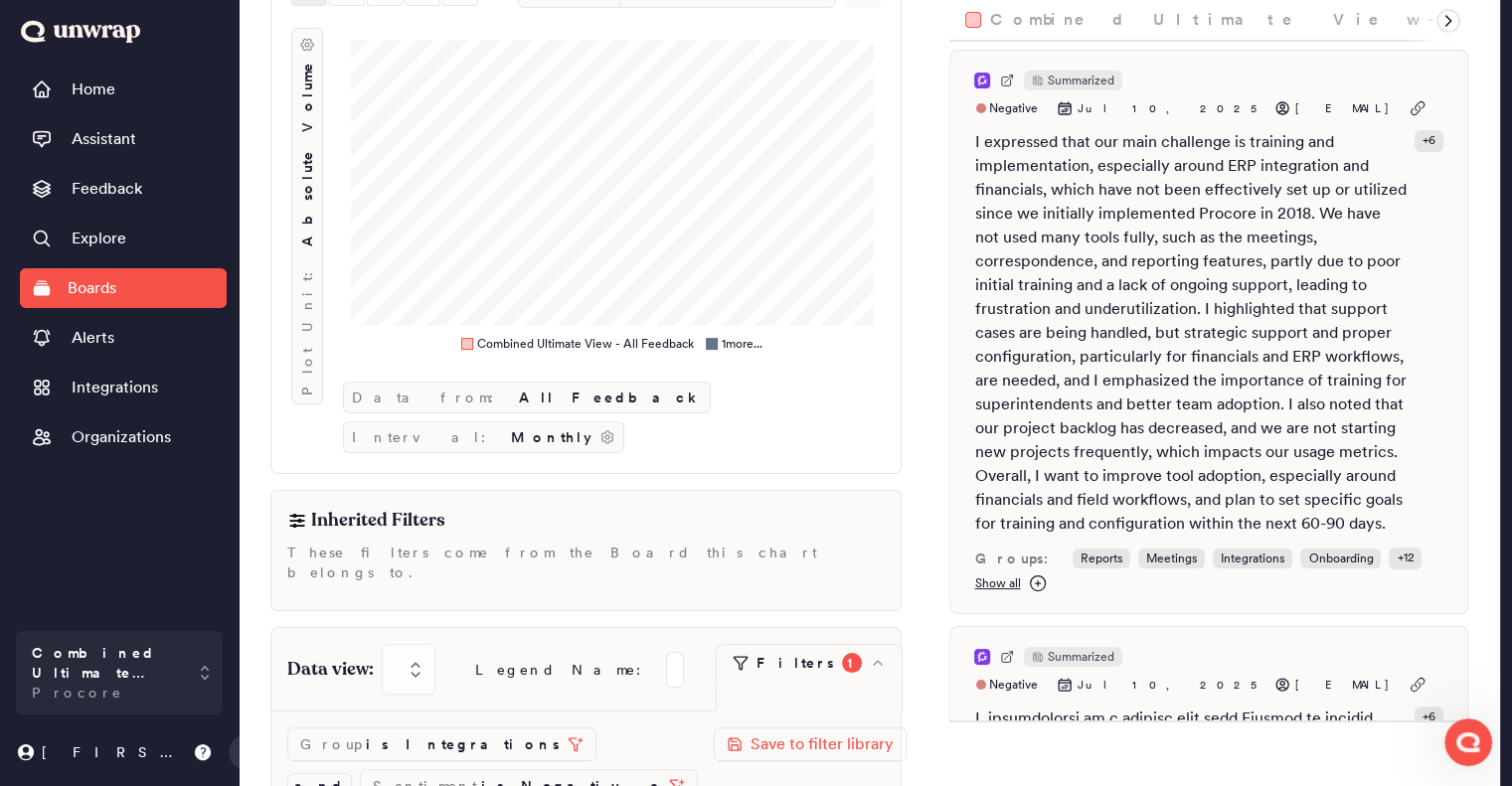 scroll, scrollTop: 0, scrollLeft: 0, axis: both 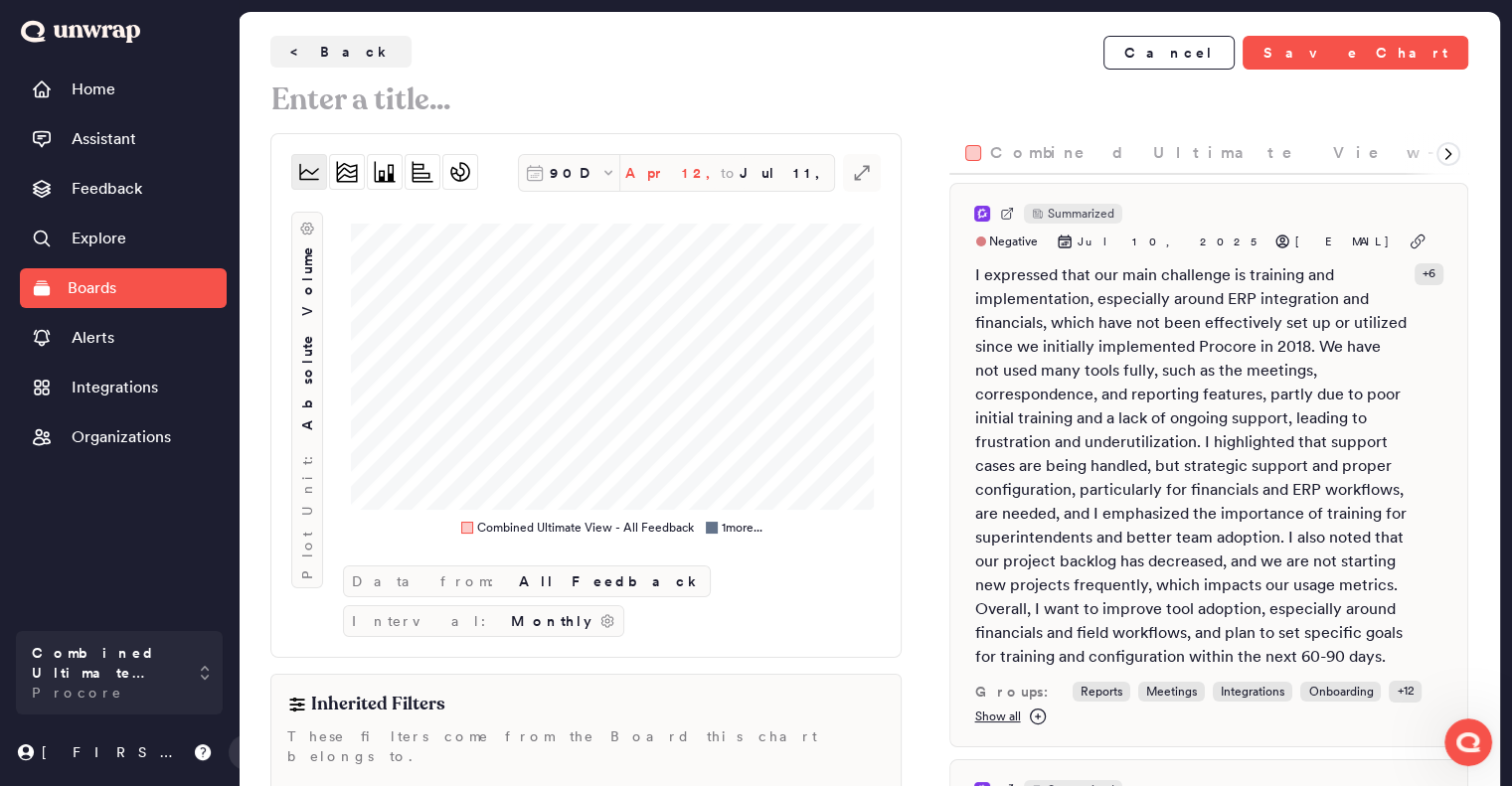 click on "Apr 12, 2025" at bounding box center (672, 173) 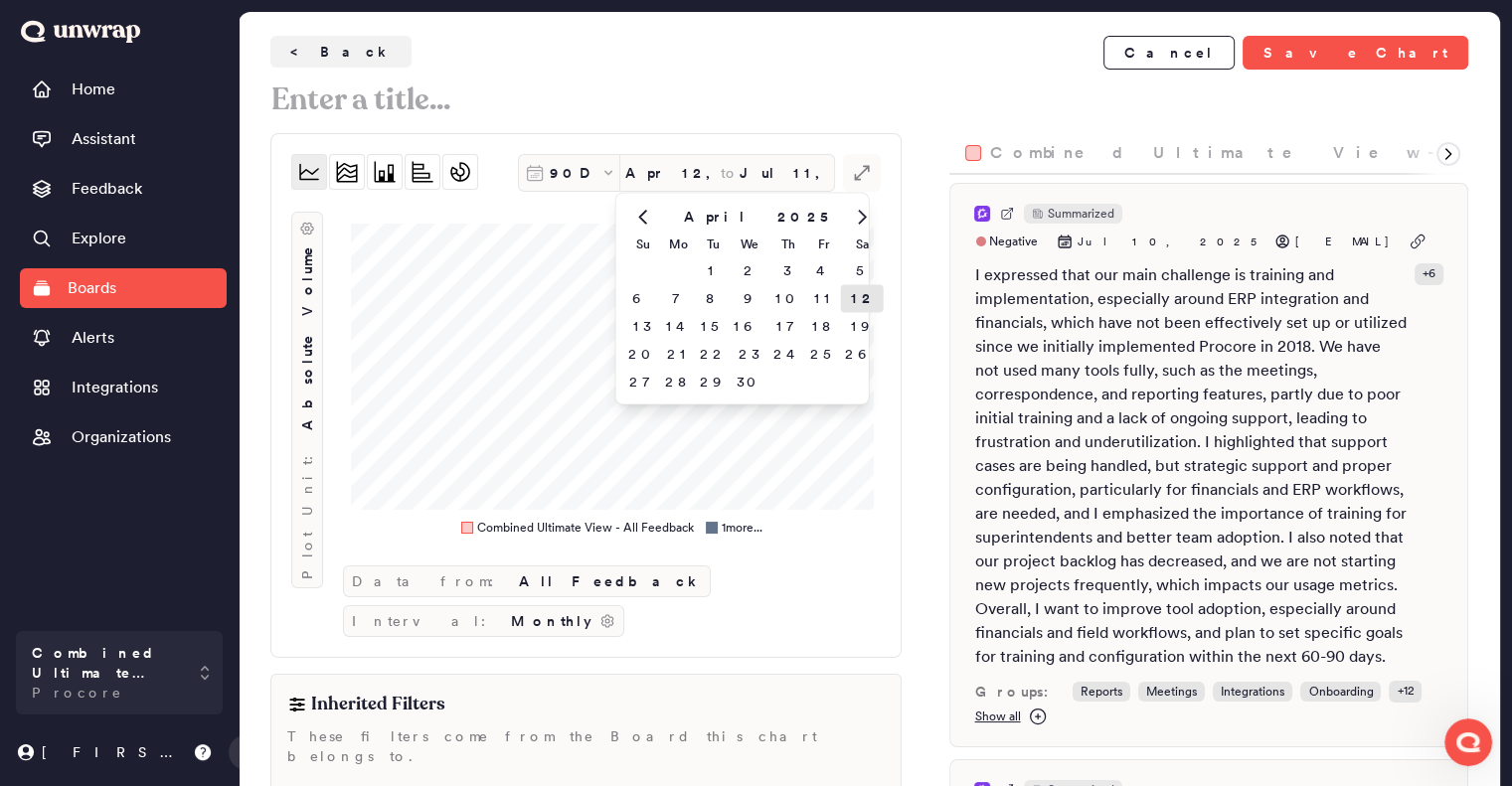 click at bounding box center [642, 217] 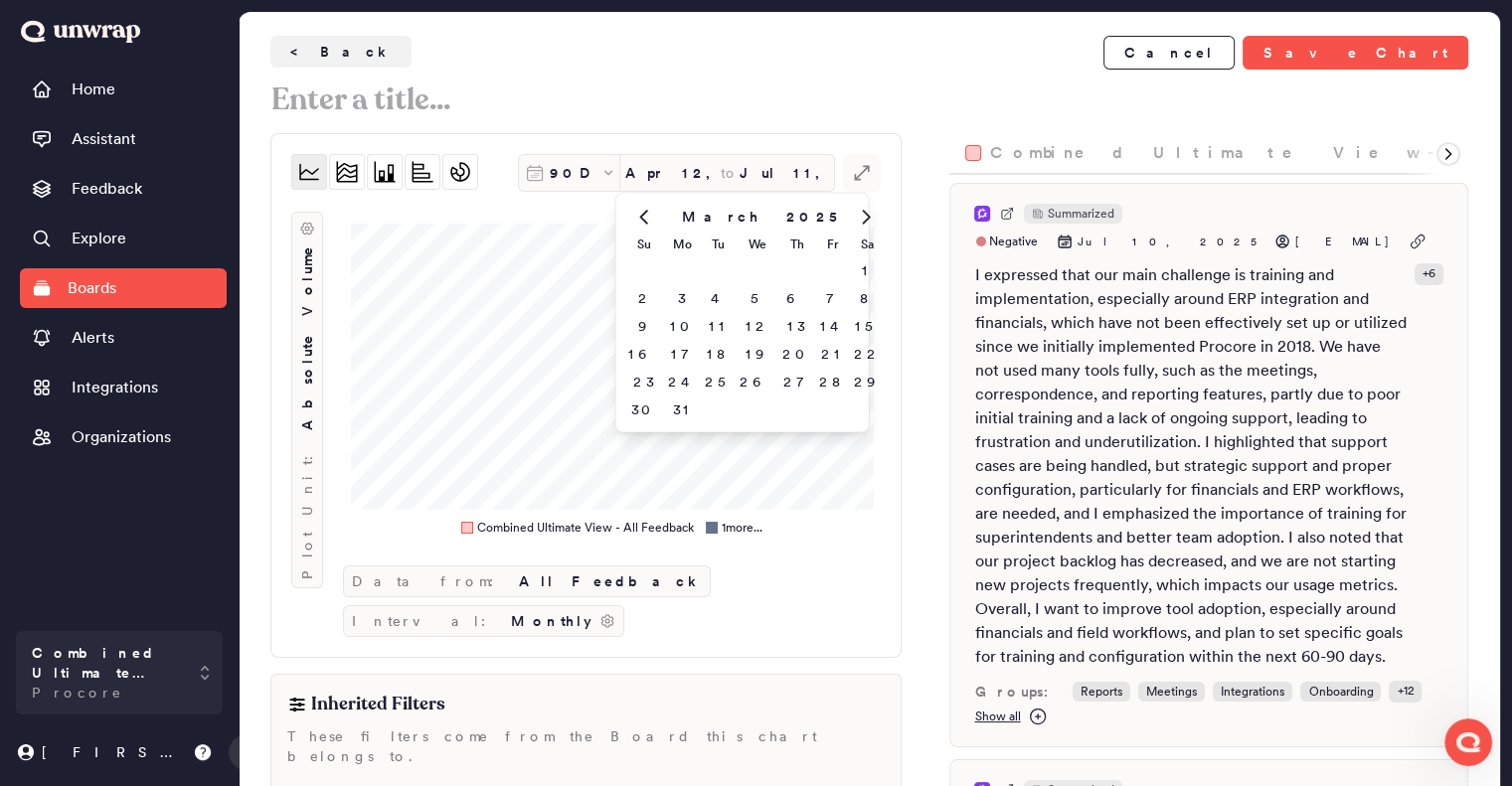 click at bounding box center (644, 217) 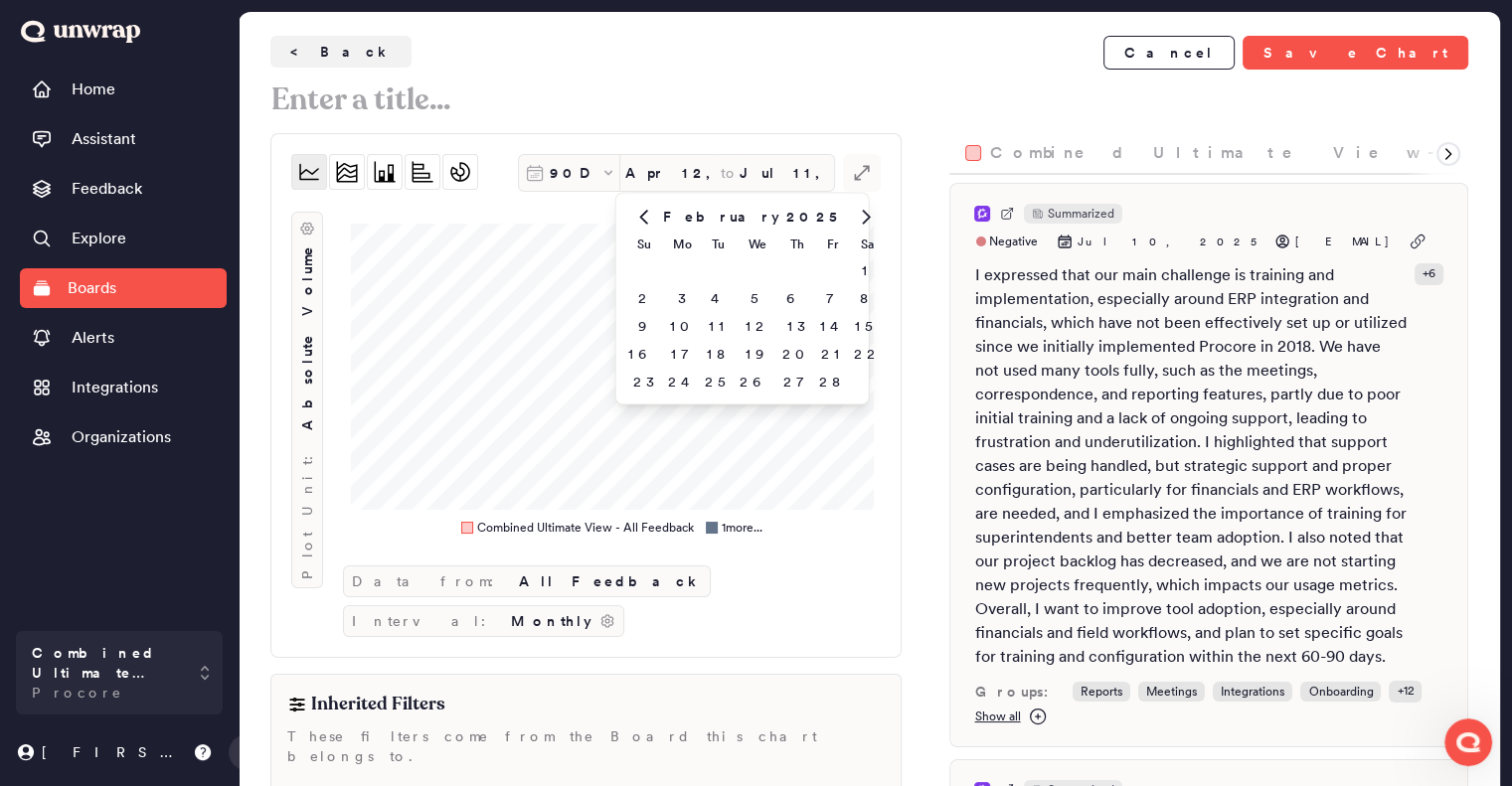 click at bounding box center (644, 217) 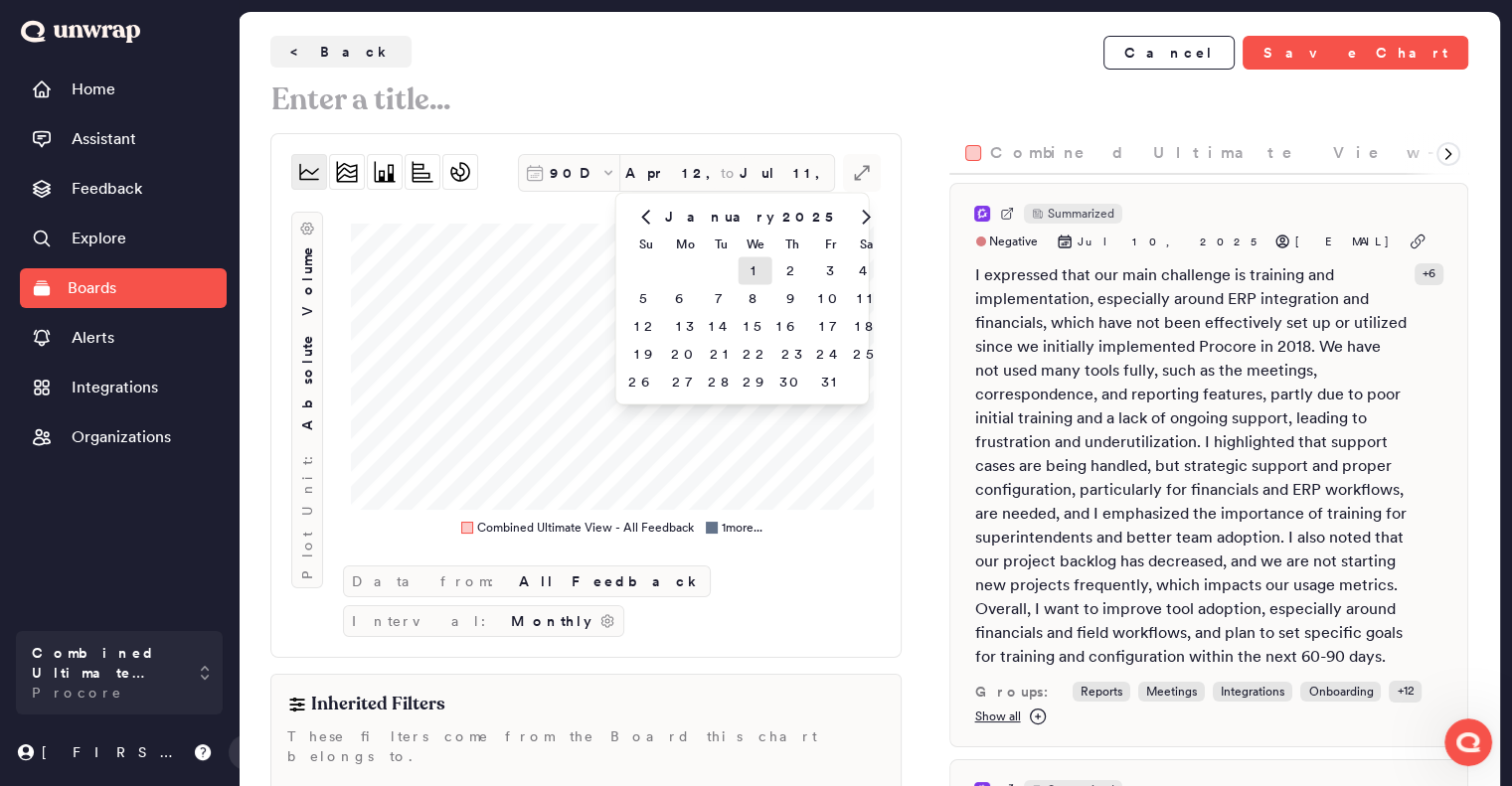 click on "1" at bounding box center (756, 270) 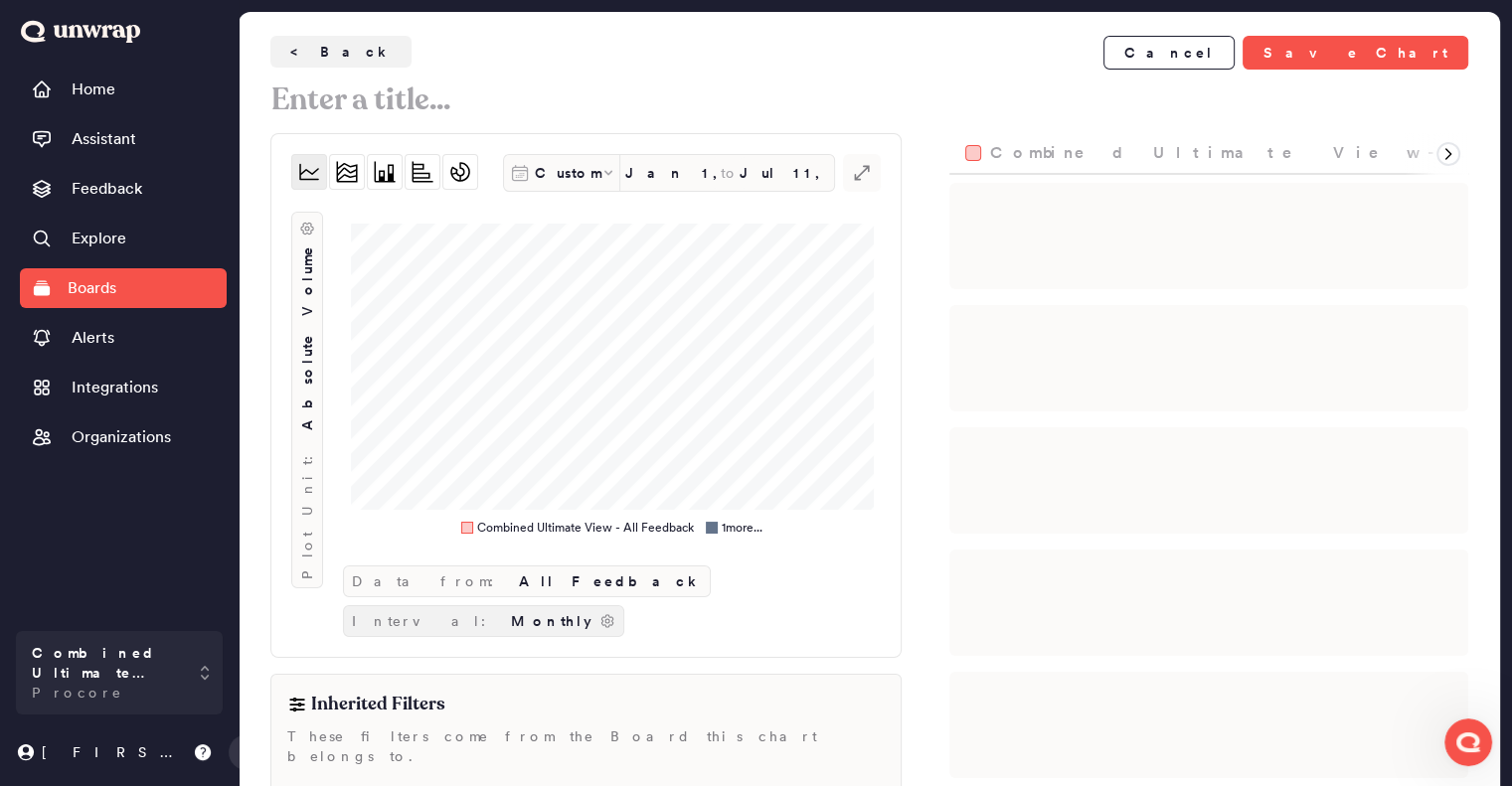 click on "Monthly" at bounding box center (551, 621) 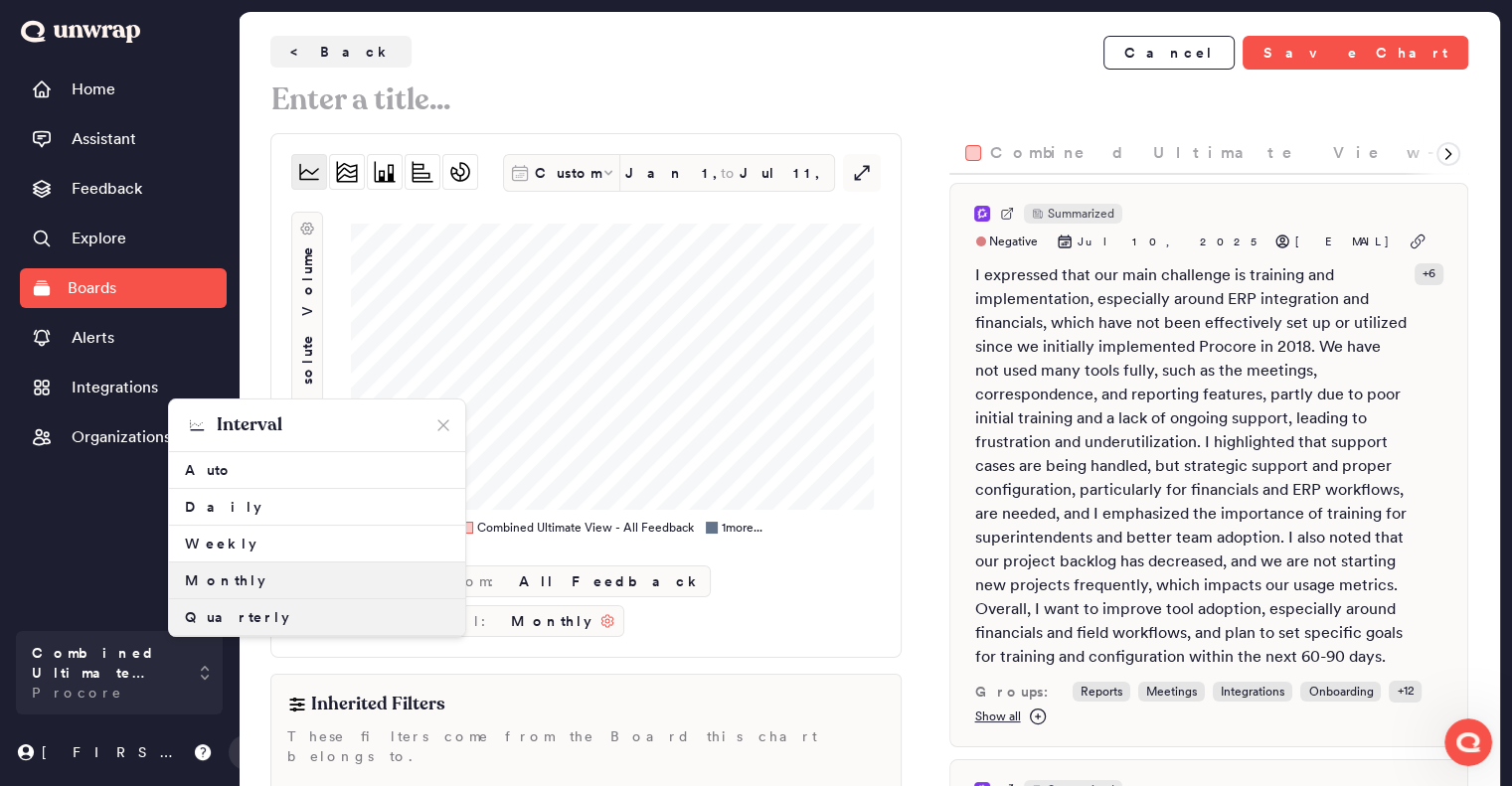 click on "Quarterly" at bounding box center [317, 617] 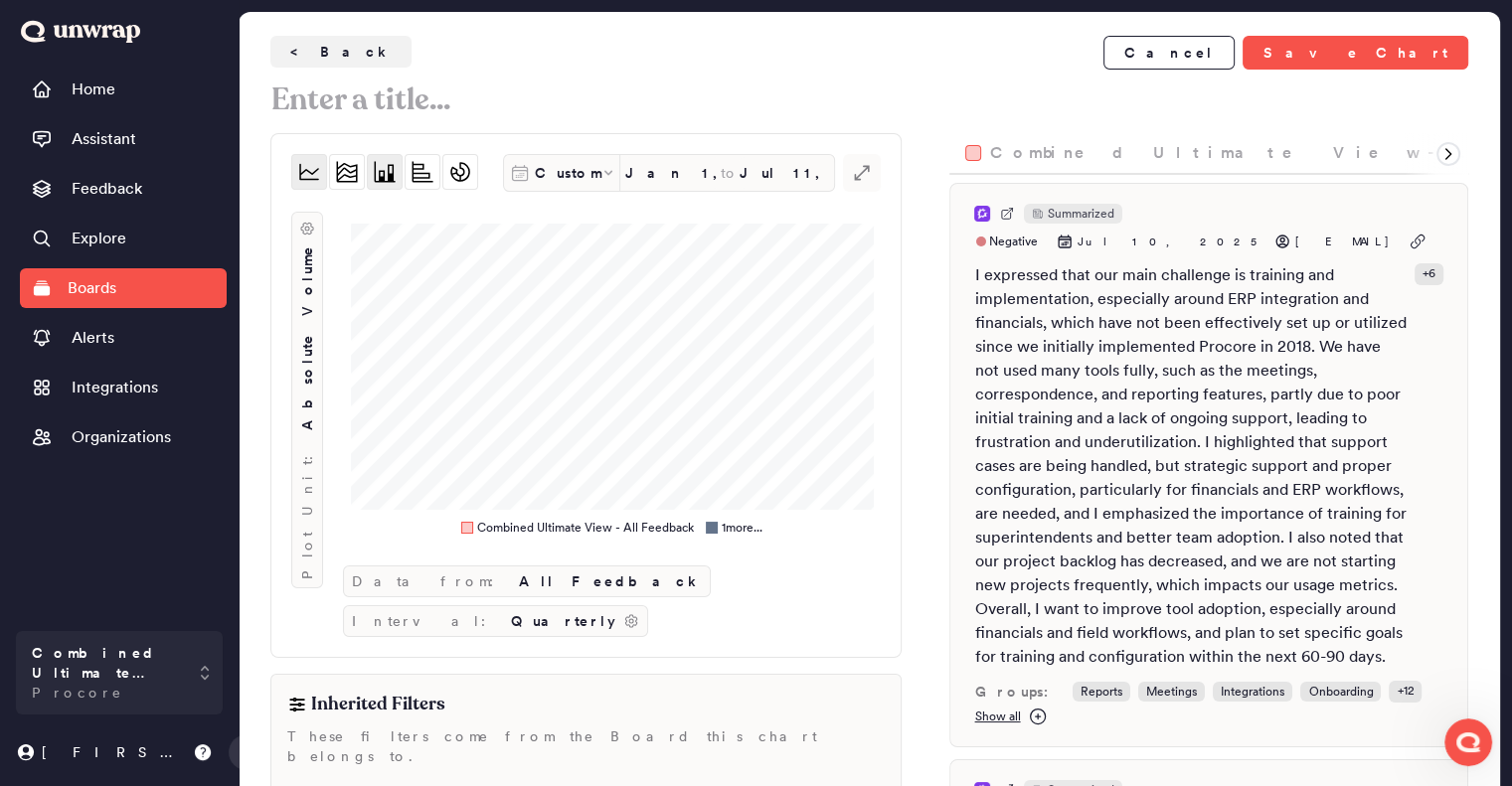 click 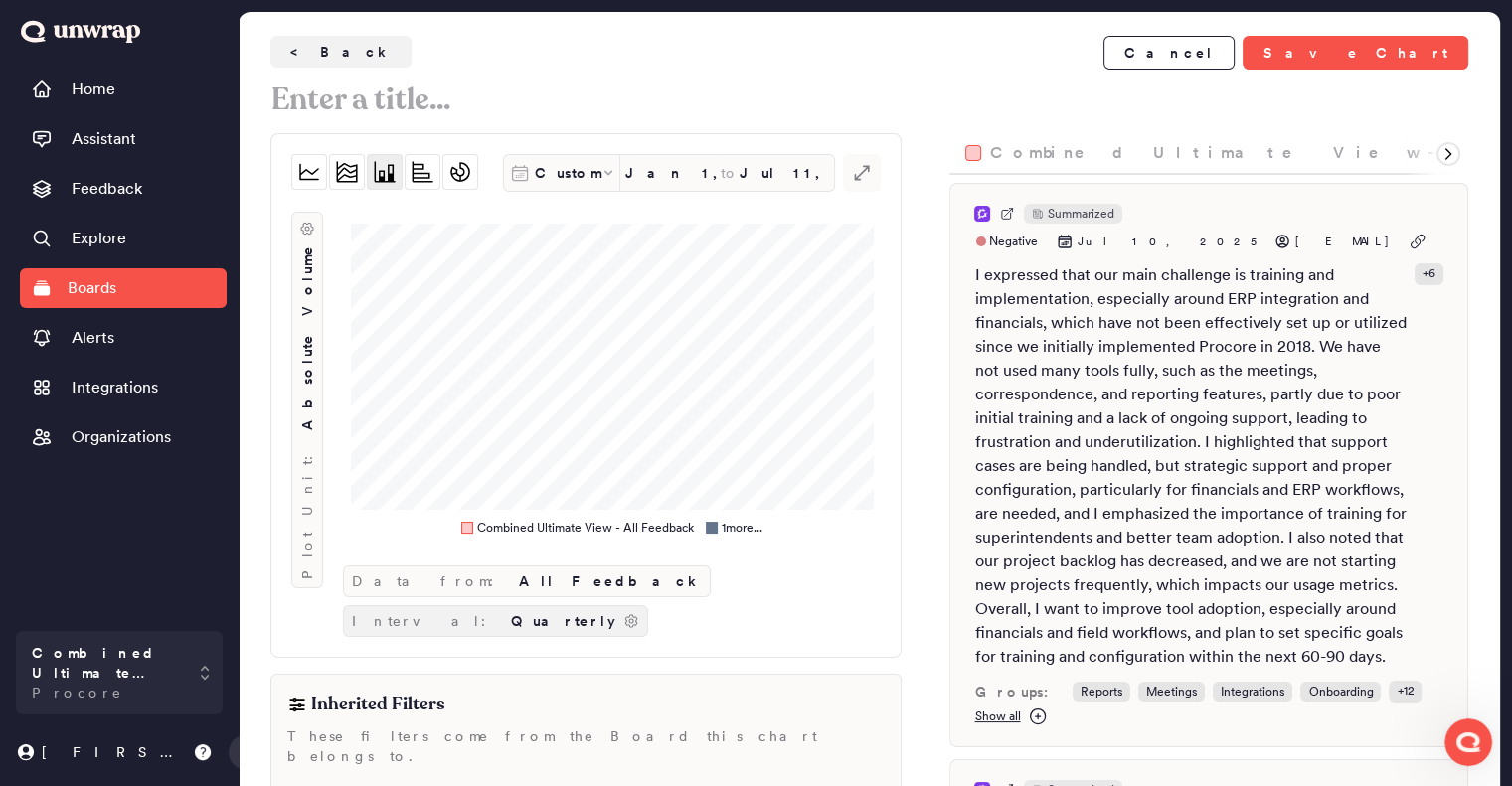 click on "Quarterly" at bounding box center [563, 621] 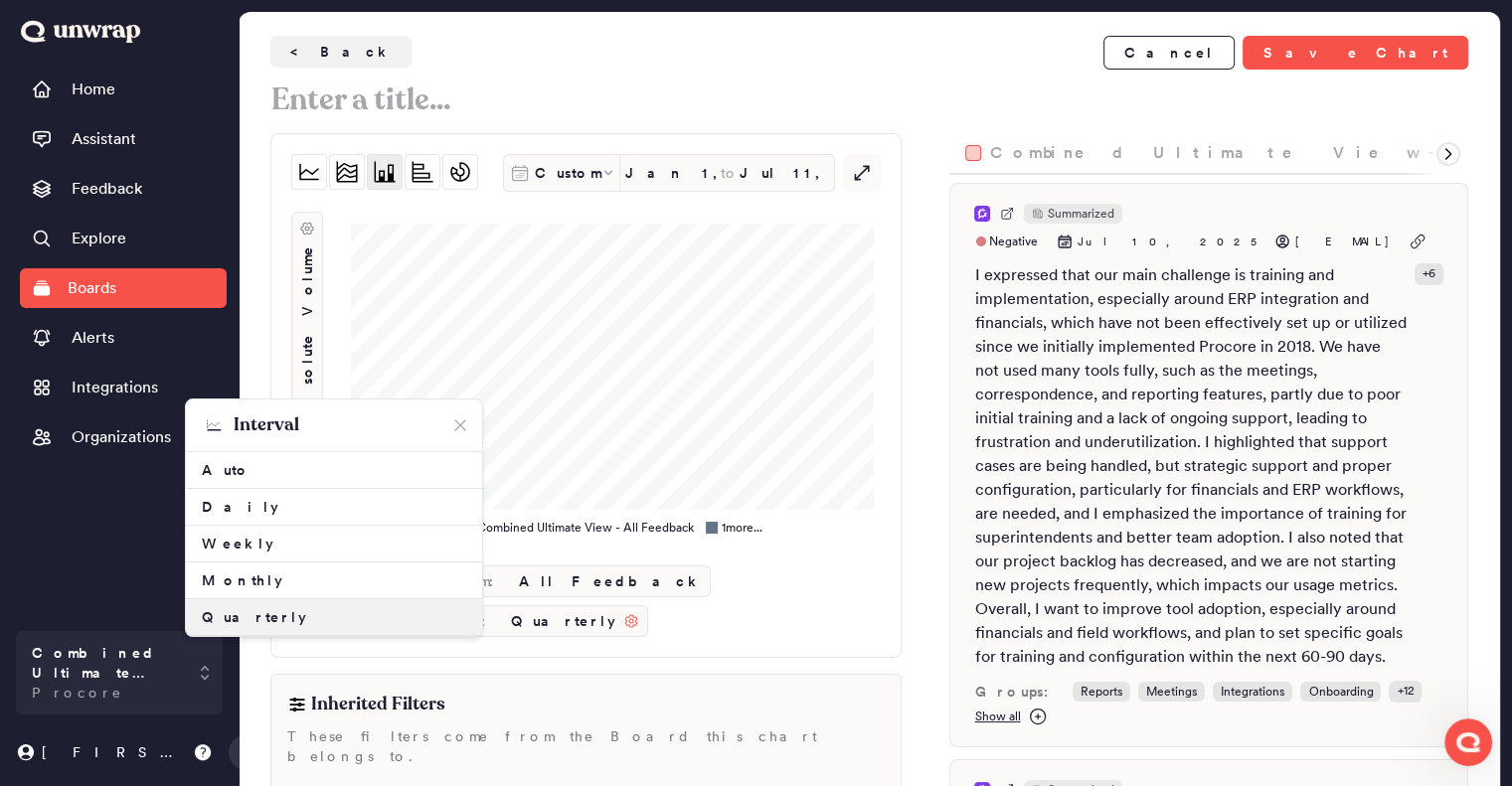 click 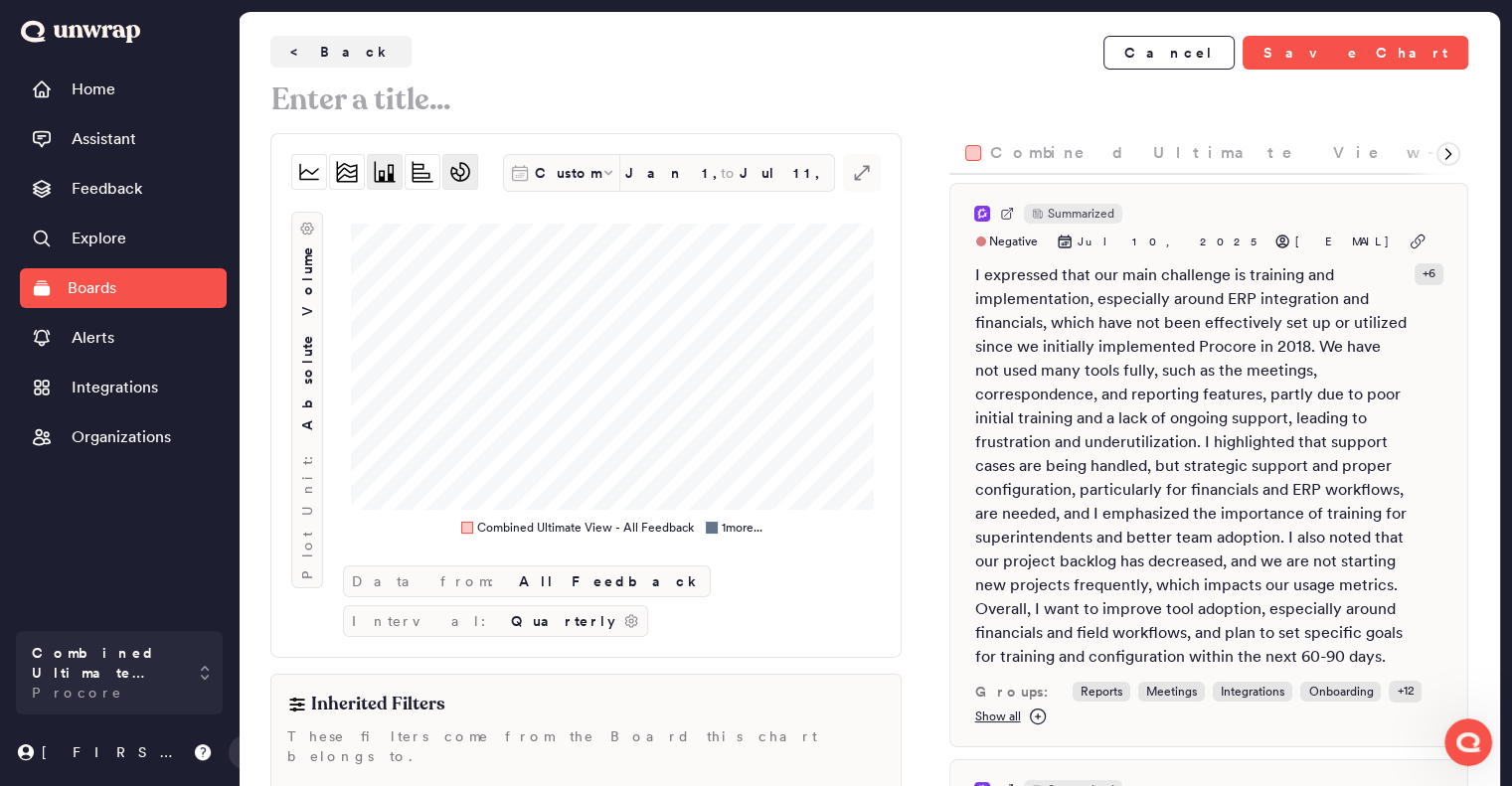 click 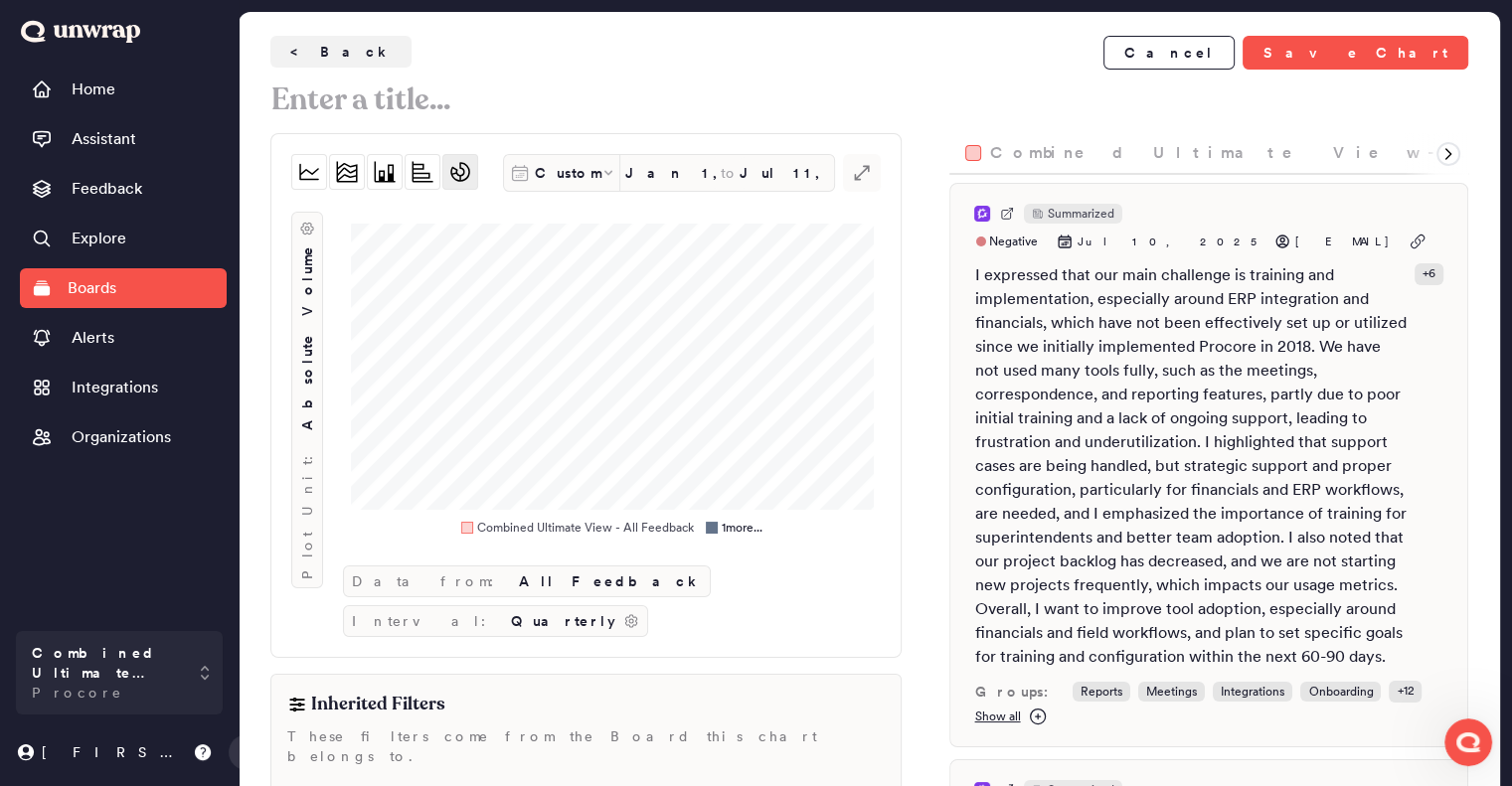 scroll, scrollTop: 341, scrollLeft: 0, axis: vertical 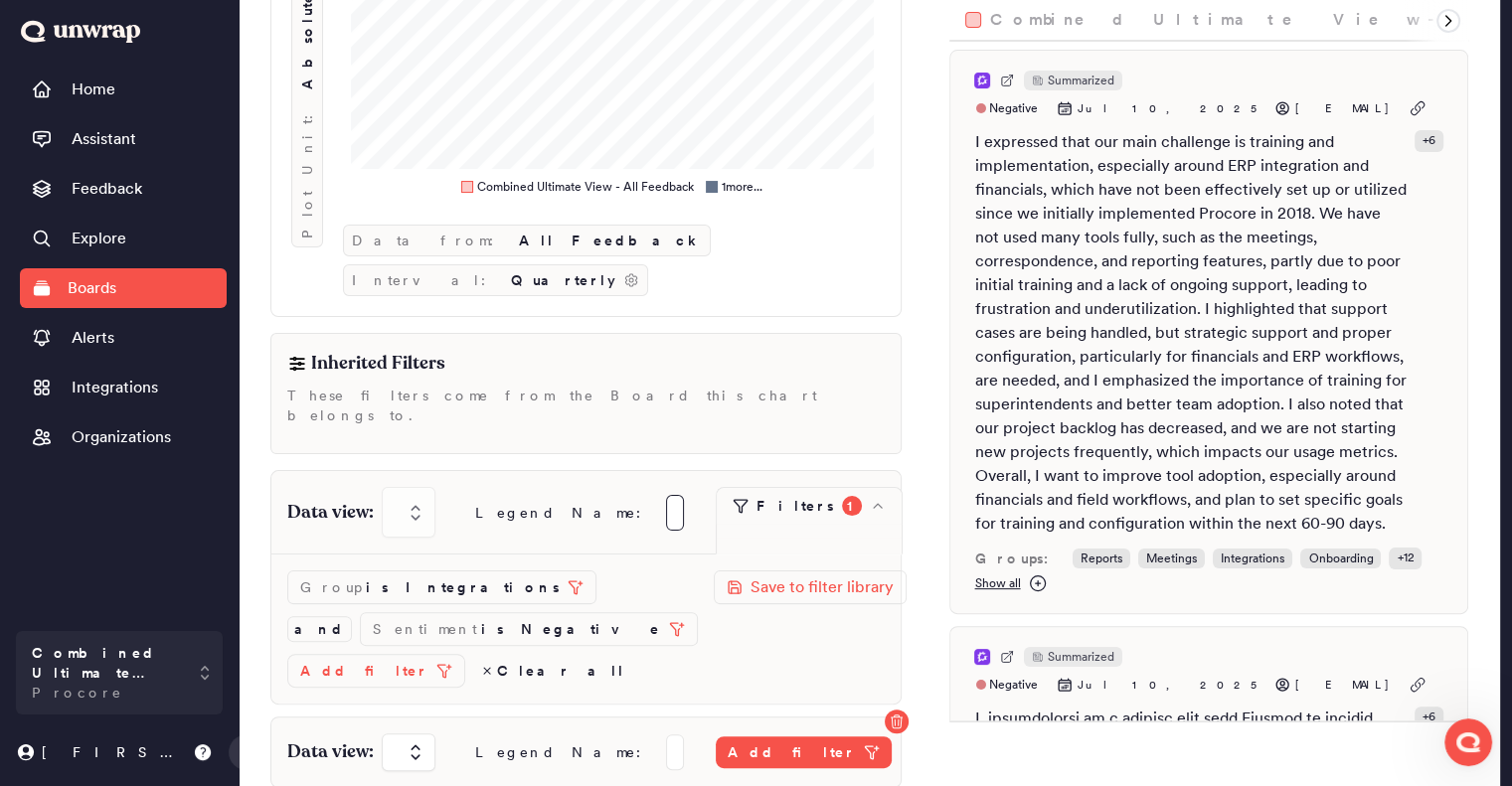 click at bounding box center (675, 513) 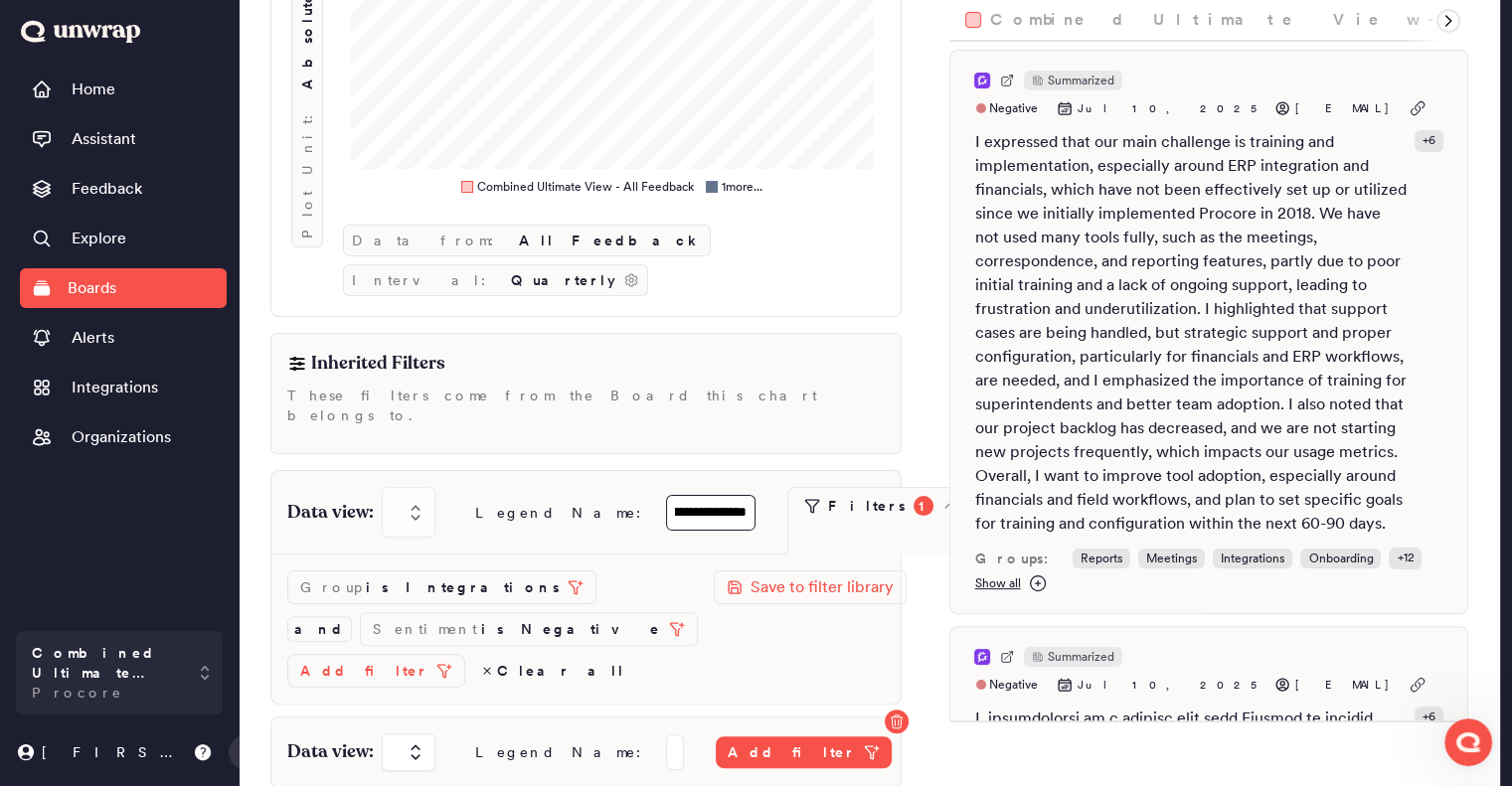 scroll, scrollTop: 0, scrollLeft: 63, axis: horizontal 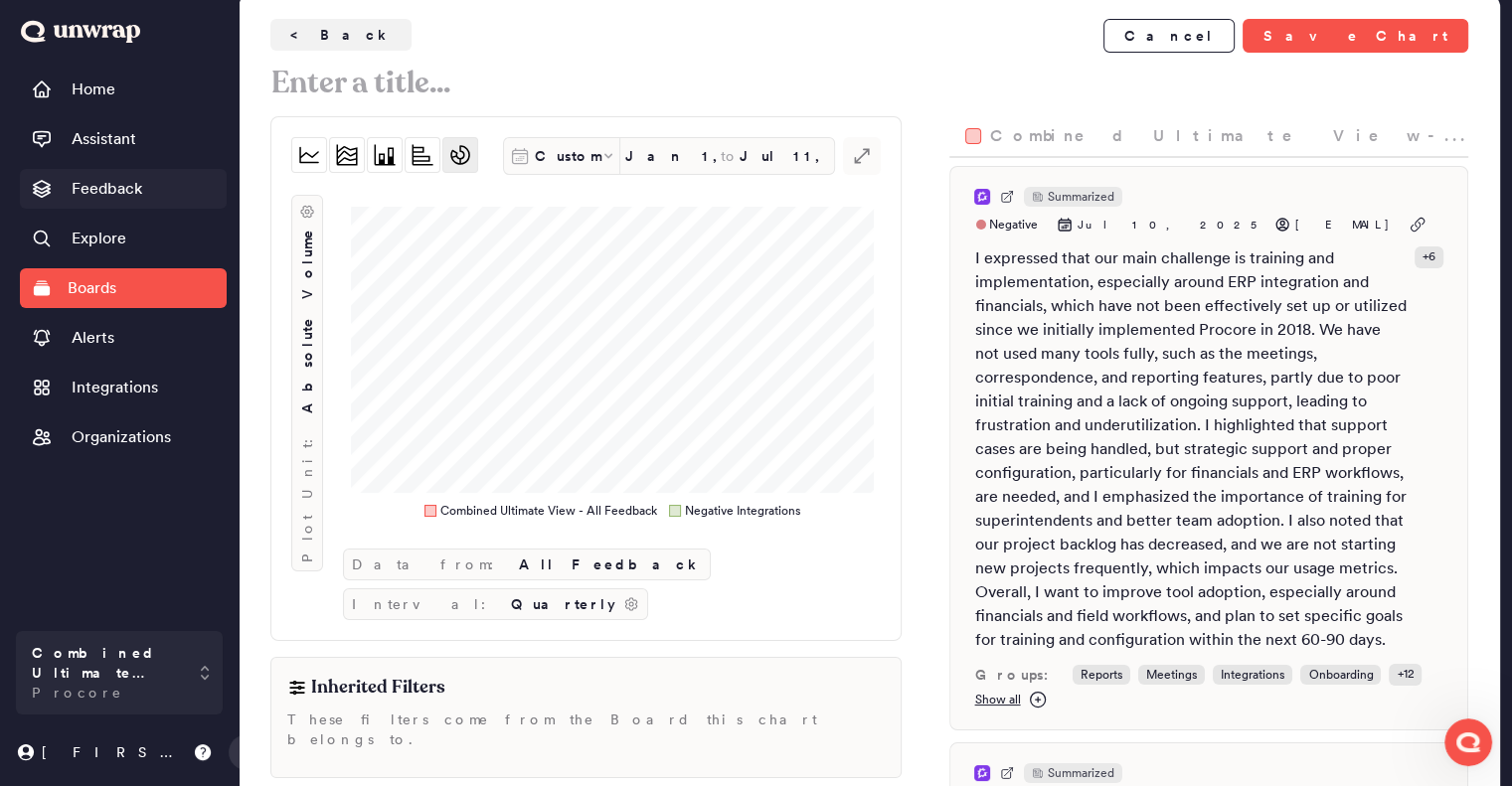 click on "Feedback" at bounding box center [123, 189] 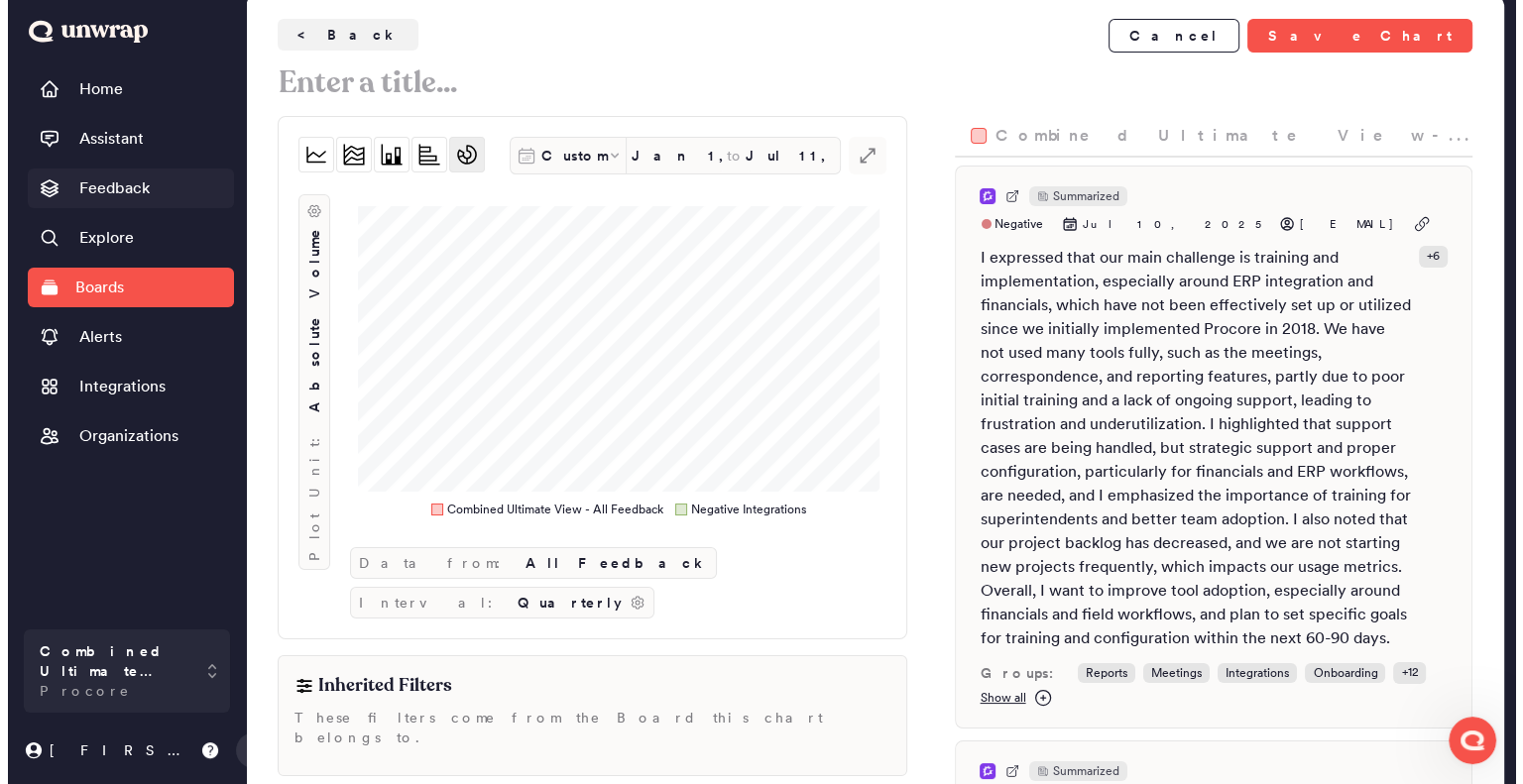 scroll, scrollTop: 0, scrollLeft: 0, axis: both 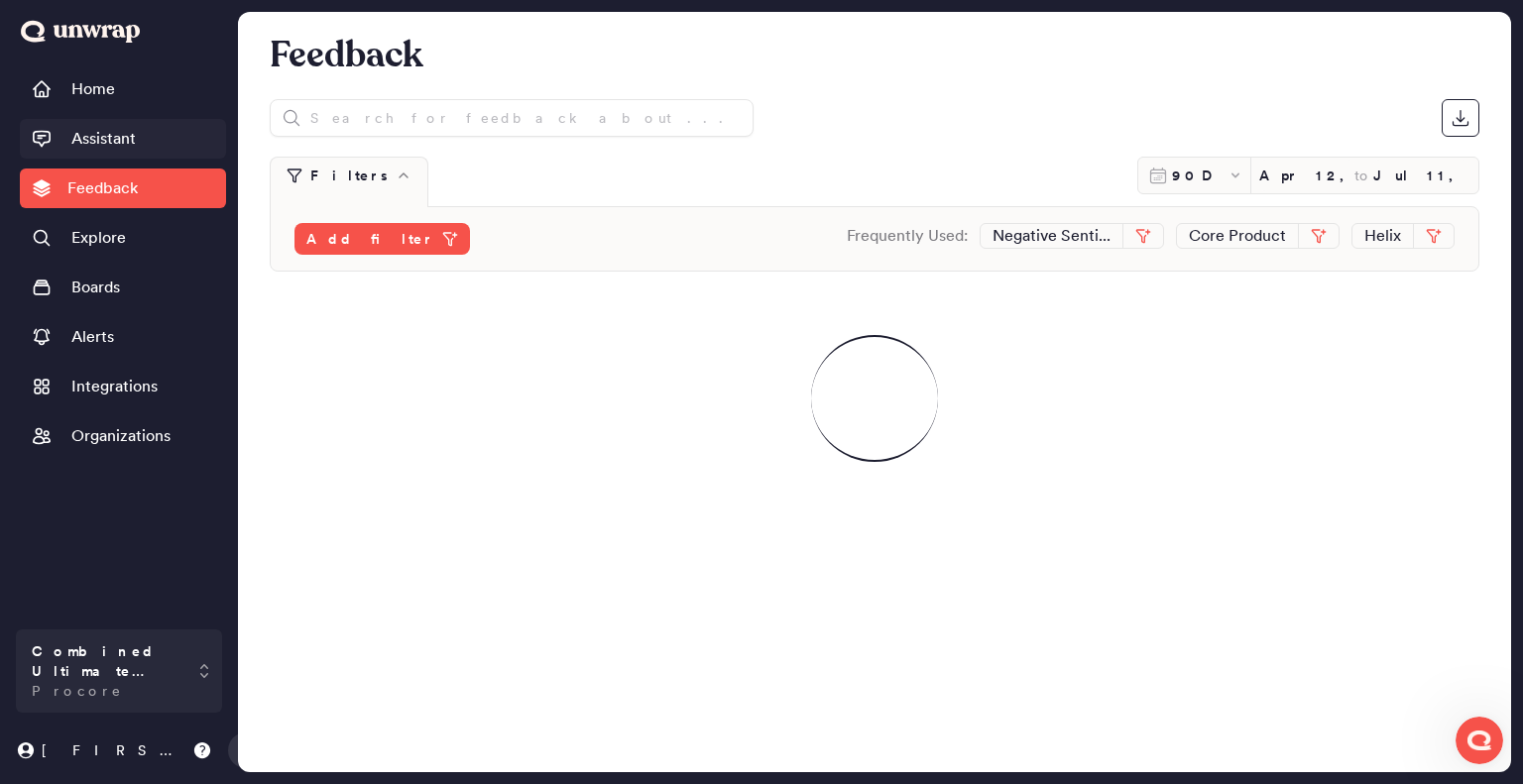click on "Assistant" at bounding box center [123, 139] 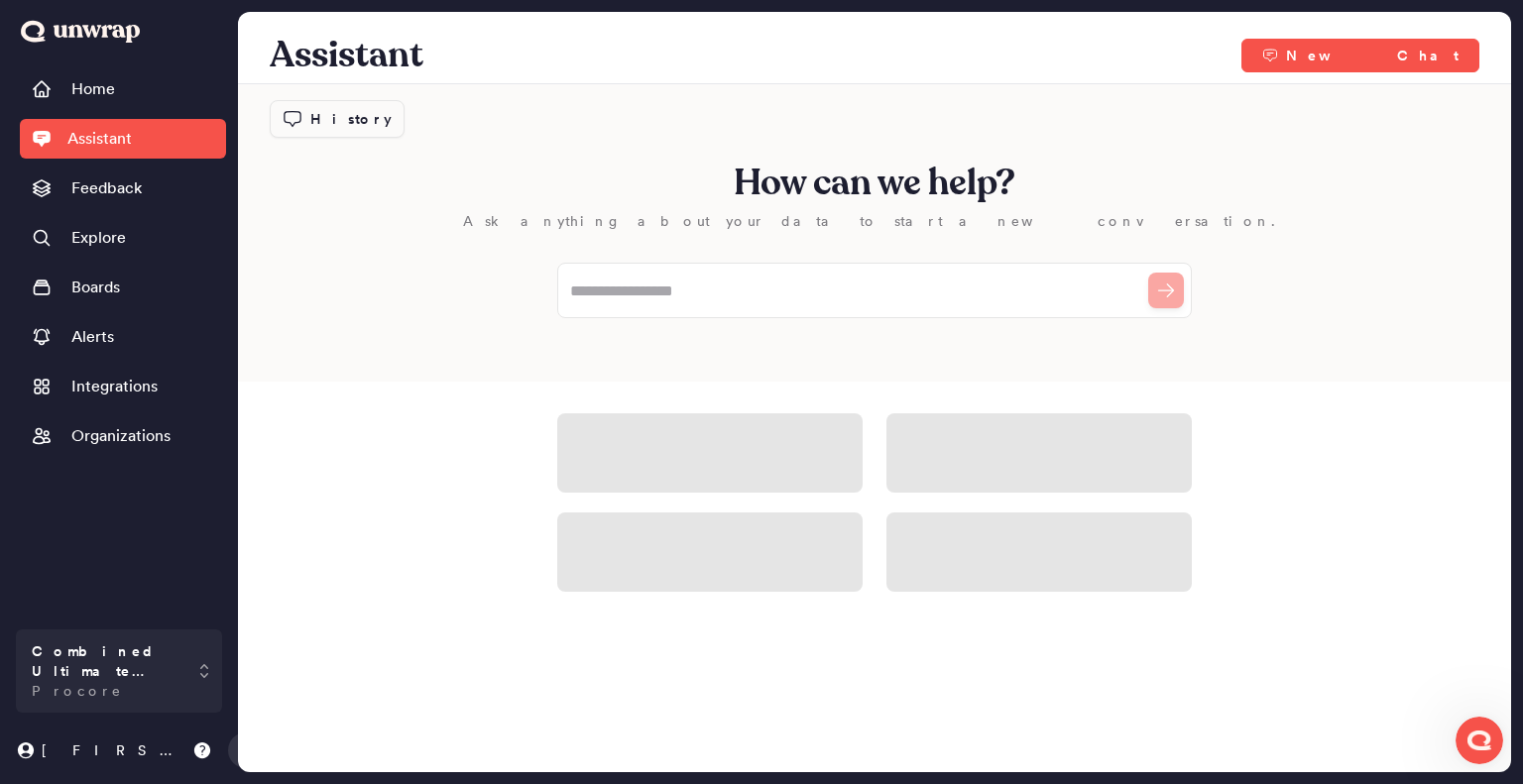 click on "History" at bounding box center (351, 119) 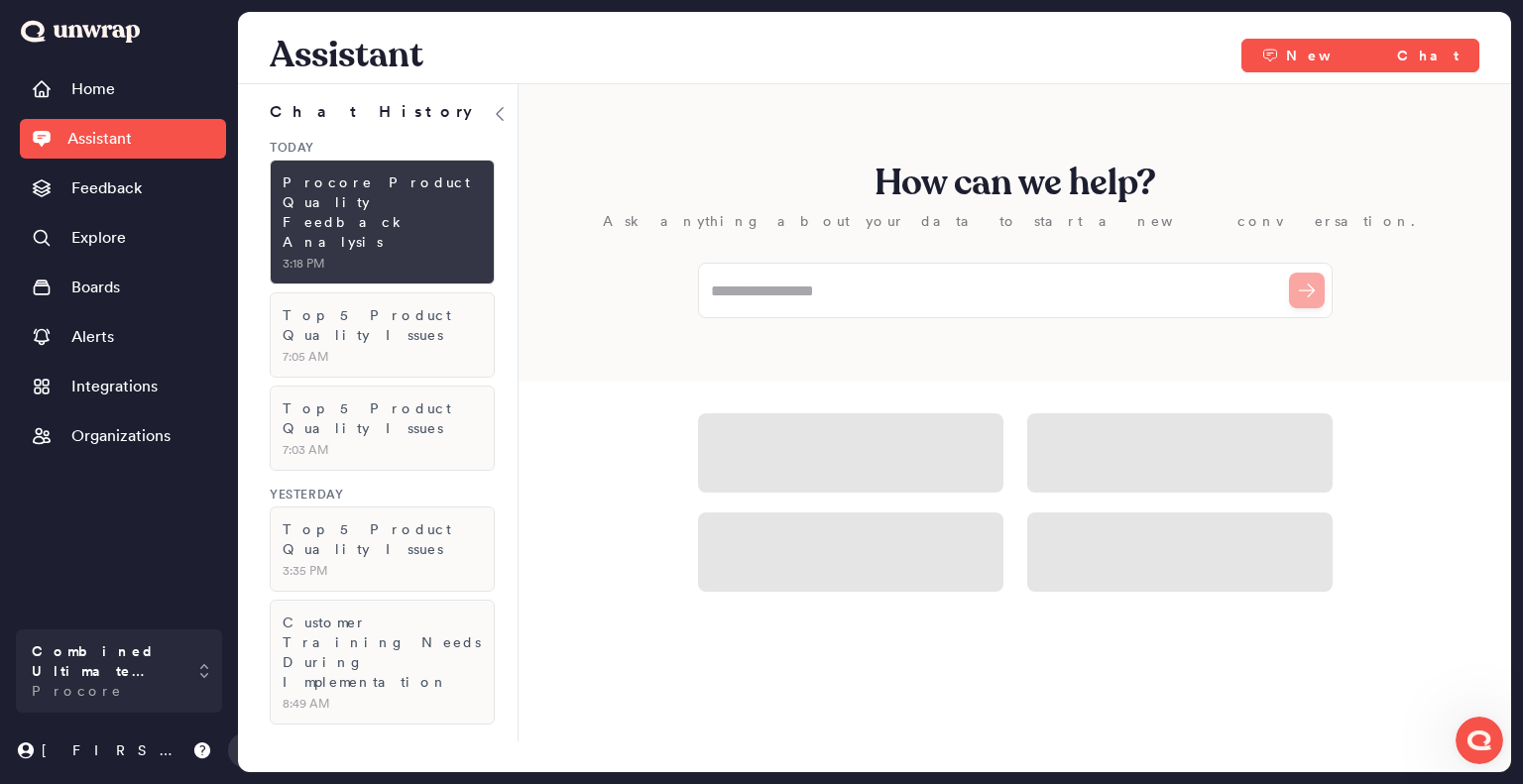 click on "Procore Product Quality Feedback Analysis" at bounding box center [382, 212] 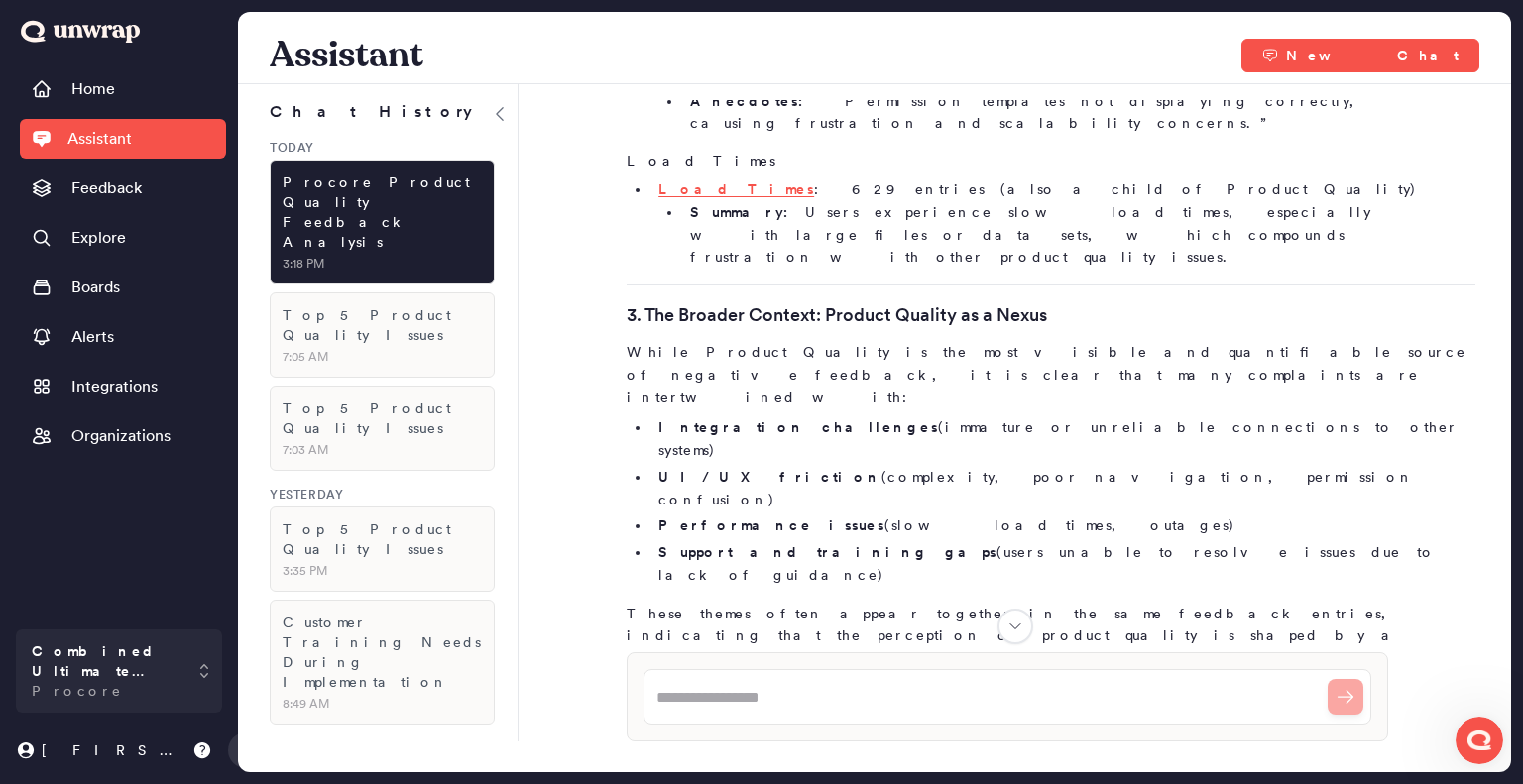 scroll, scrollTop: 2319, scrollLeft: 0, axis: vertical 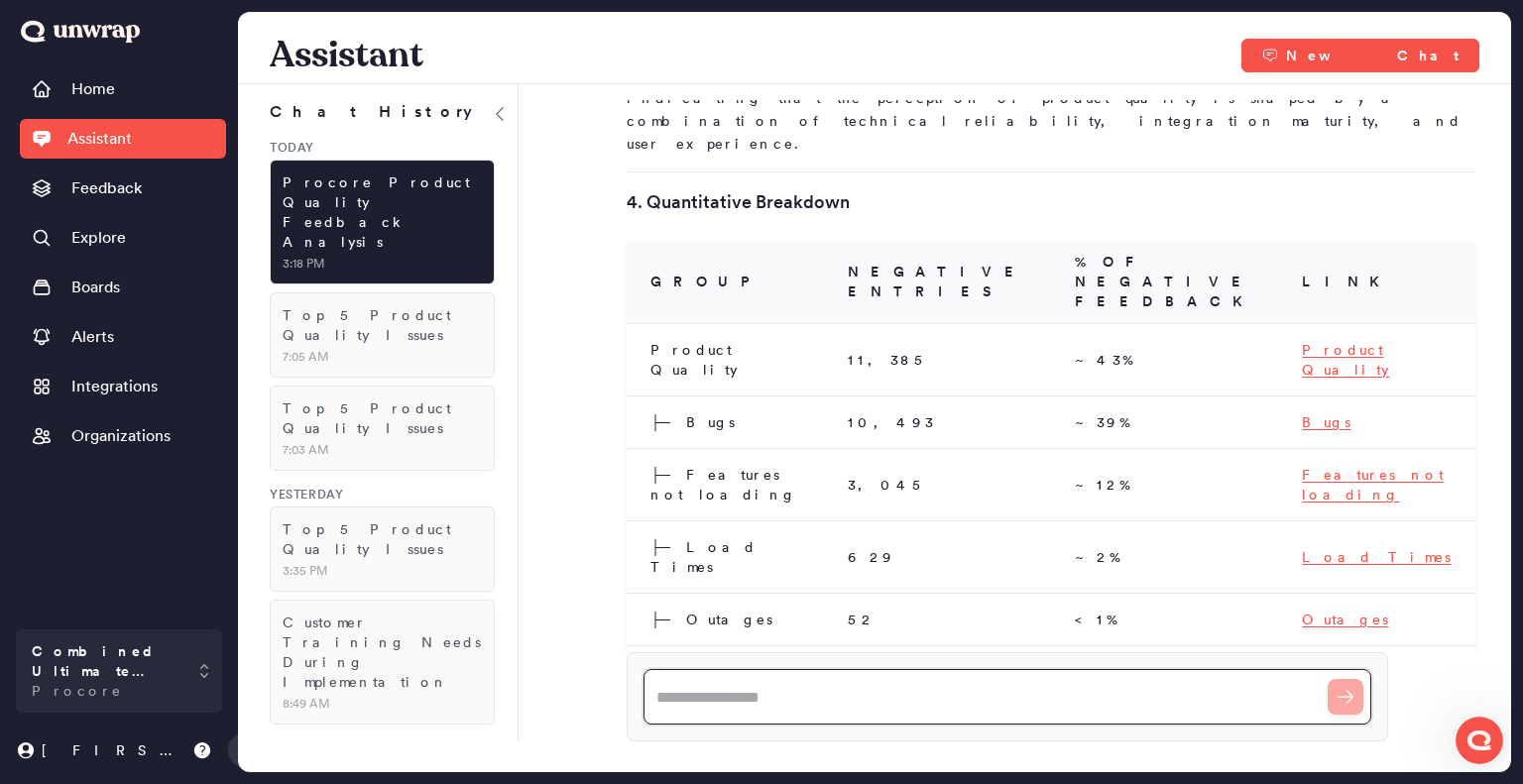 click at bounding box center [1007, 697] 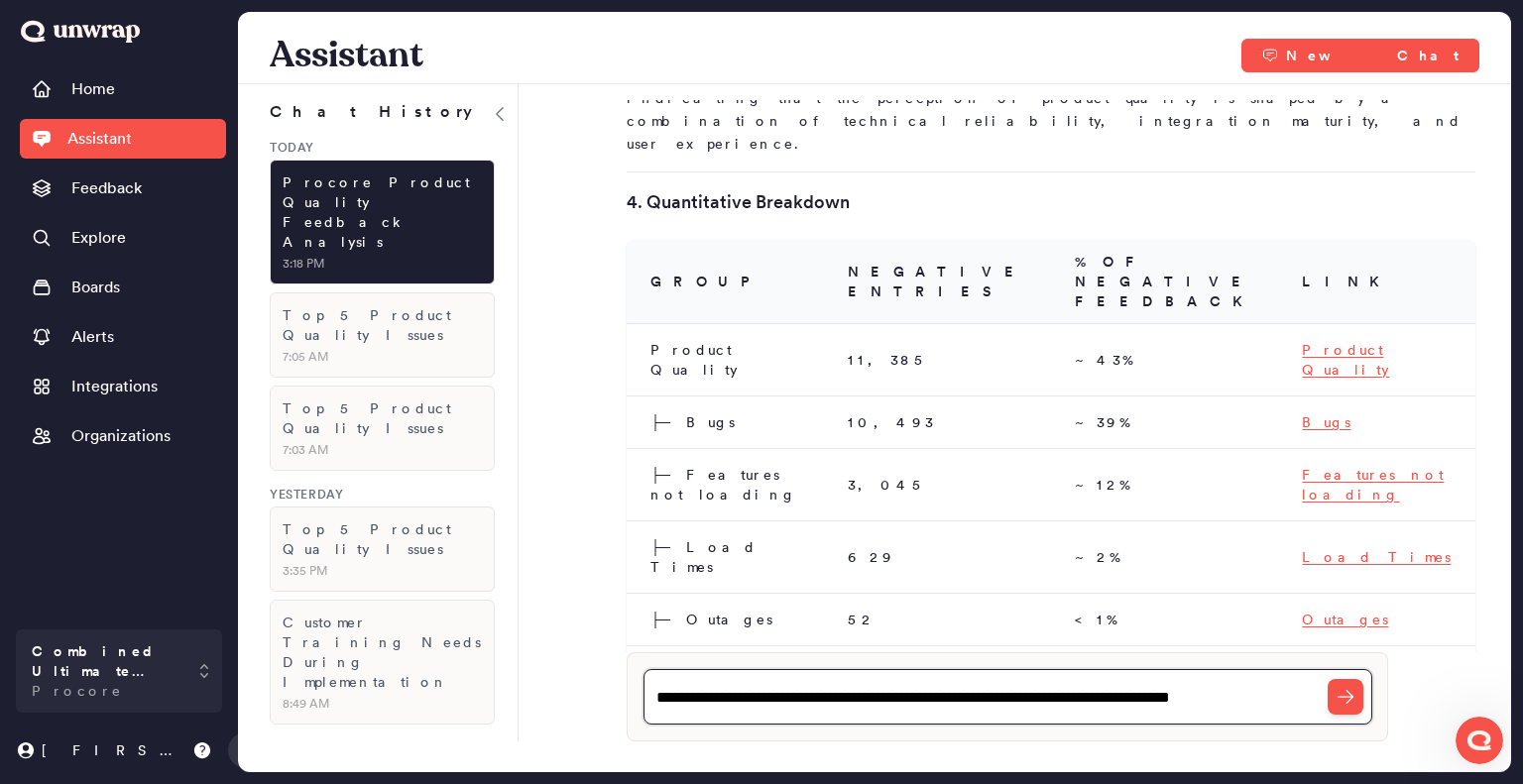 type on "**********" 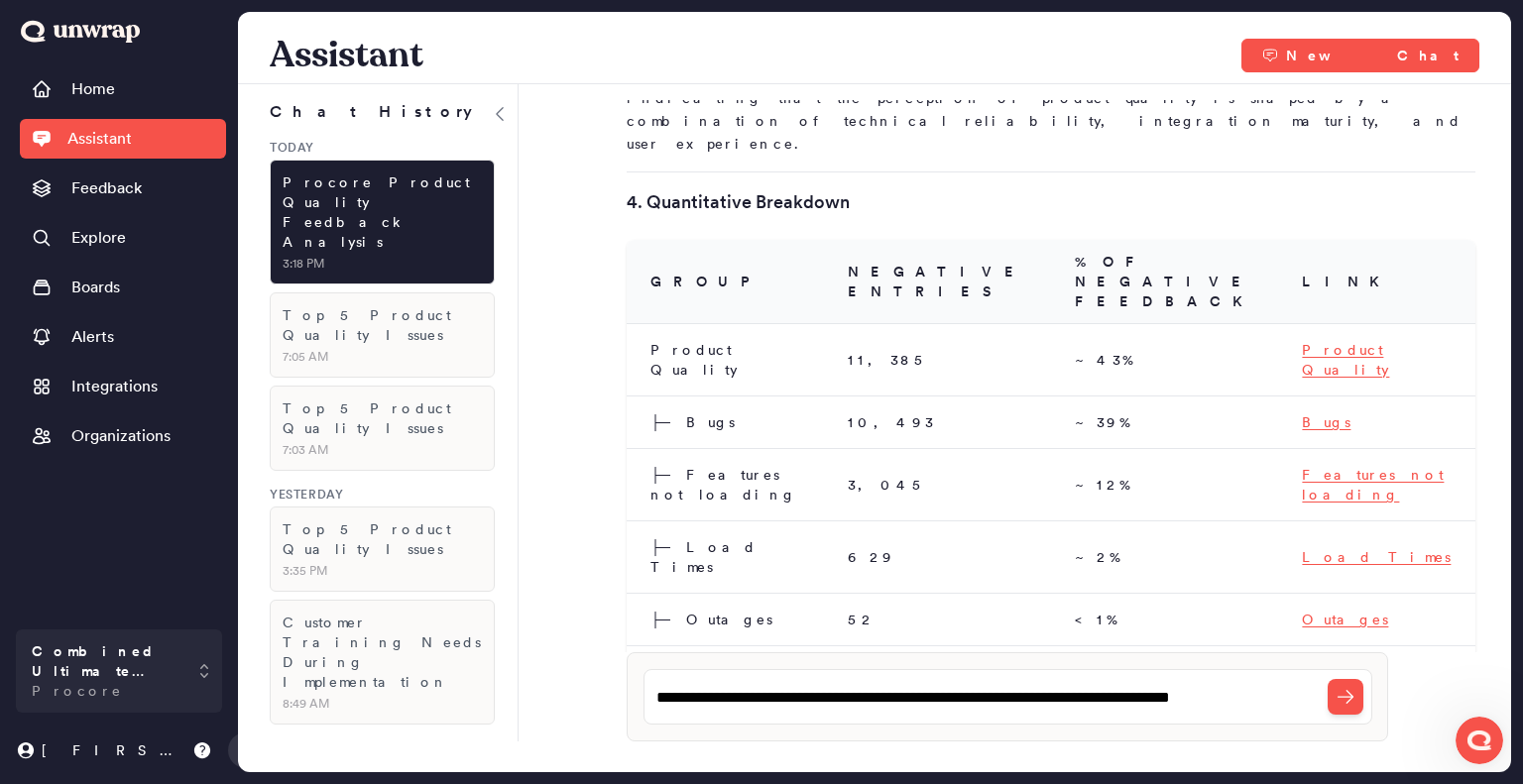 type 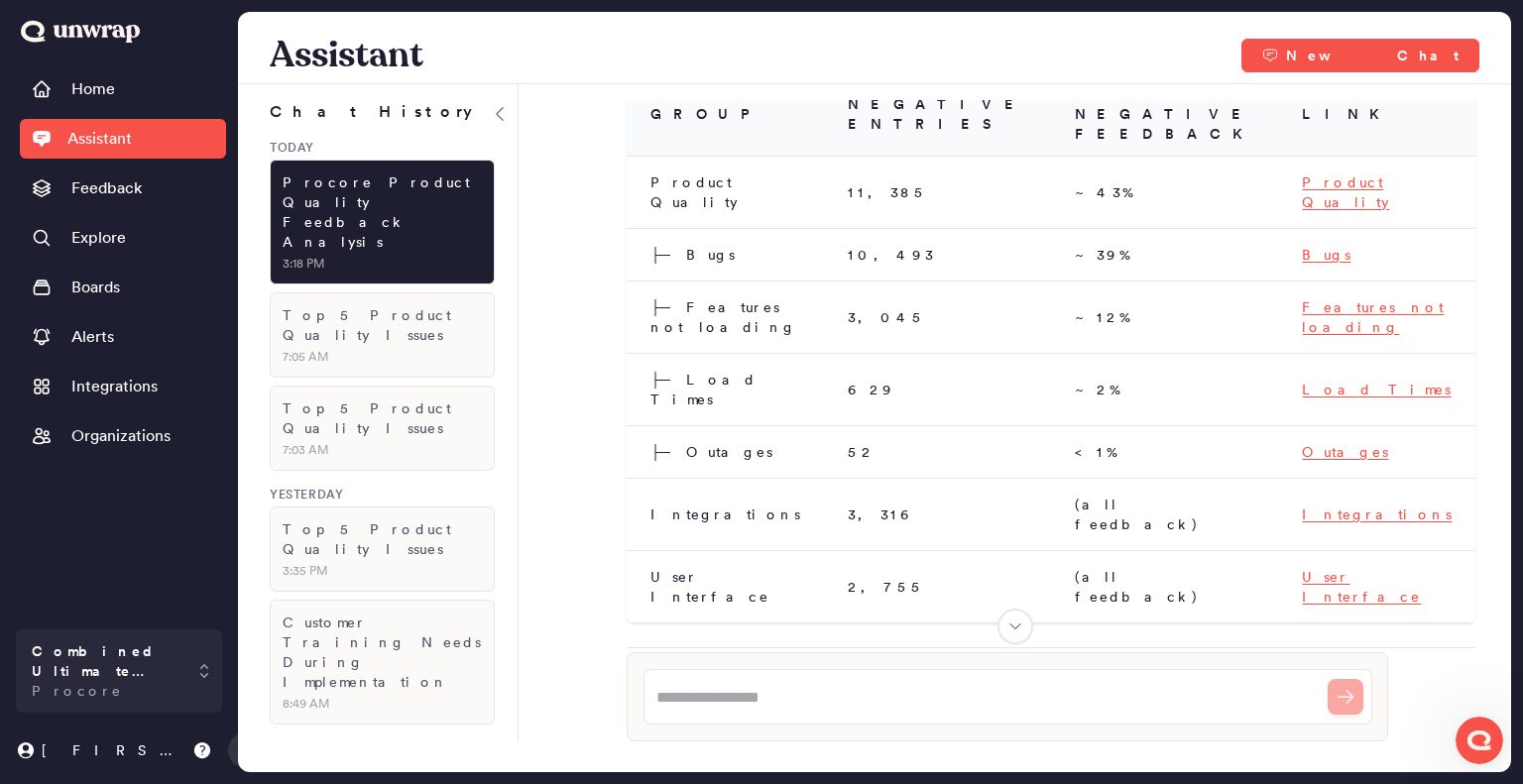 scroll, scrollTop: 2706, scrollLeft: 0, axis: vertical 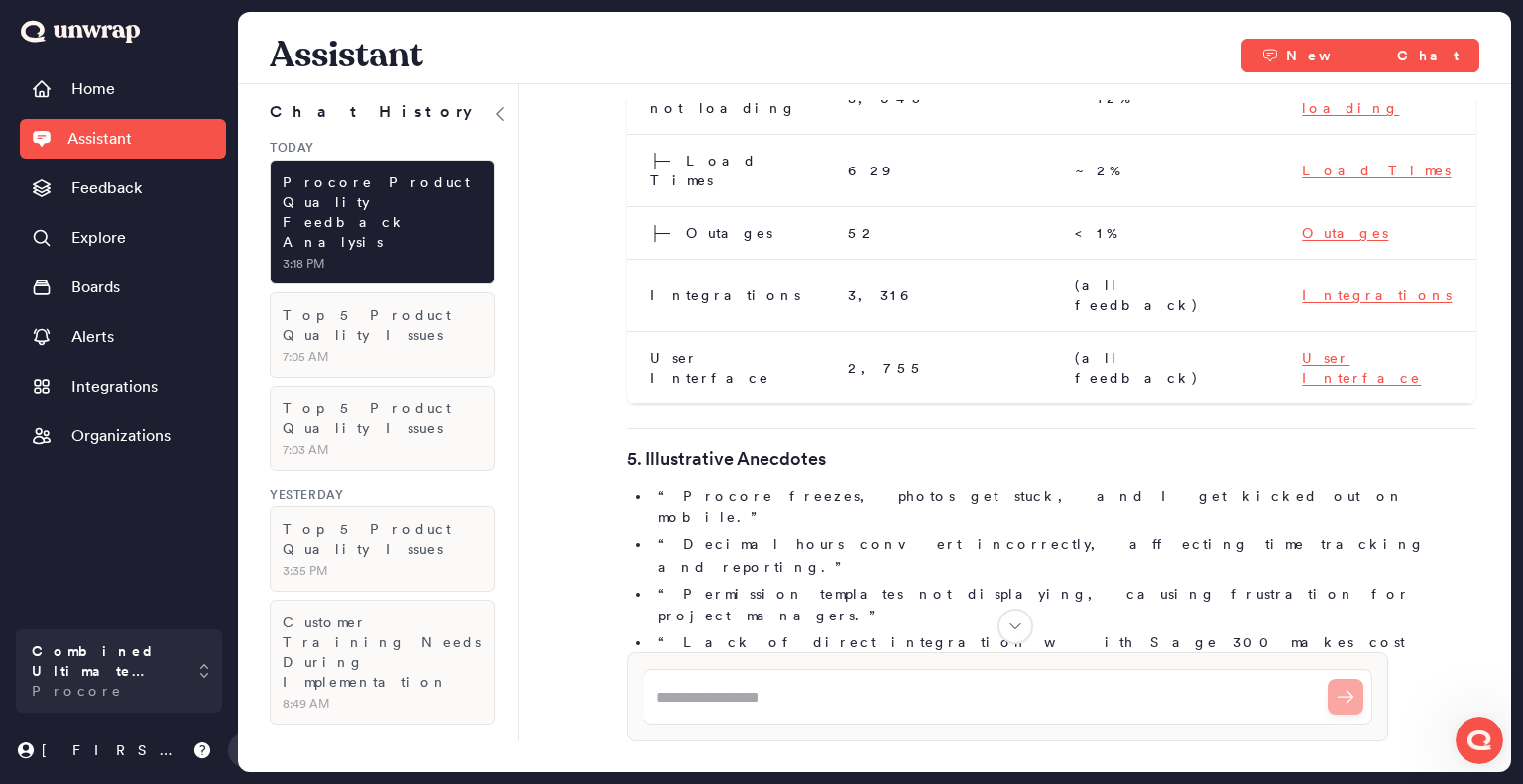 click 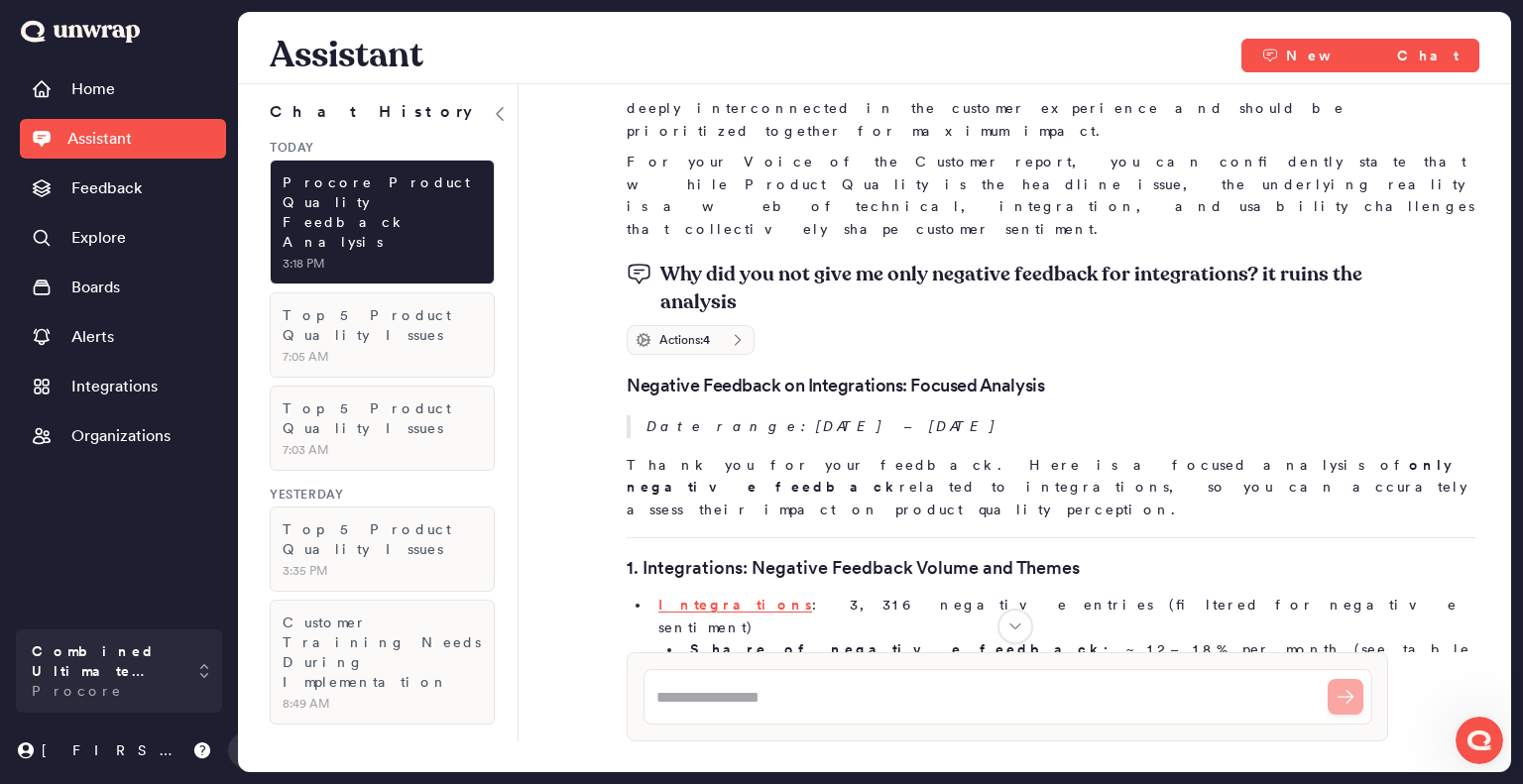 scroll, scrollTop: 3632, scrollLeft: 0, axis: vertical 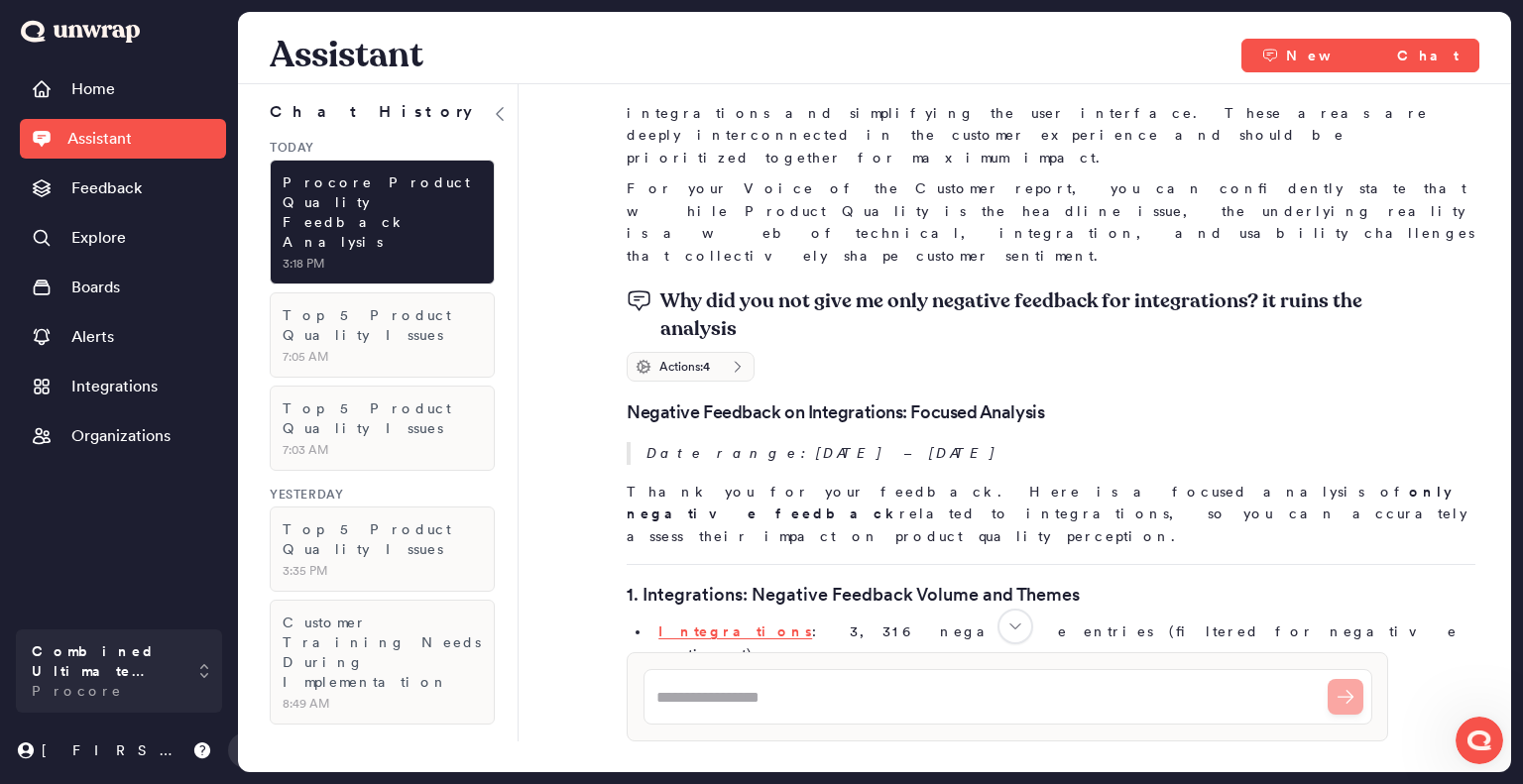 click on "Negative Feedback on Integrations: Focused Analysis
Date range: January 1, 2025 – July 11, 2025
Thank you for your feedback. Here is a focused analysis of  only negative feedback  related to integrations, so you can accurately assess their impact on product quality perception.
1. Integrations: Negative Feedback Volume and Themes
Integrations : 3,316 negative entries (filtered for negative sentiment)
Share of negative feedback:  ~12–18% per month (see table below)
Summary:  Users report persistent challenges integrating Procore with ERP systems (Sage, Yardi), financial tools, and third-party platforms. Issues include:
Data sync failures and mismatches (budgets, cost codes, contracts)
Manual workarounds required for job creation, invoice adjustments, and reporting
API limitations and lack of automation
Delays and gaps in support for integration setup and troubleshooting
Top Actionable Subgroups (Child Groups)
Integration with Sage : 682 negative entries" at bounding box center [1051, 1996] 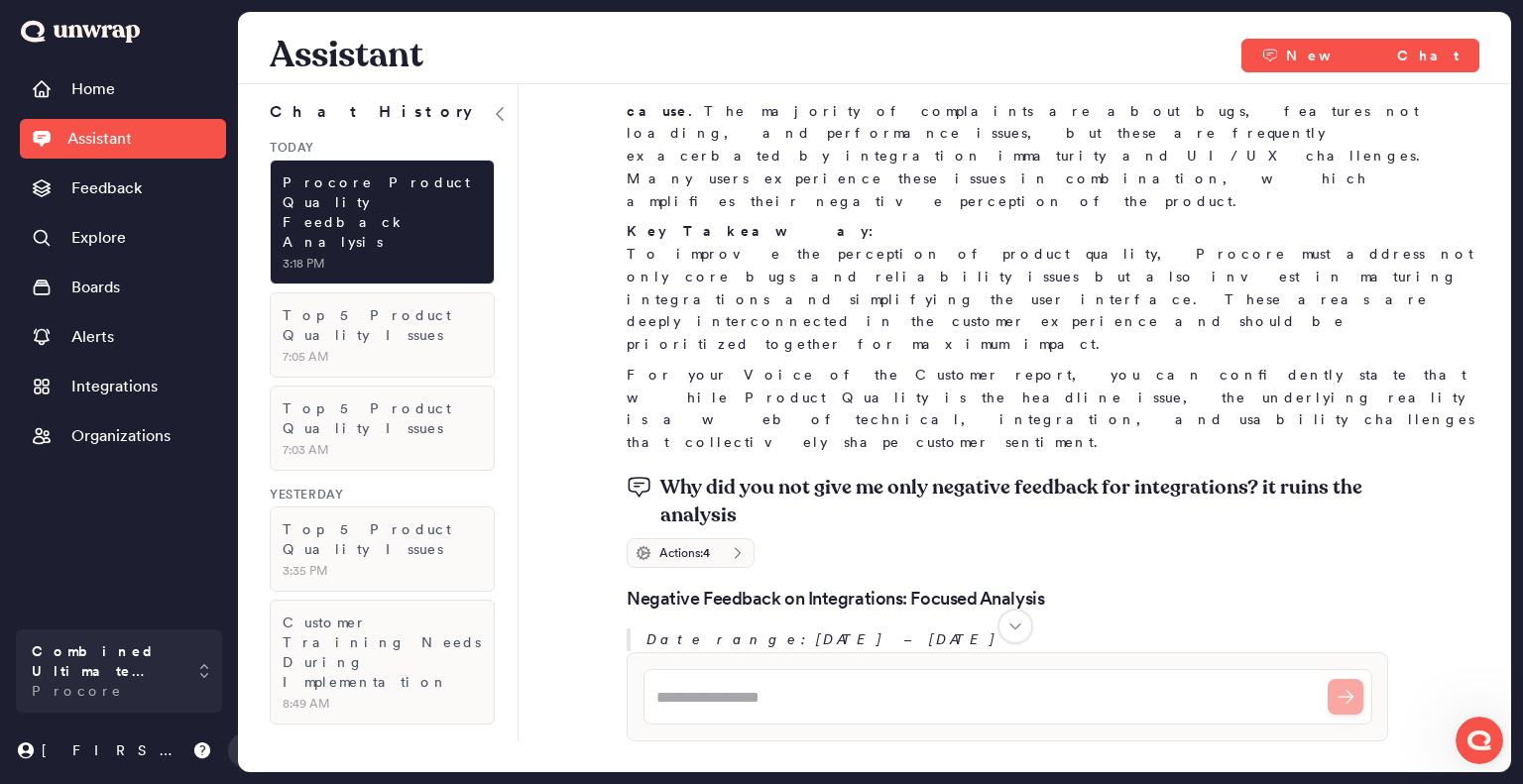 scroll, scrollTop: 3448, scrollLeft: 0, axis: vertical 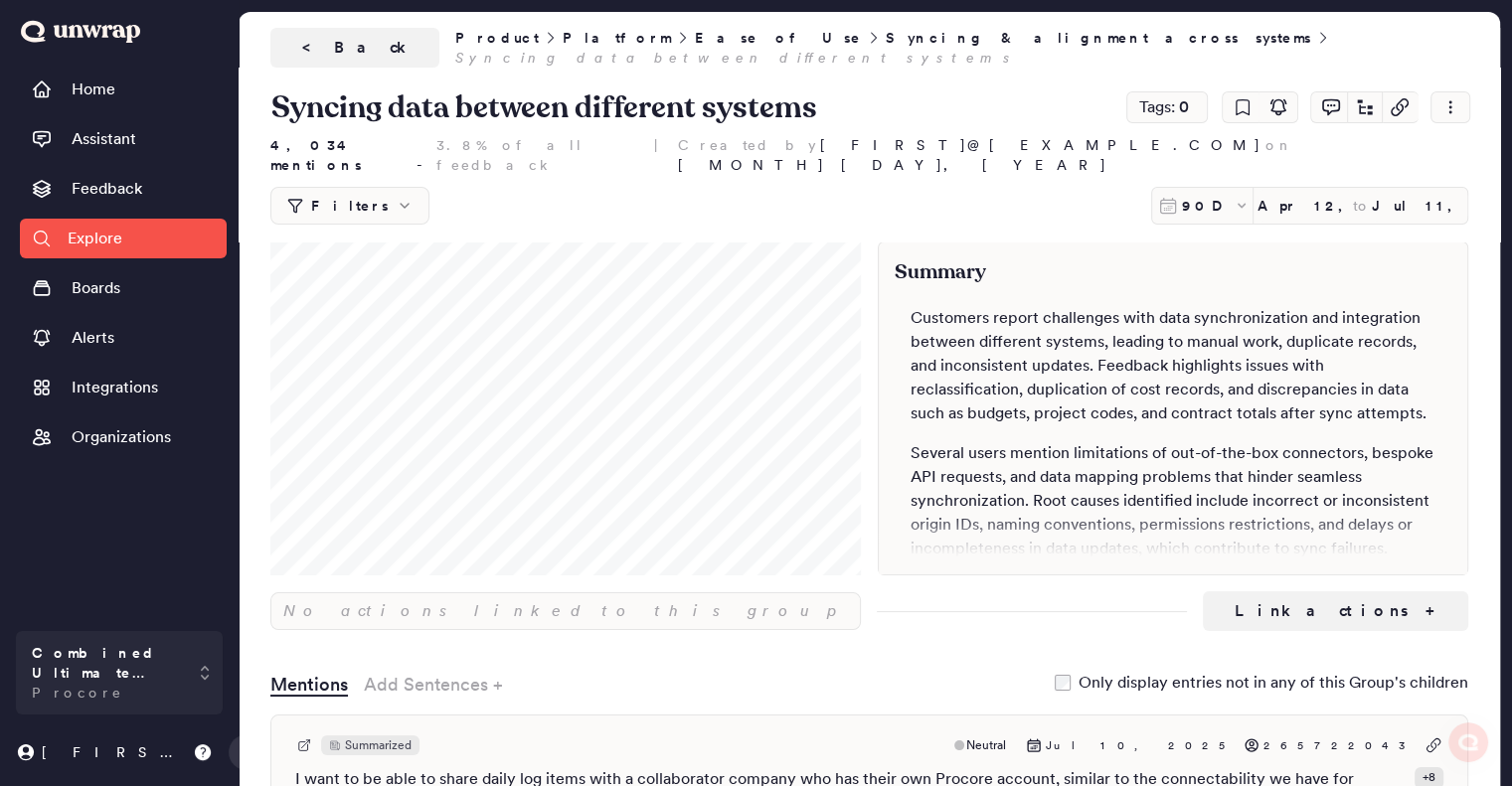 click on "Explore" at bounding box center (94, 238) 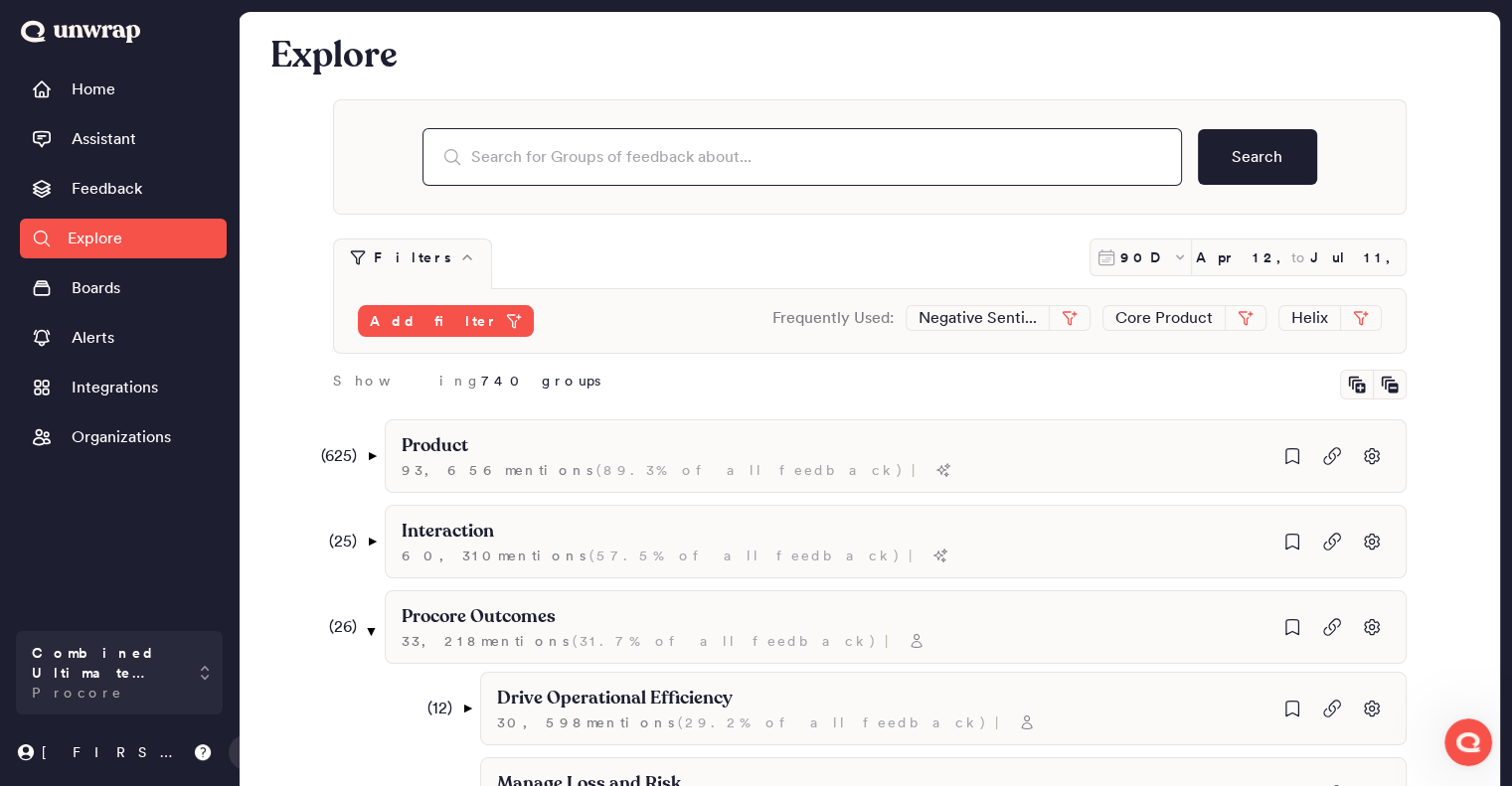click at bounding box center [802, 157] 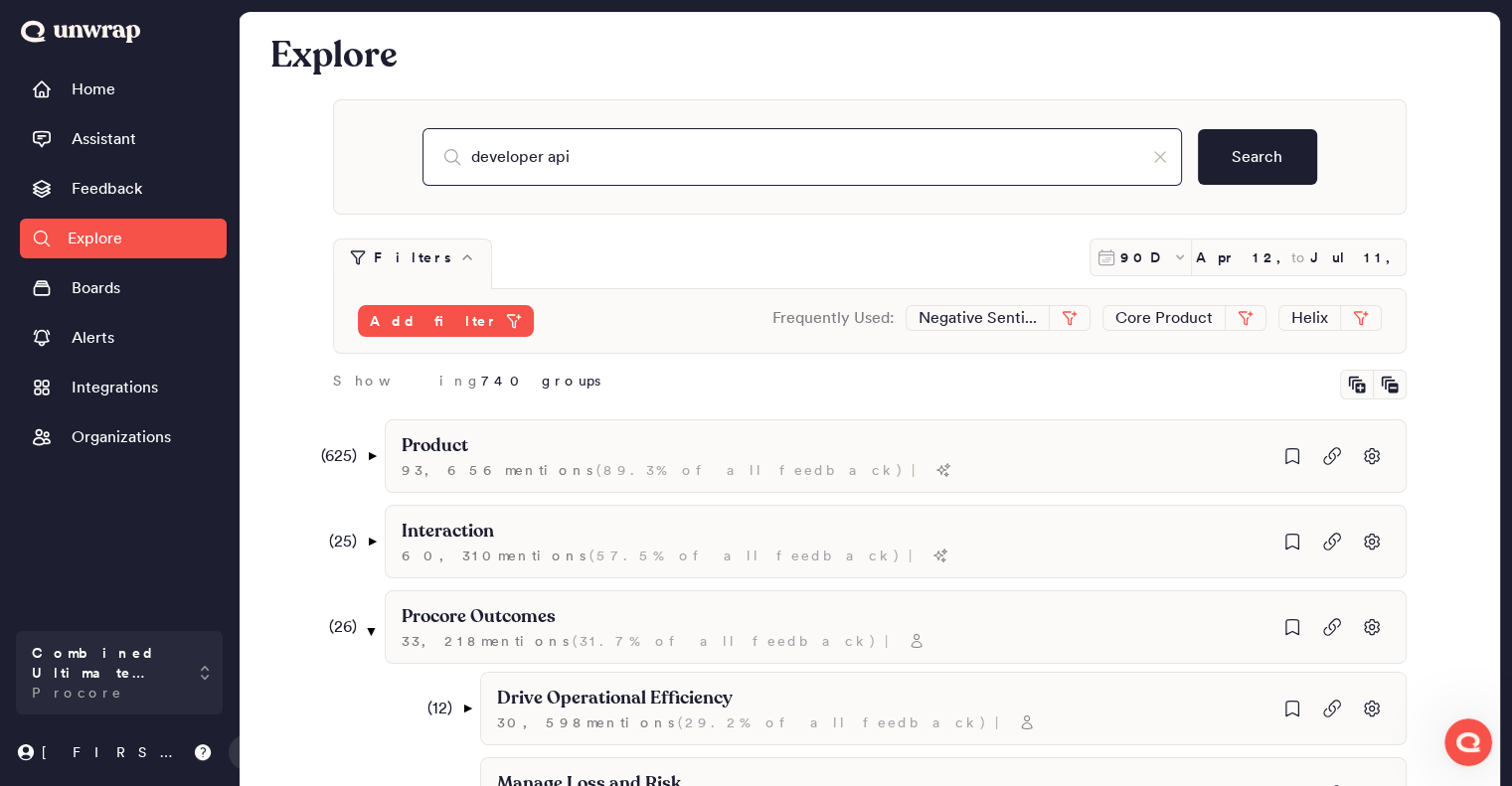 type on "developer api" 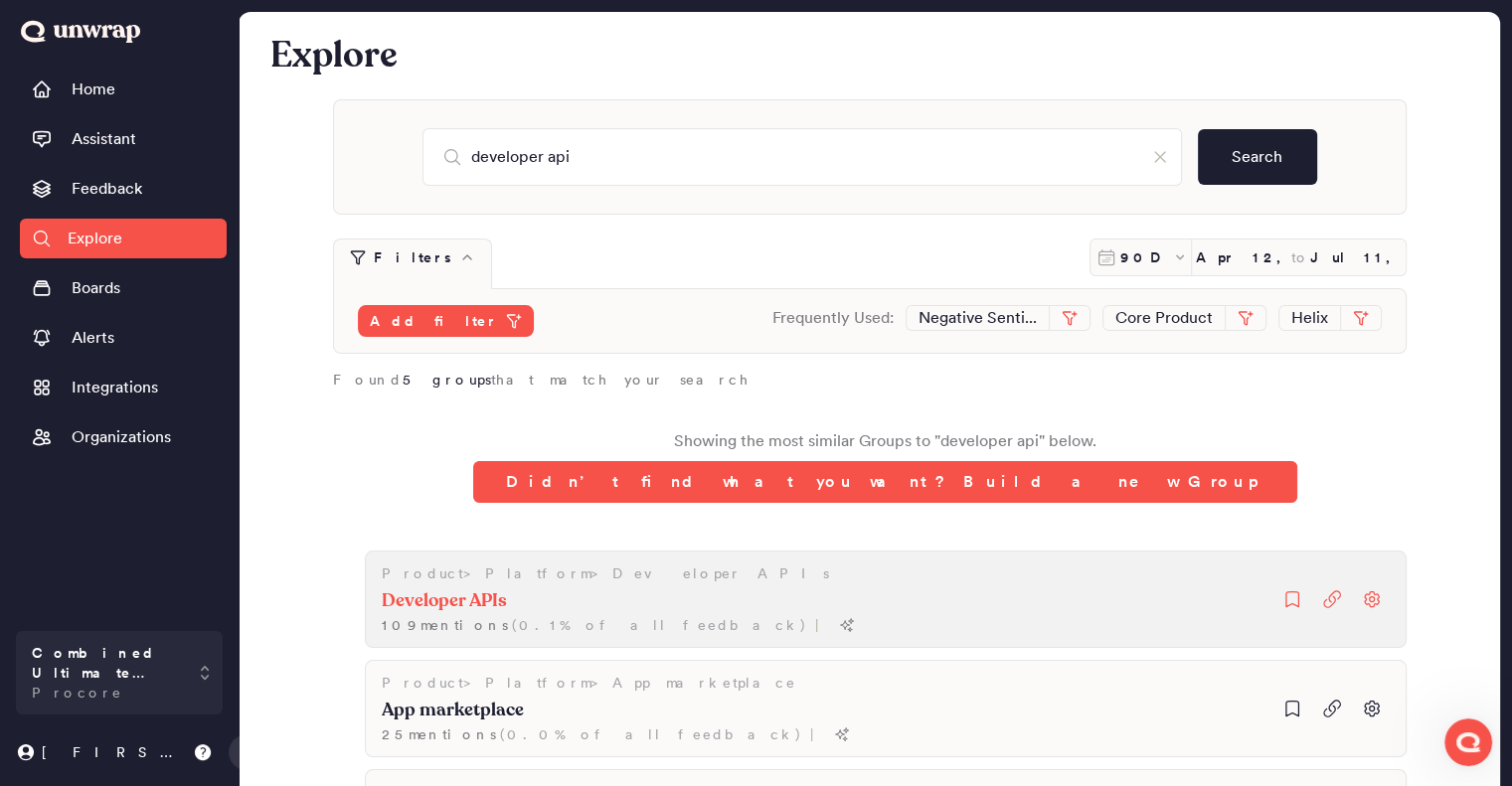 click on "Developer APIs" at bounding box center [618, 601] 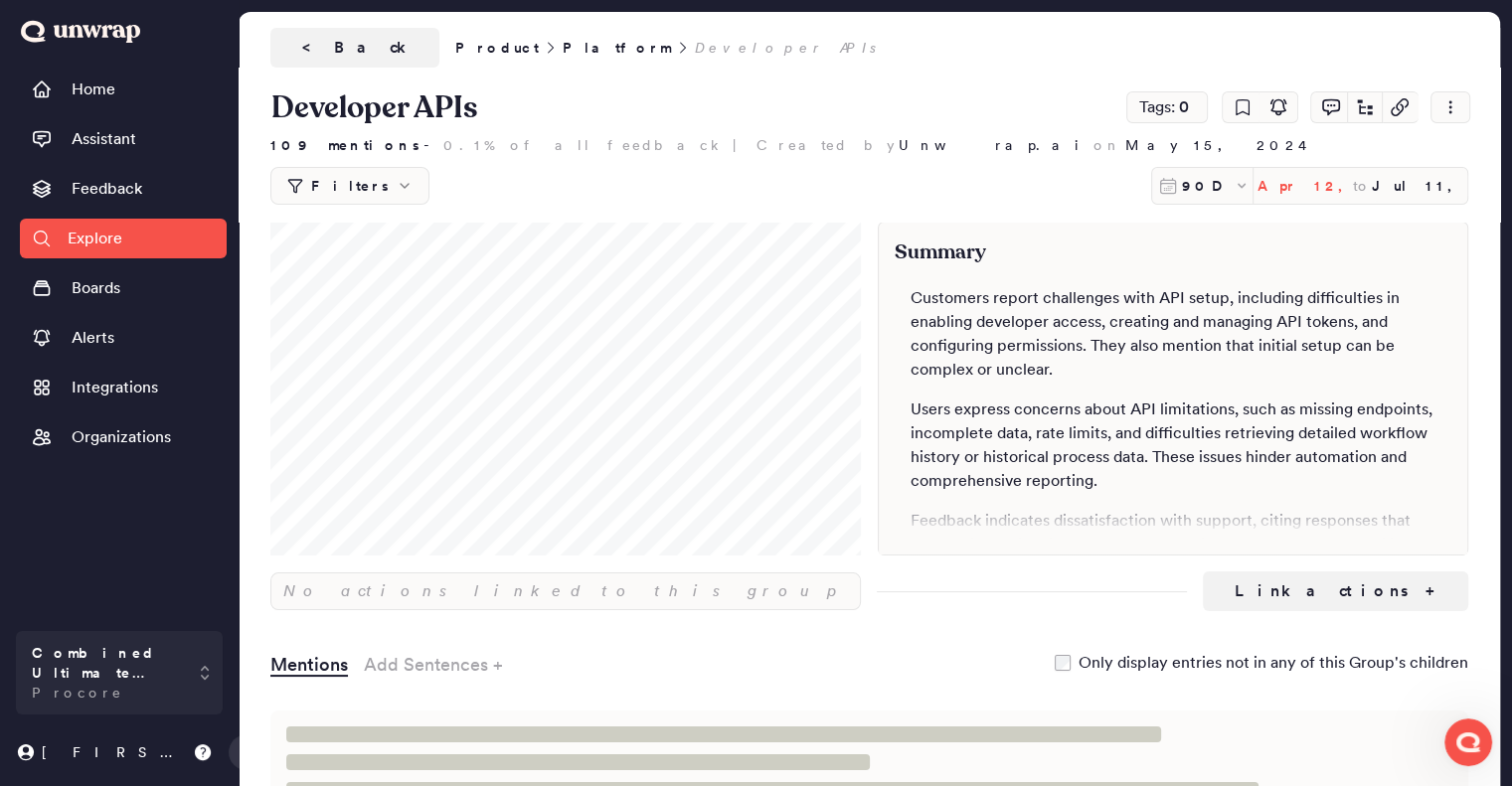 click on "Apr 12, 2025" at bounding box center [1305, 186] 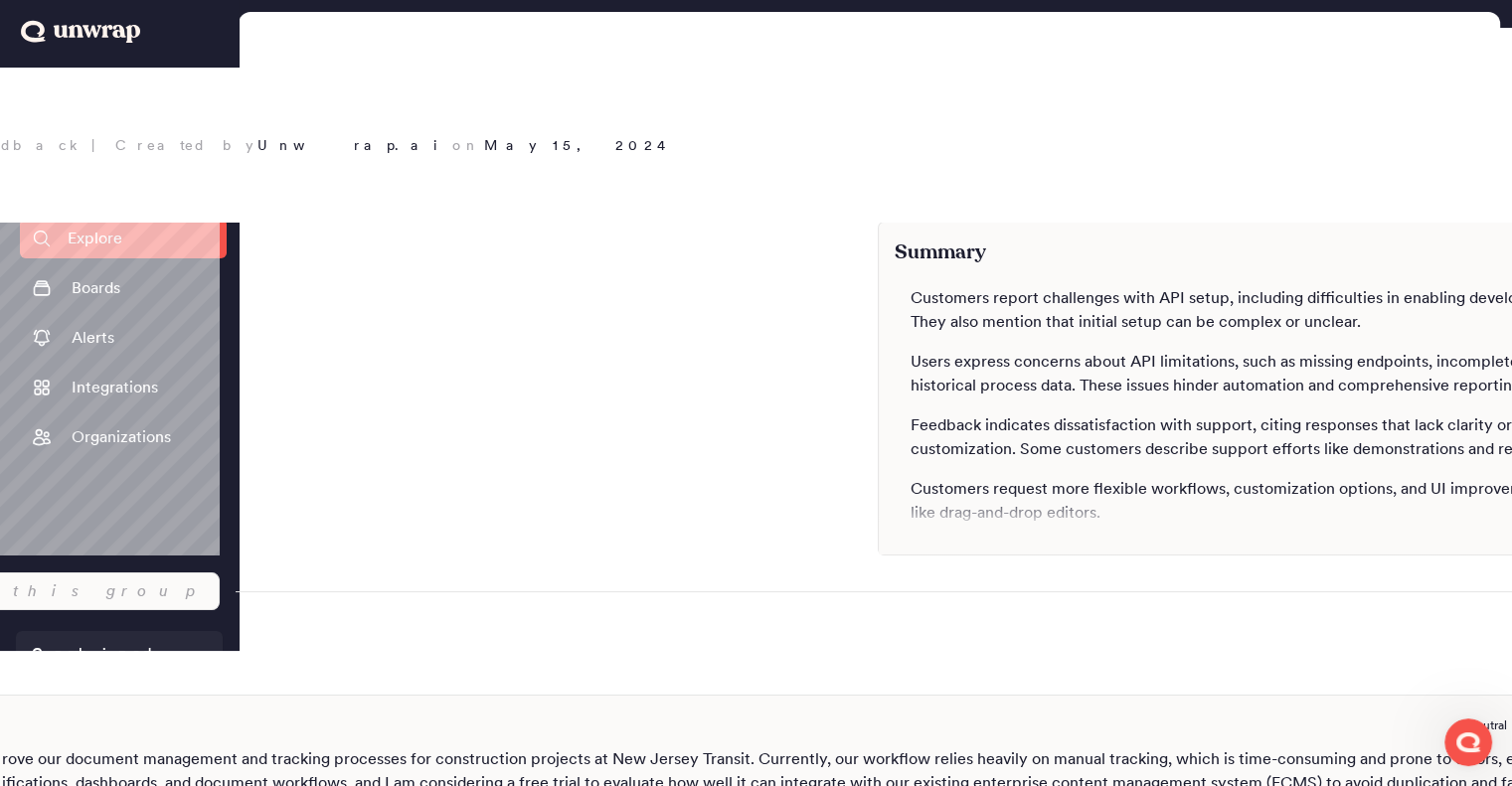click 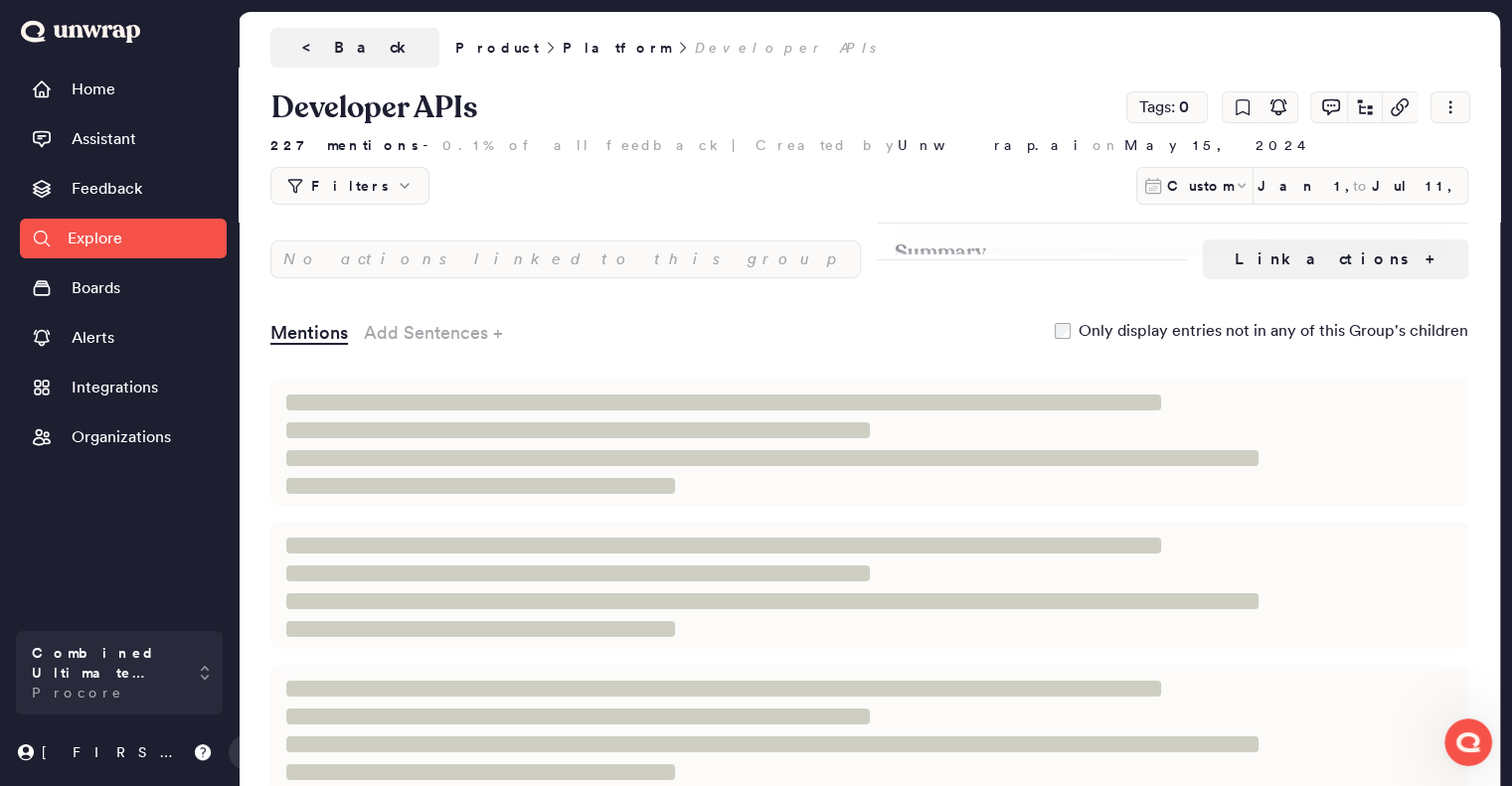 click on "Filters" at bounding box center (350, 186) 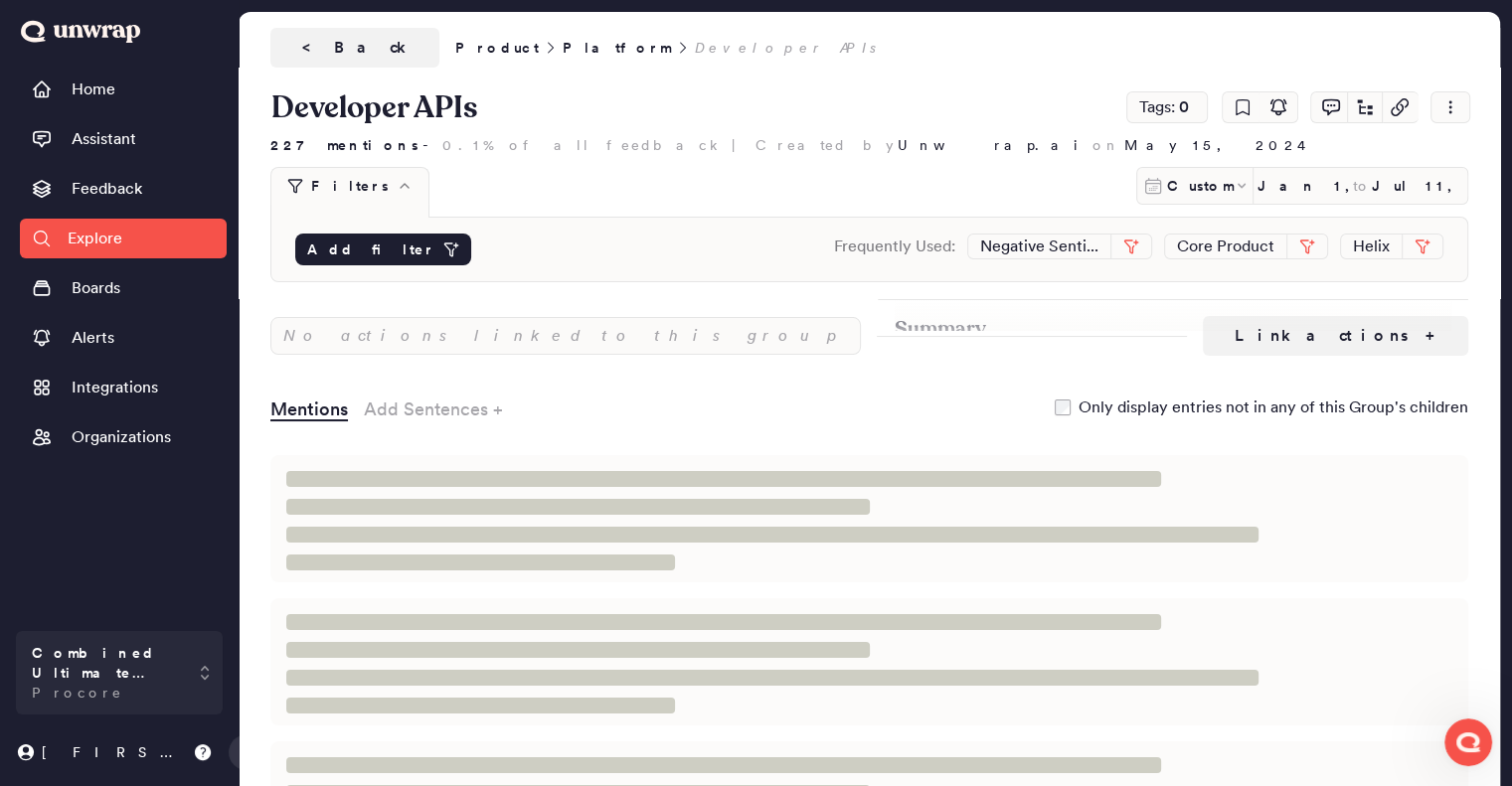click on "Add filter" at bounding box center [371, 249] 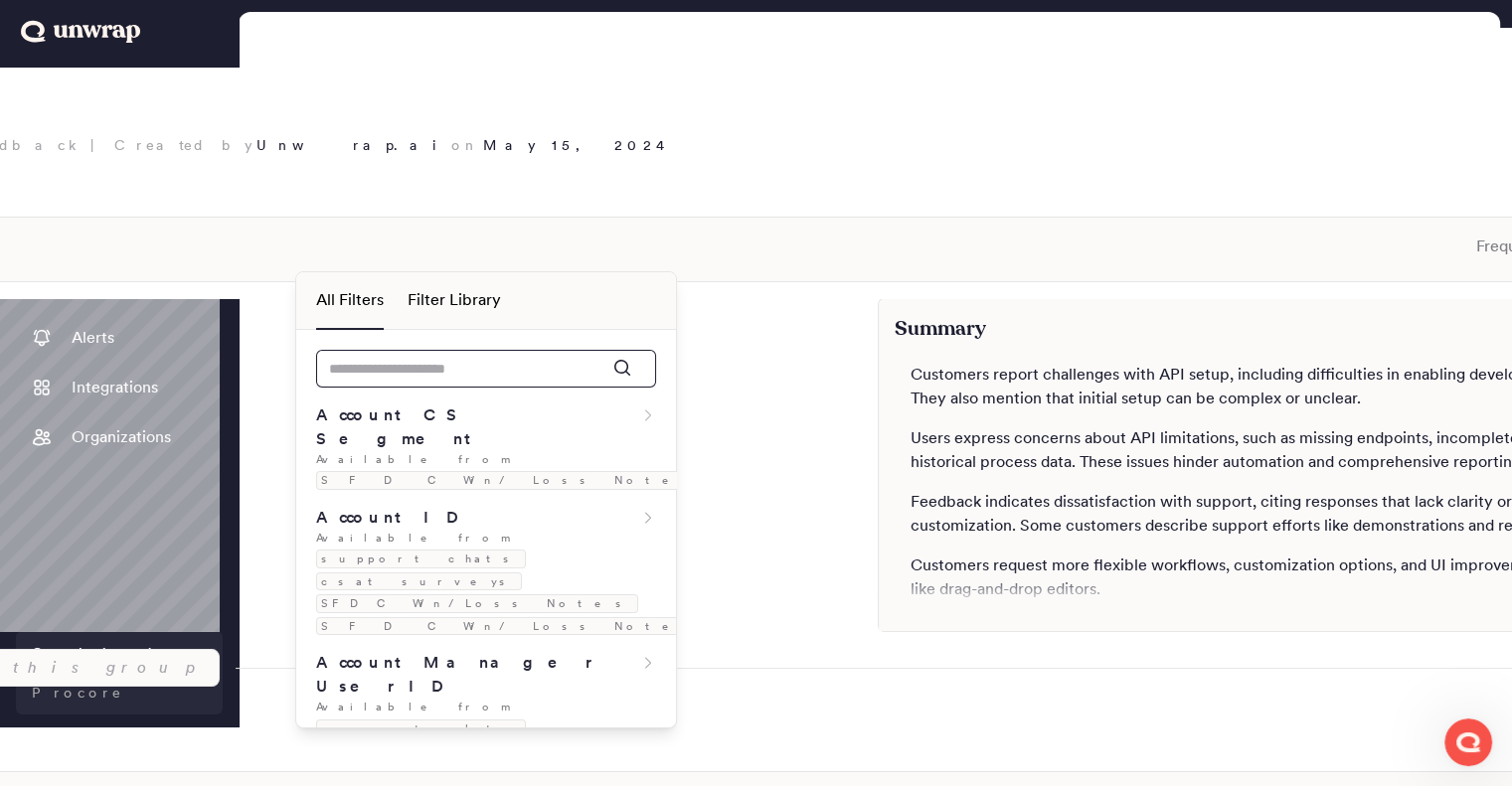 click at bounding box center [486, 369] 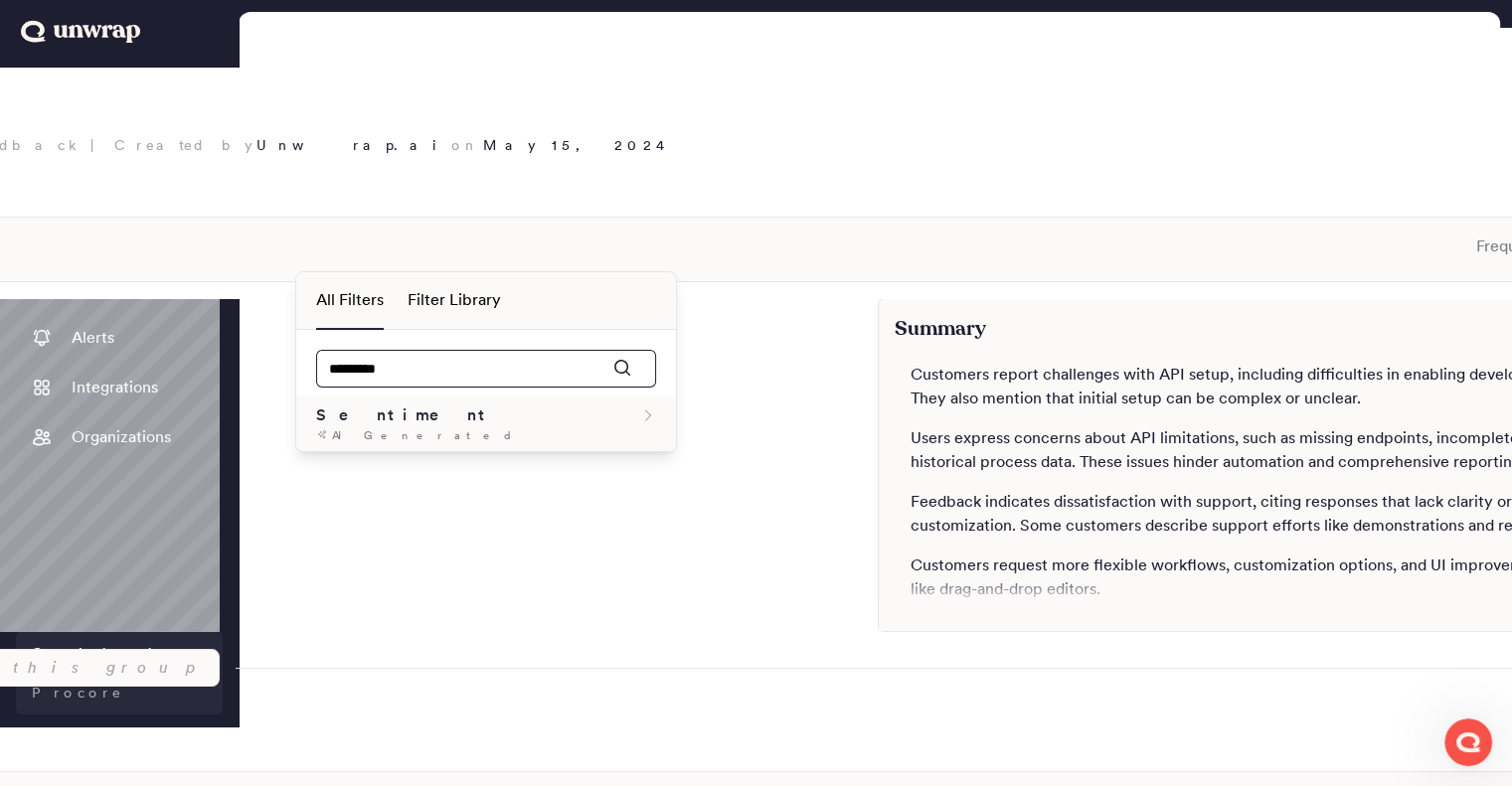 type on "*********" 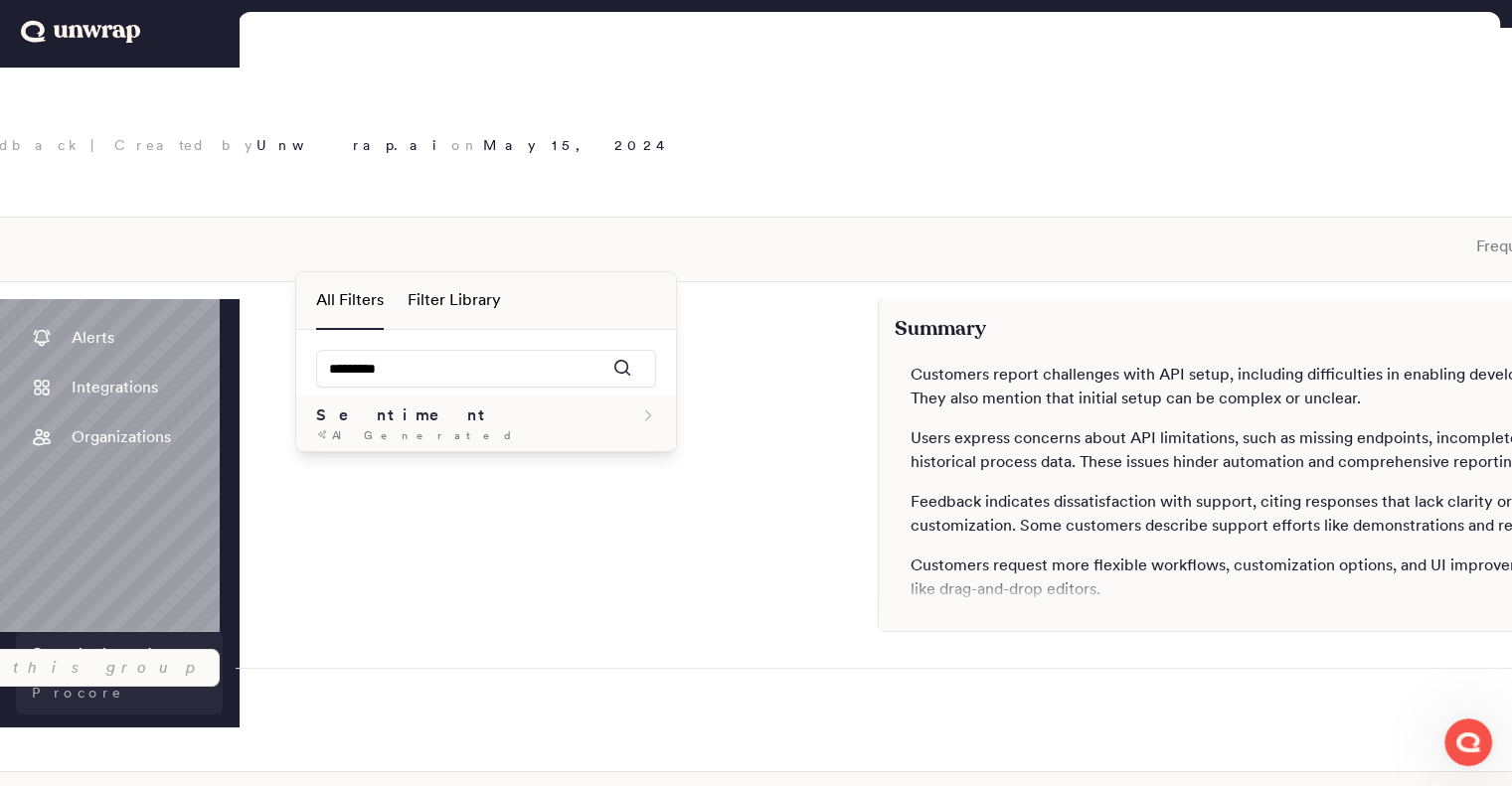 click on "Sentiment" at bounding box center (486, 415) 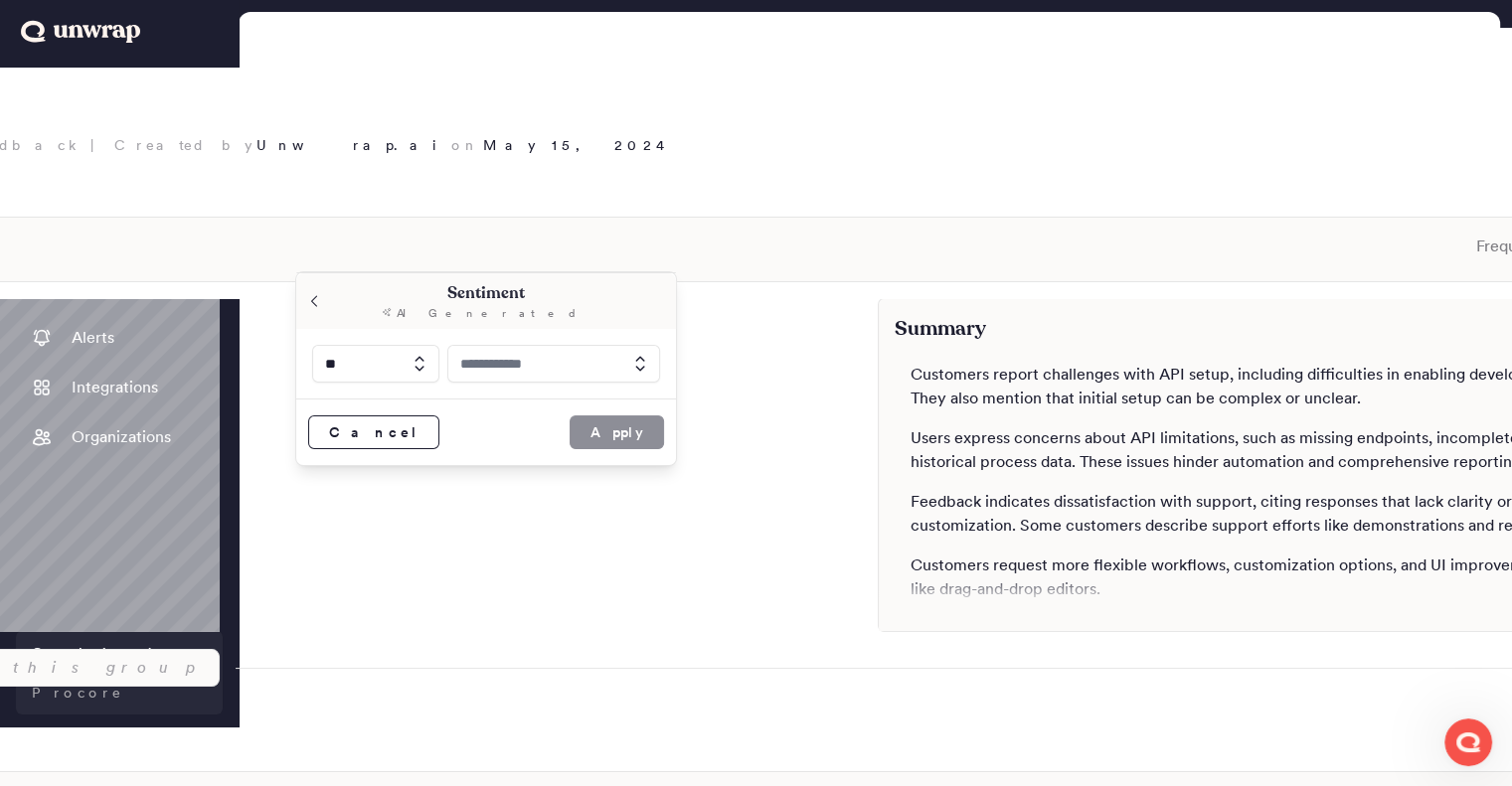 click at bounding box center [554, 364] 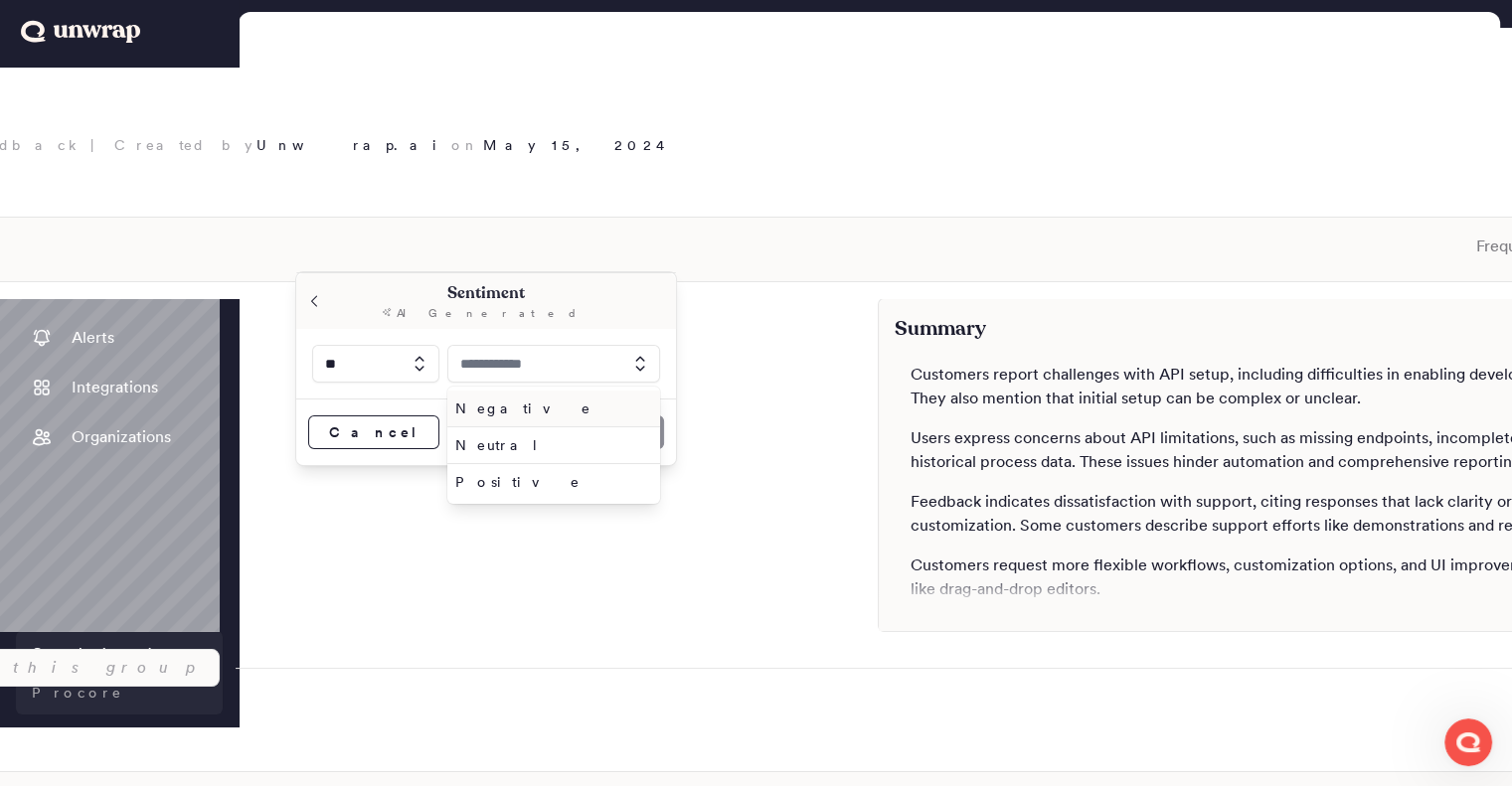 click on "Negative" at bounding box center (550, 408) 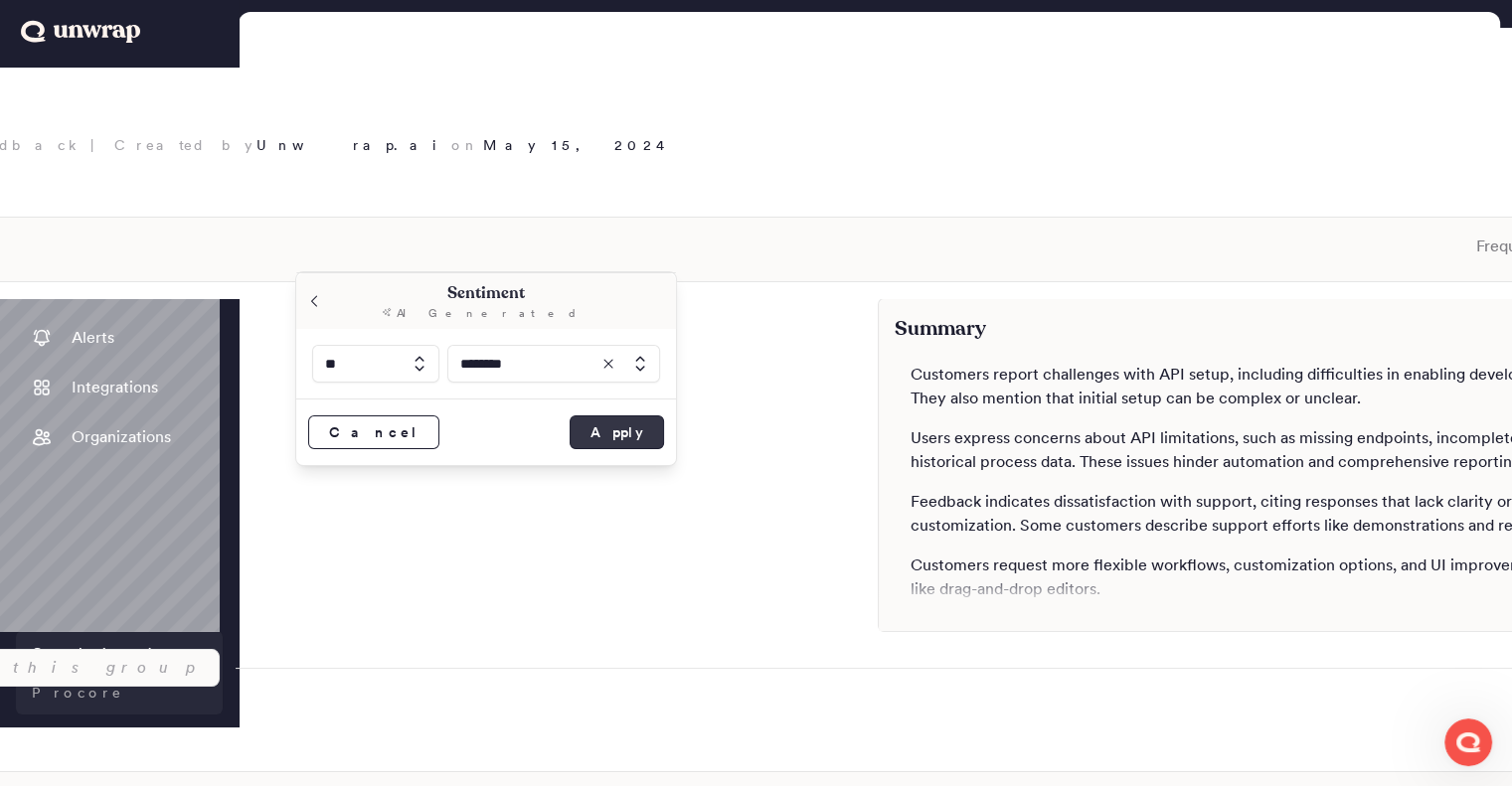click on "Apply" at bounding box center (616, 432) 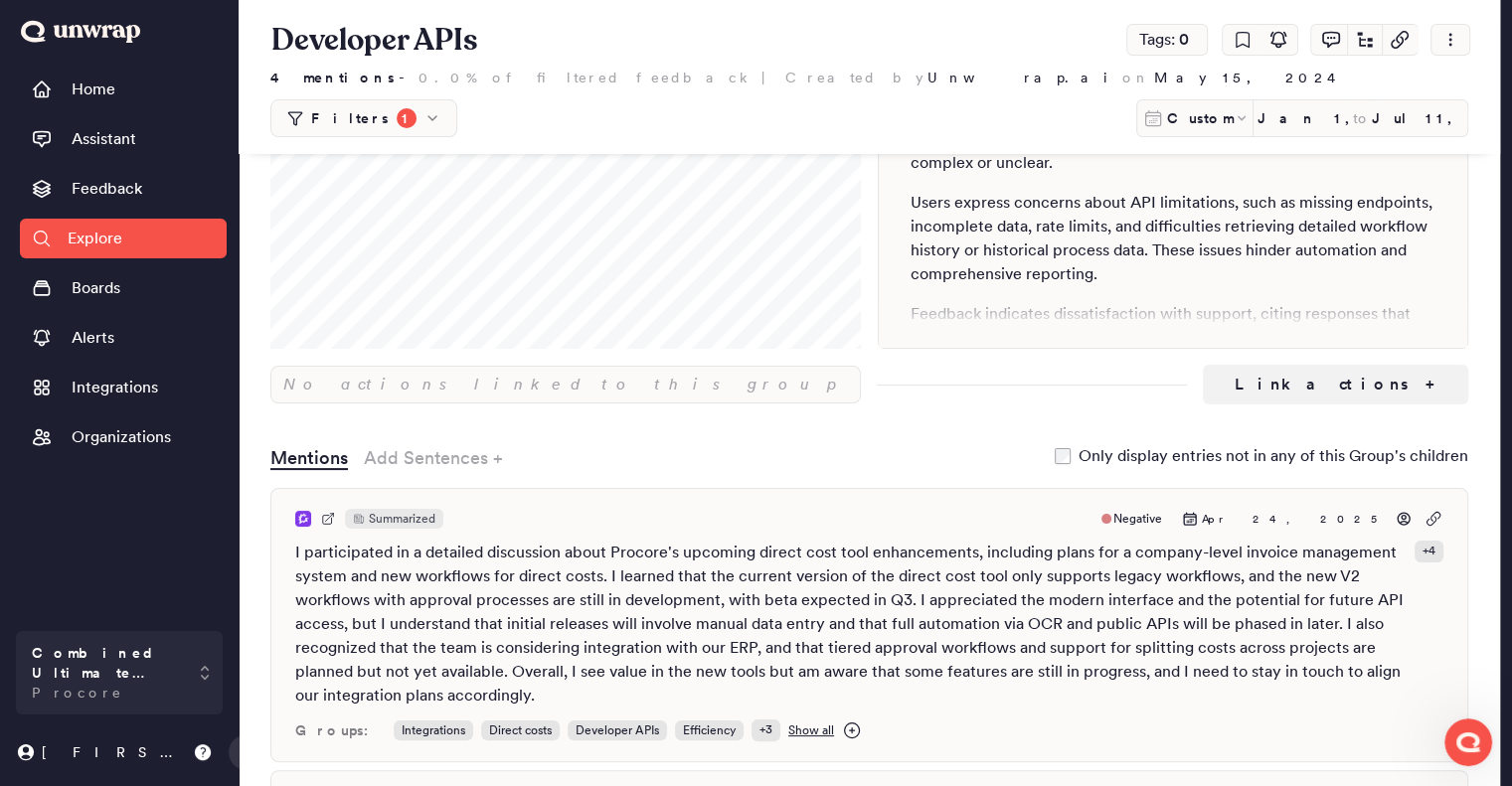 scroll, scrollTop: 0, scrollLeft: 0, axis: both 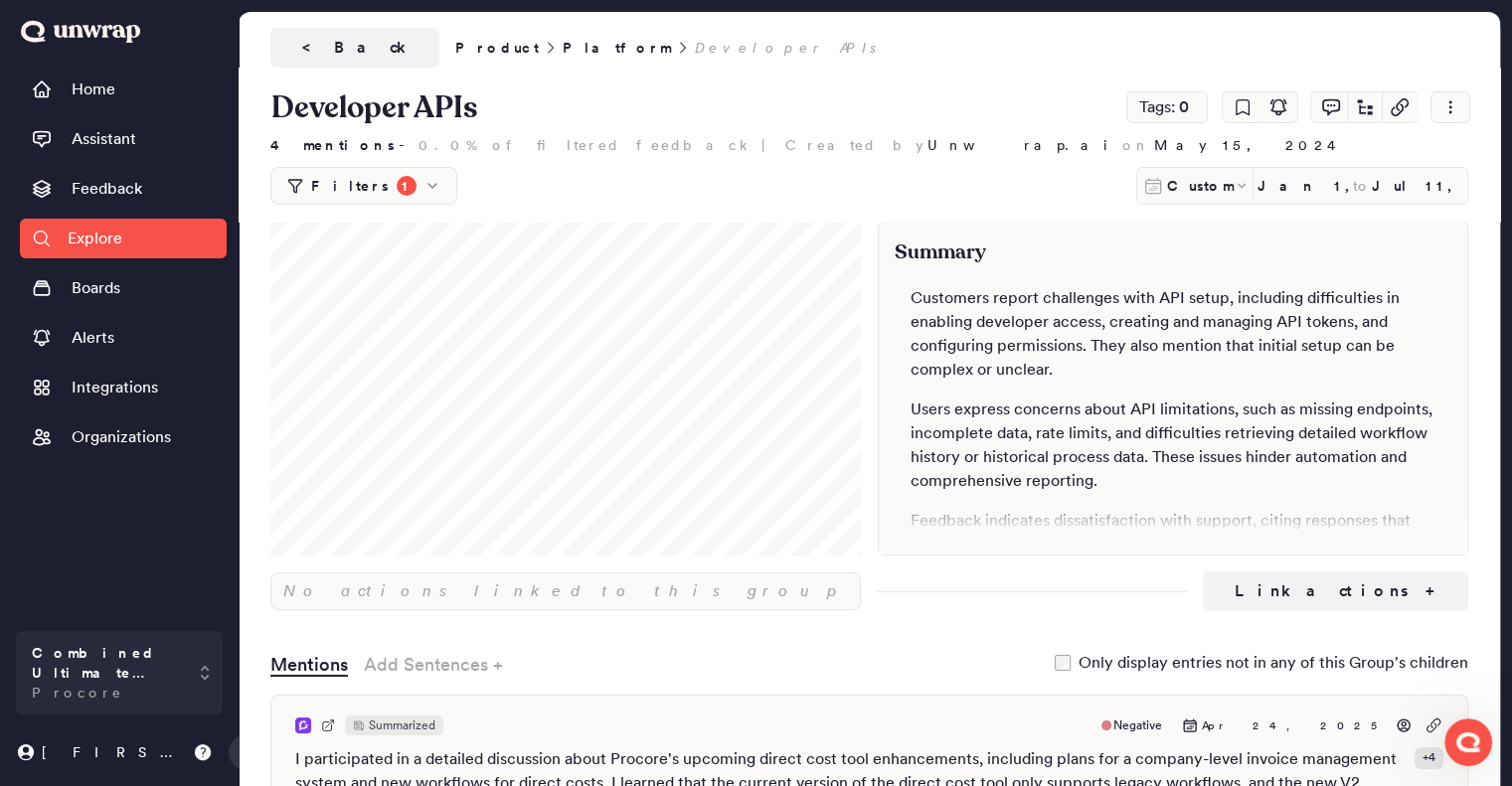 click on "Filters 1" at bounding box center (364, 186) 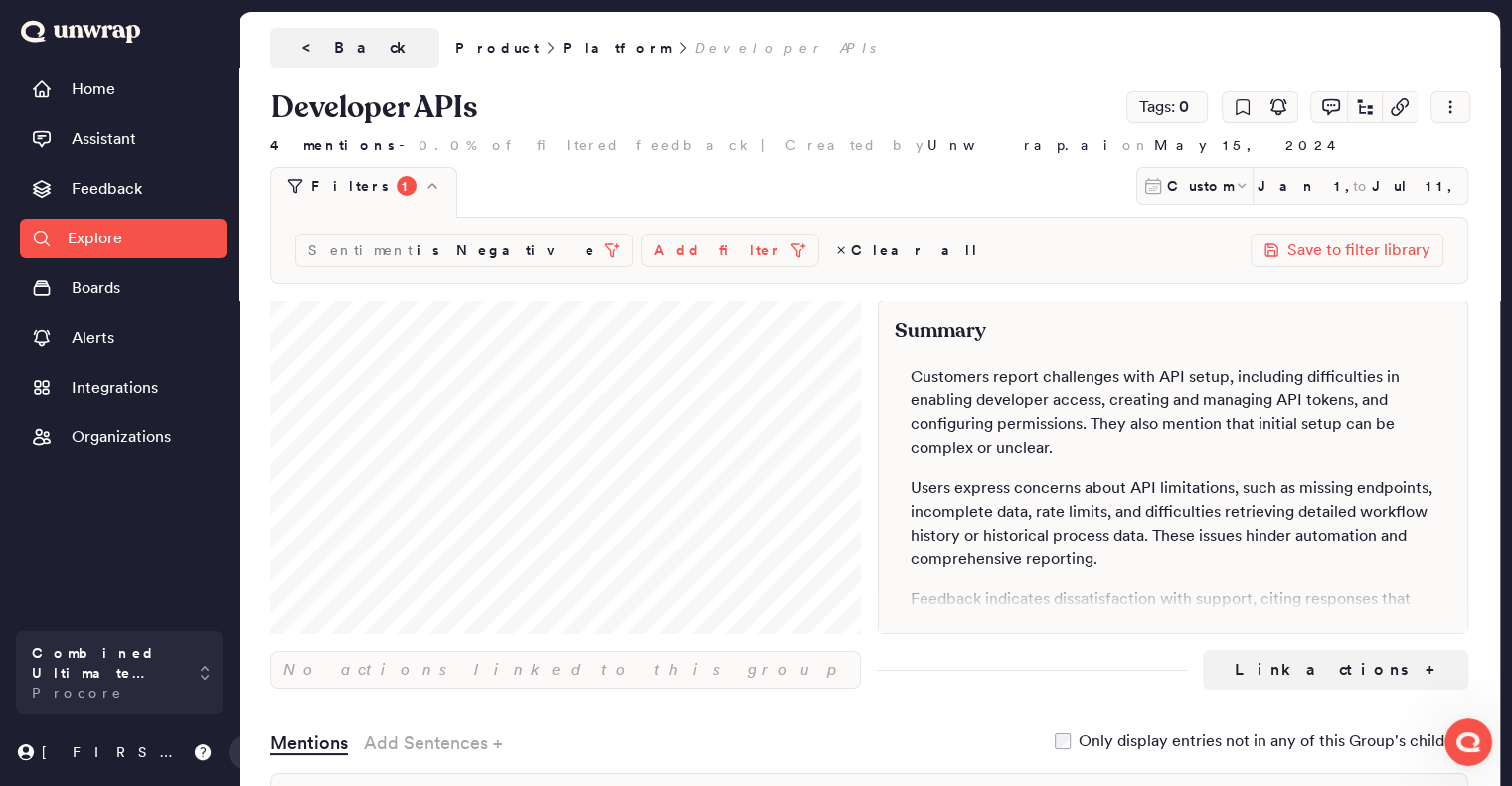 click on "Add filter" at bounding box center [718, 250] 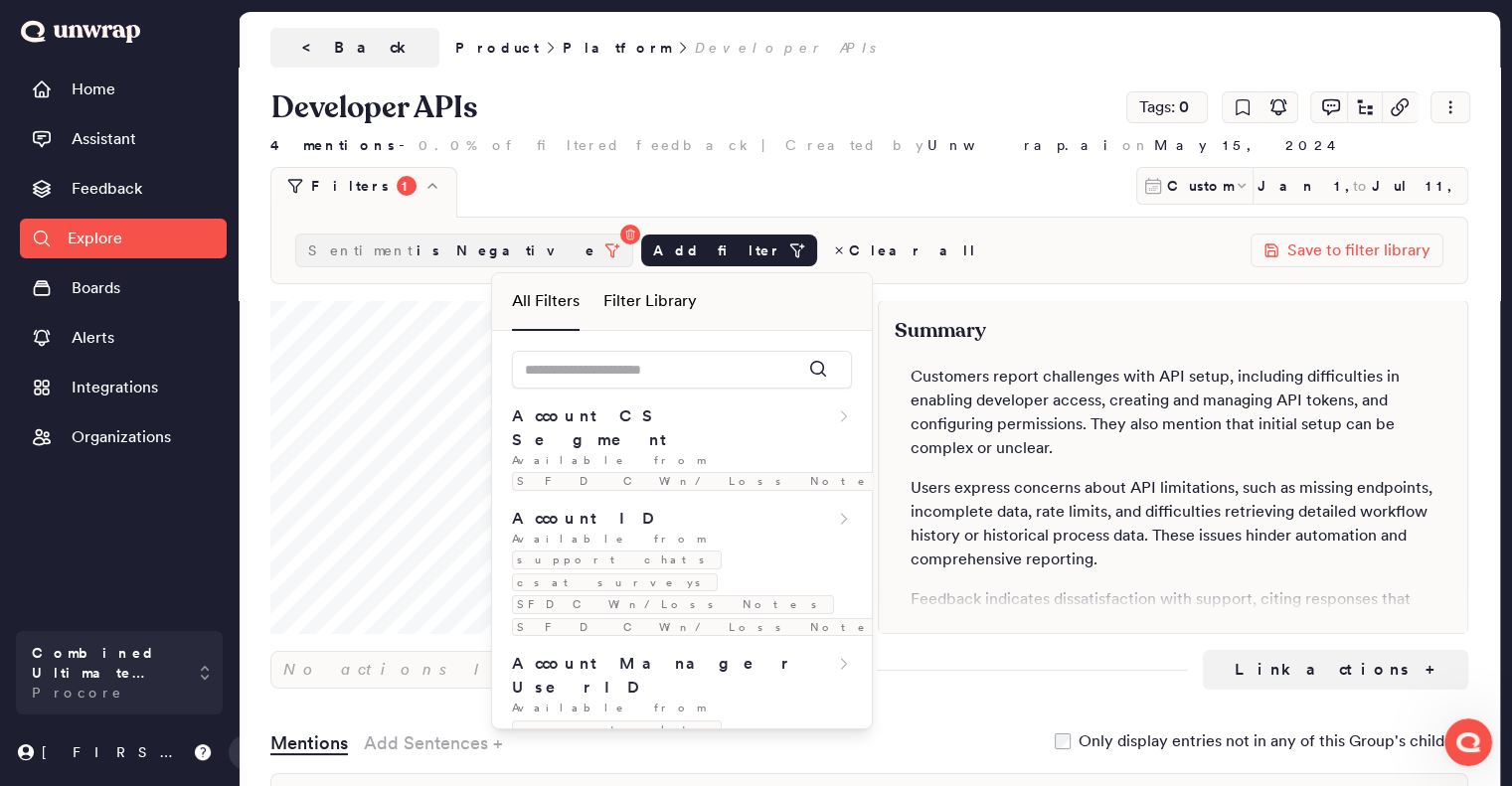 click on "is   Negative" at bounding box center [506, 250] 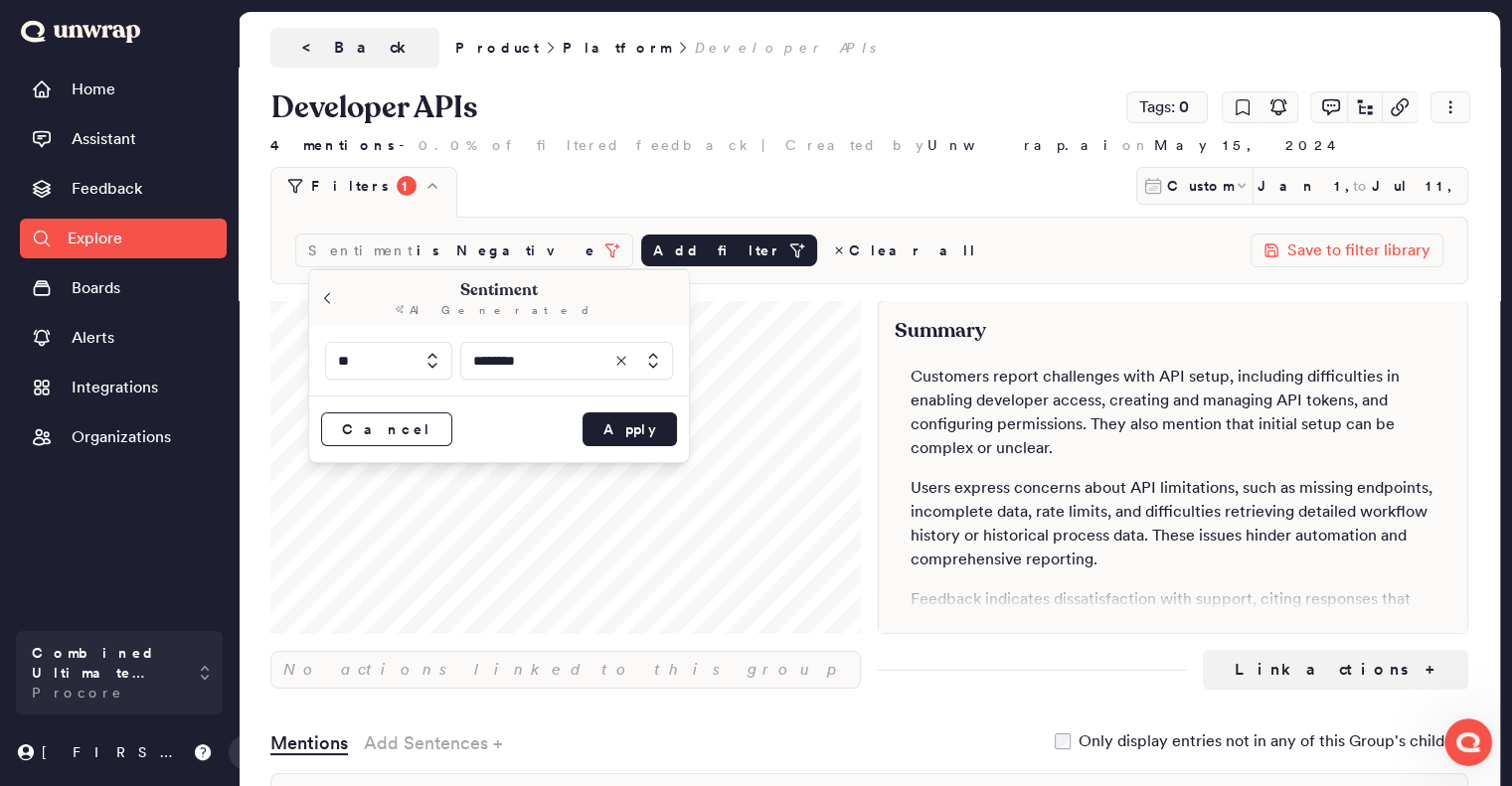 click at bounding box center [389, 361] 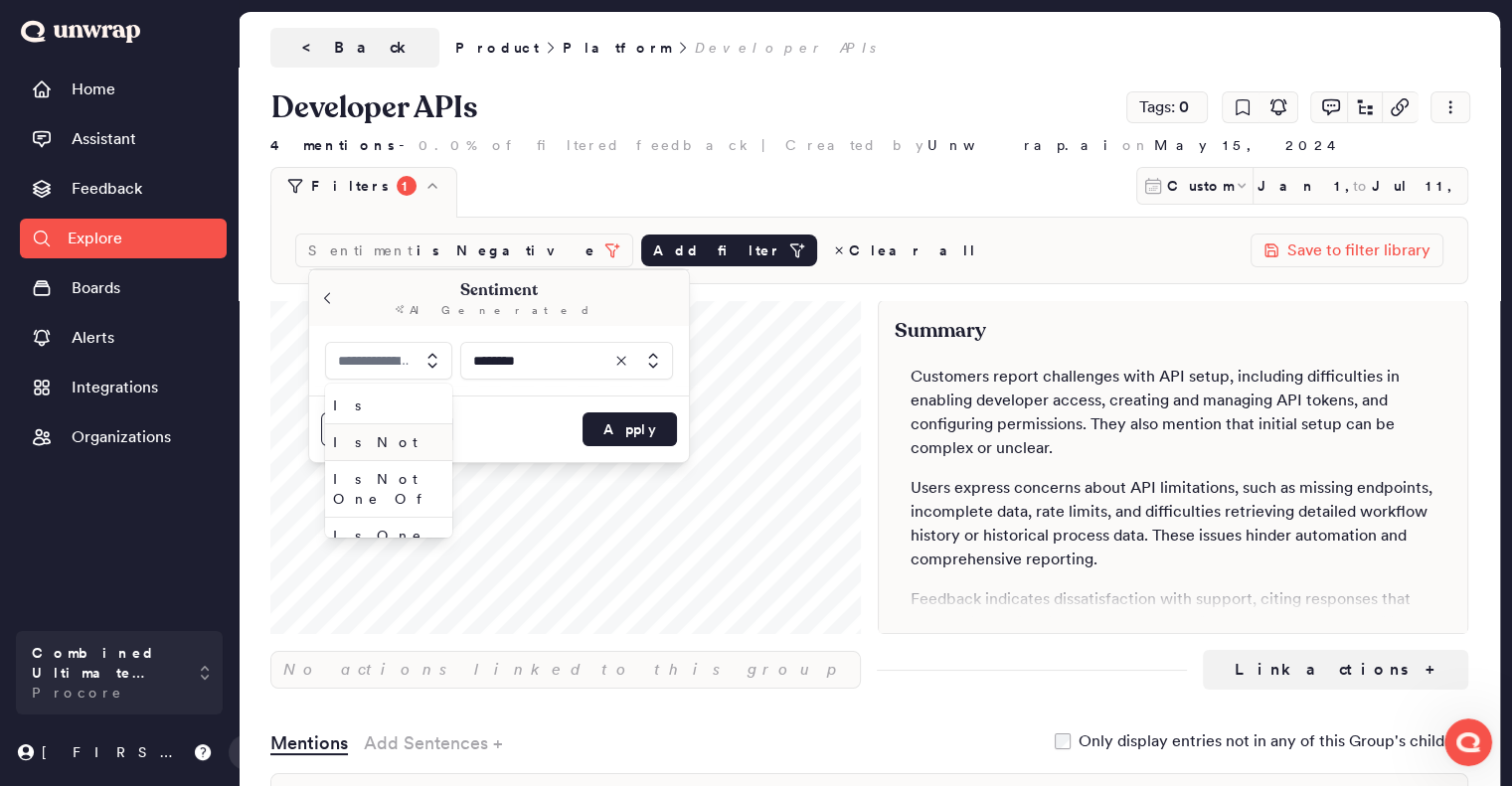 type on "**" 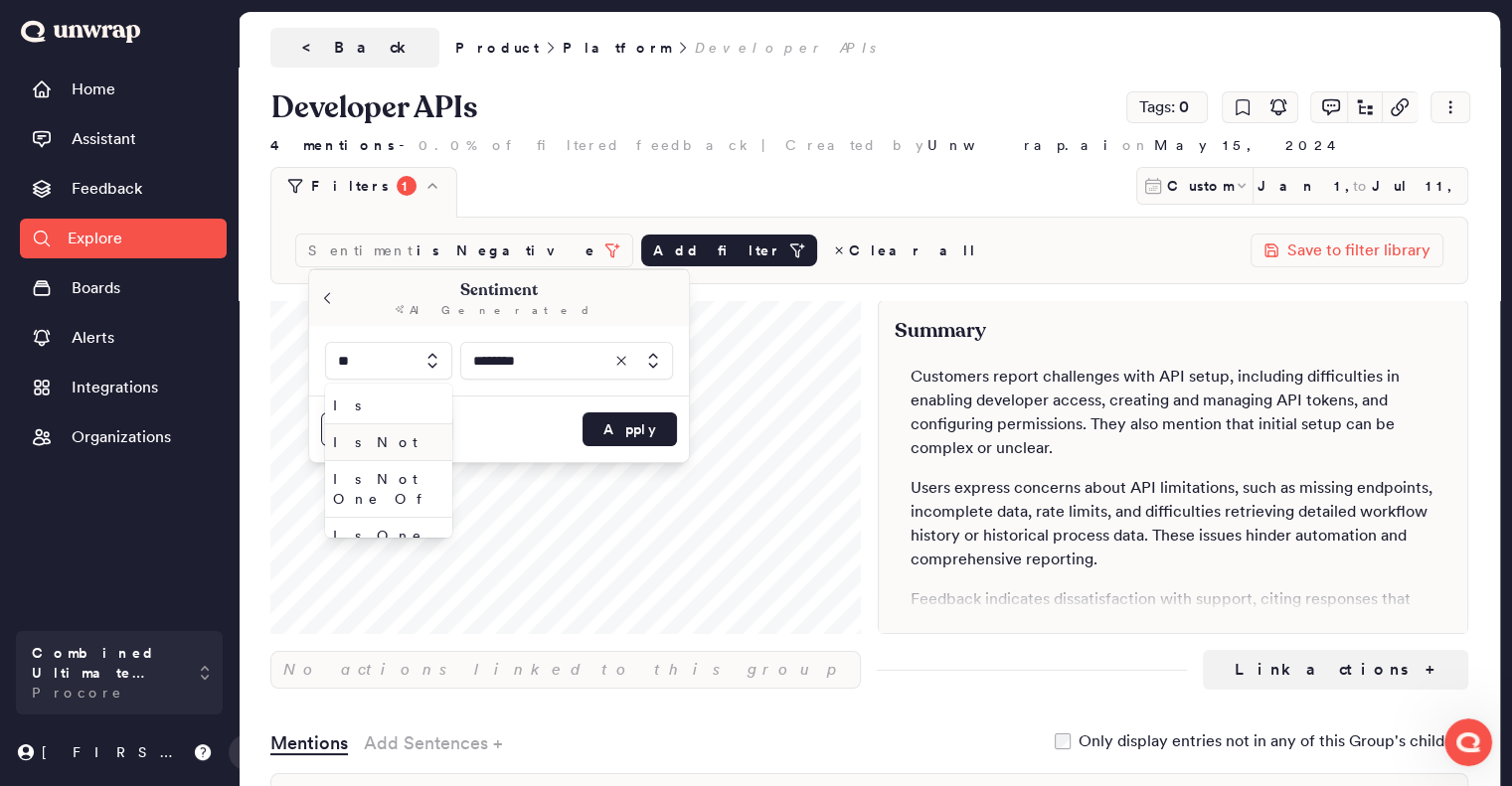 click on "Is Not" at bounding box center (385, 442) 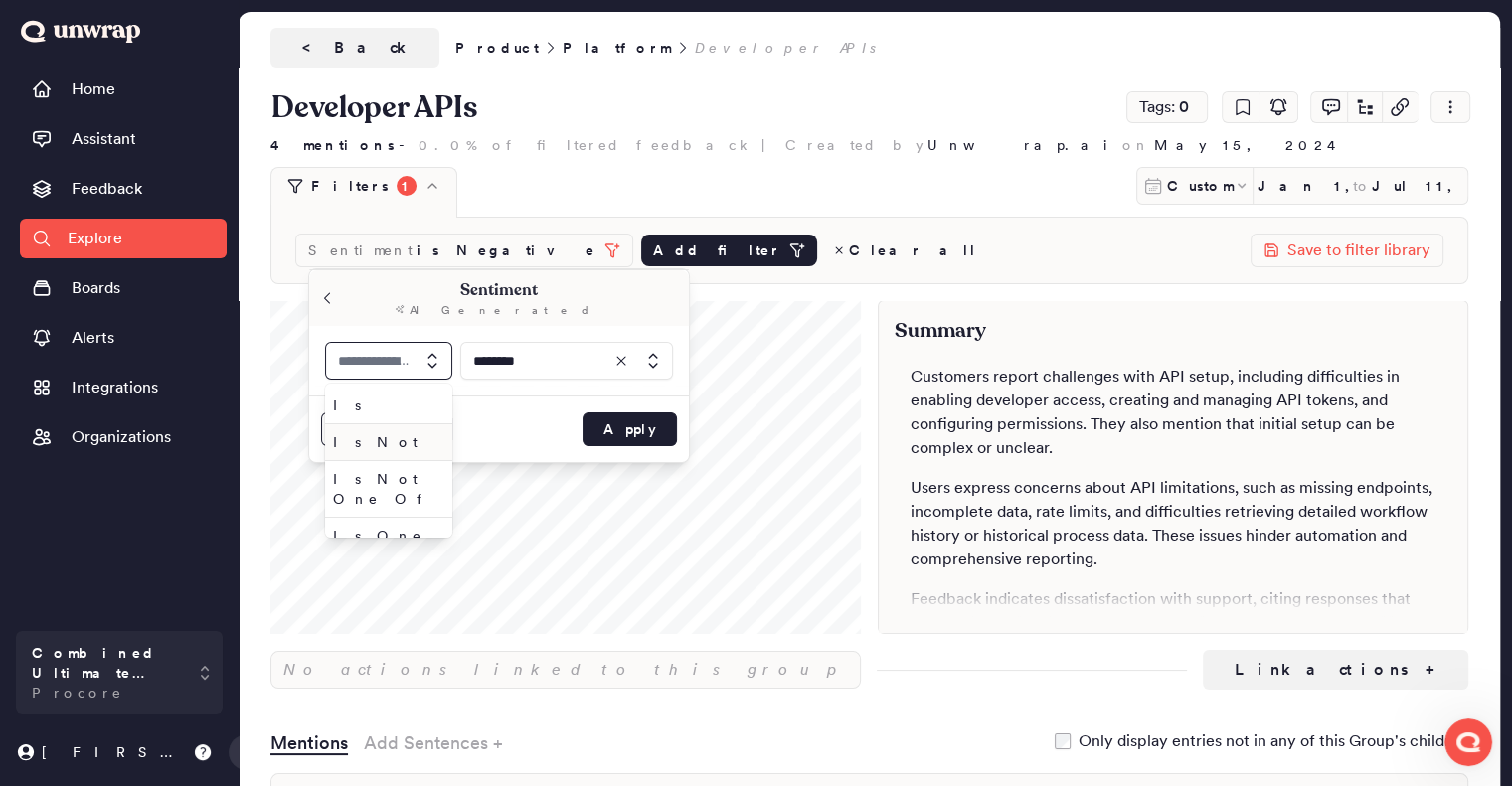 type on "******" 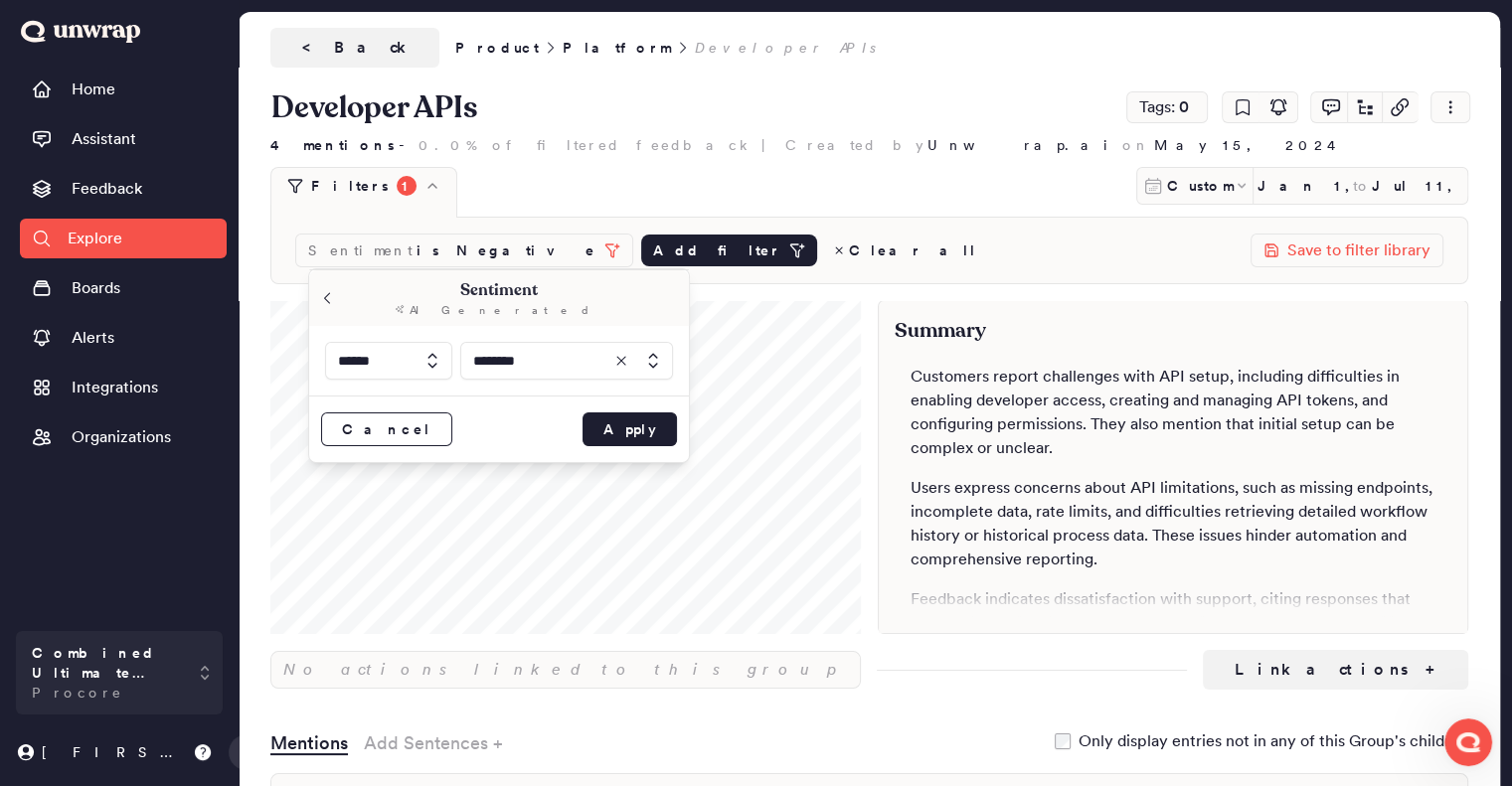 click at bounding box center [567, 361] 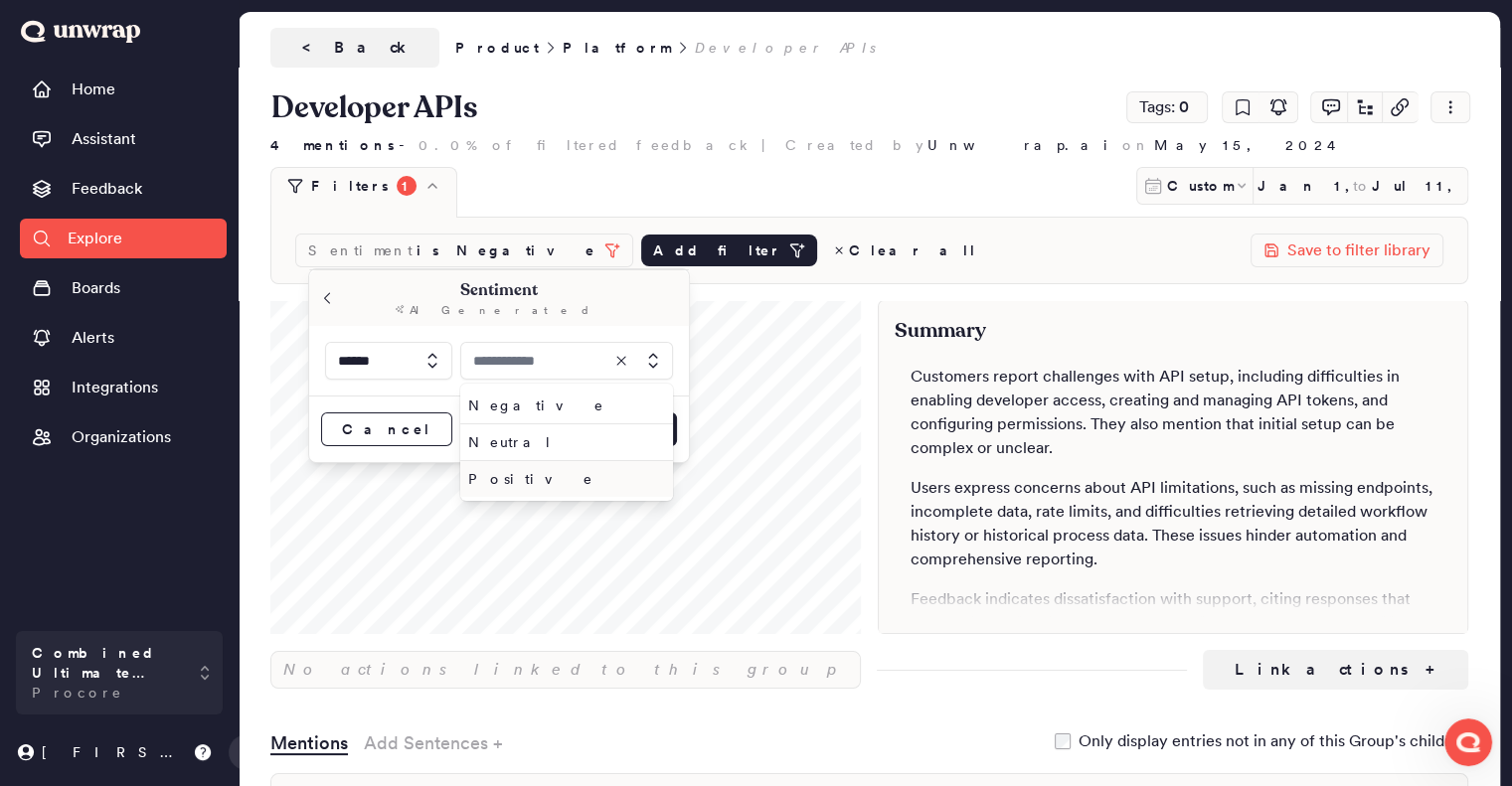 type on "********" 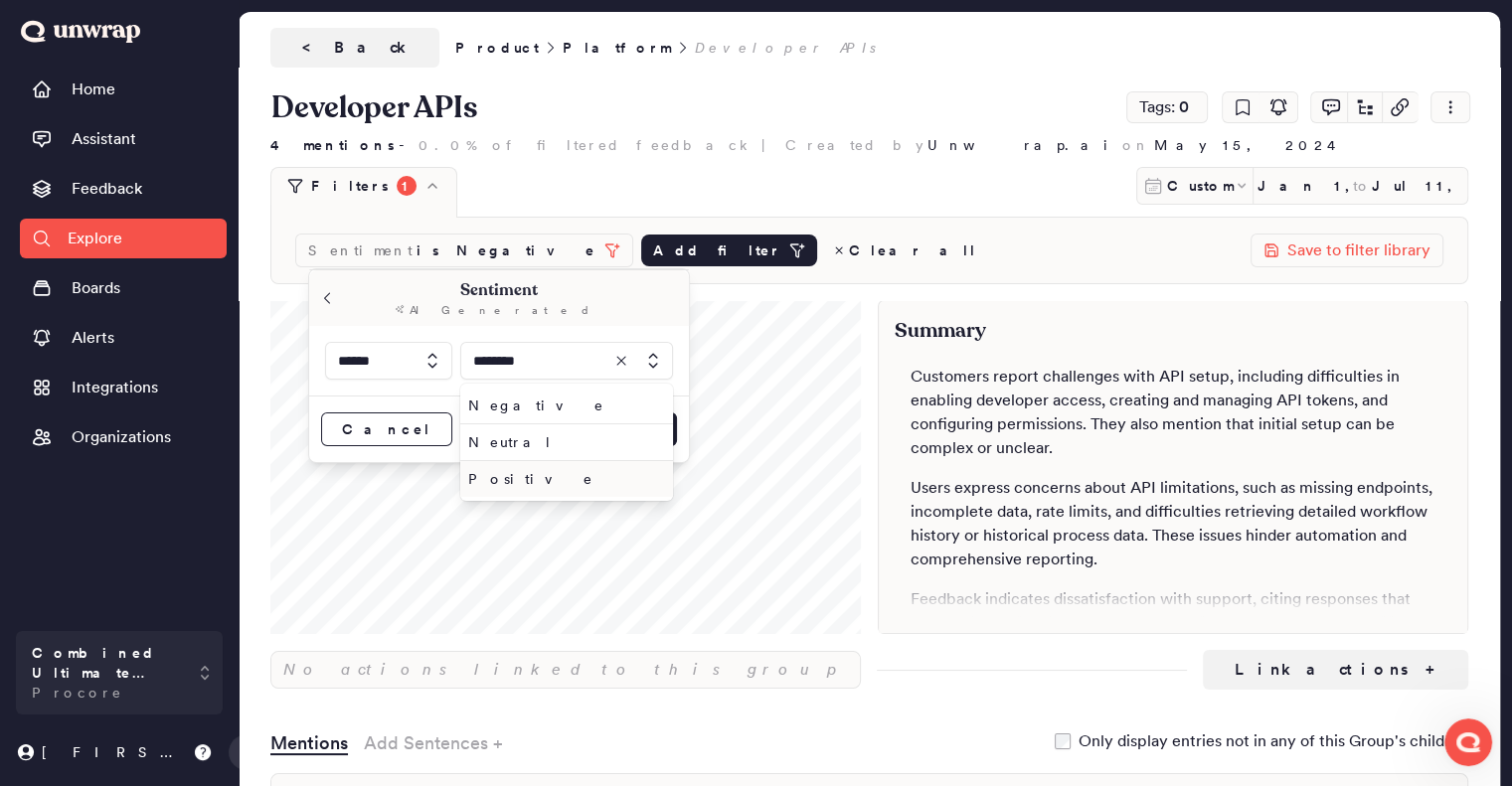 click on "Positive" at bounding box center (567, 479) 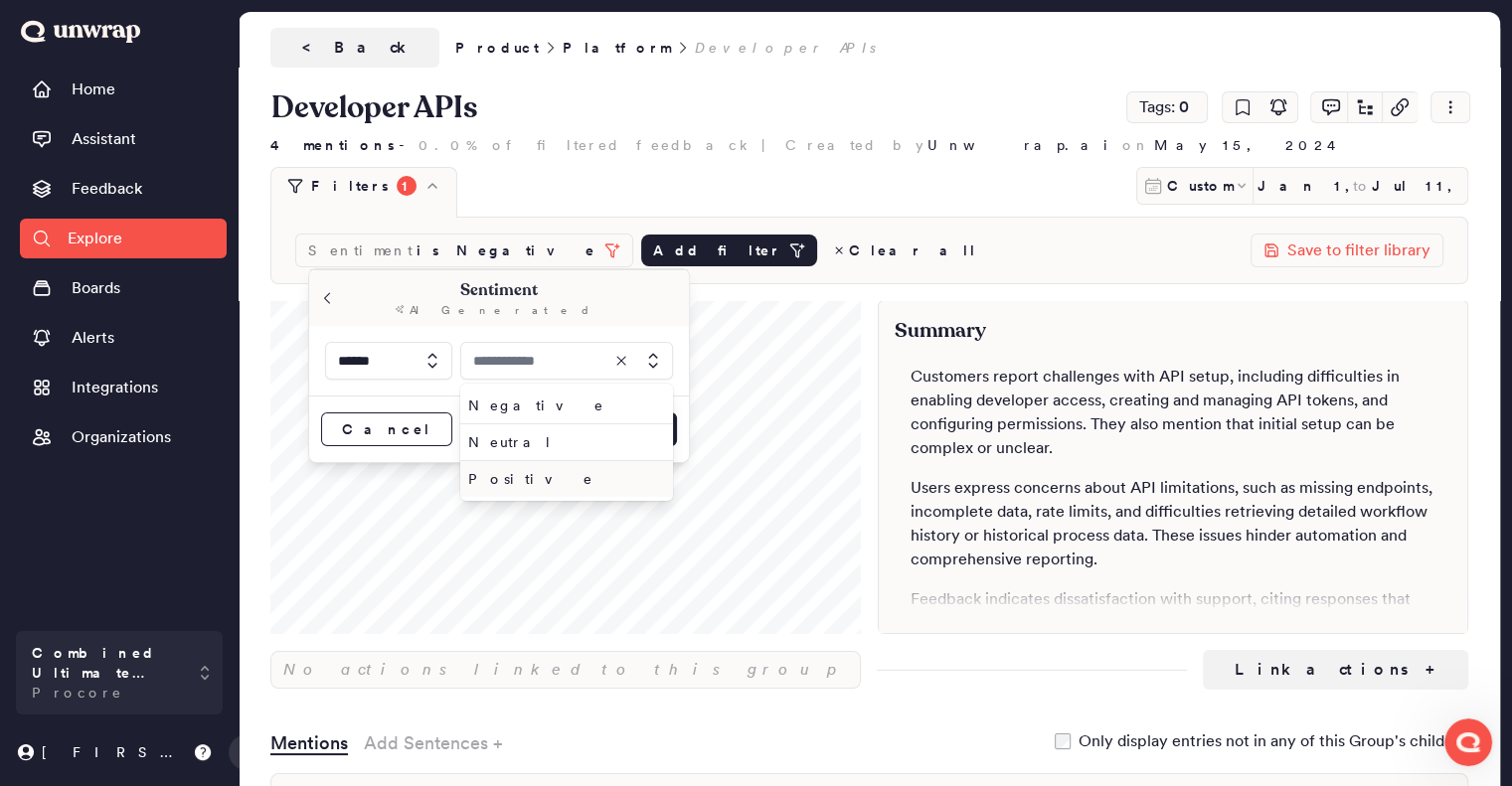 type on "********" 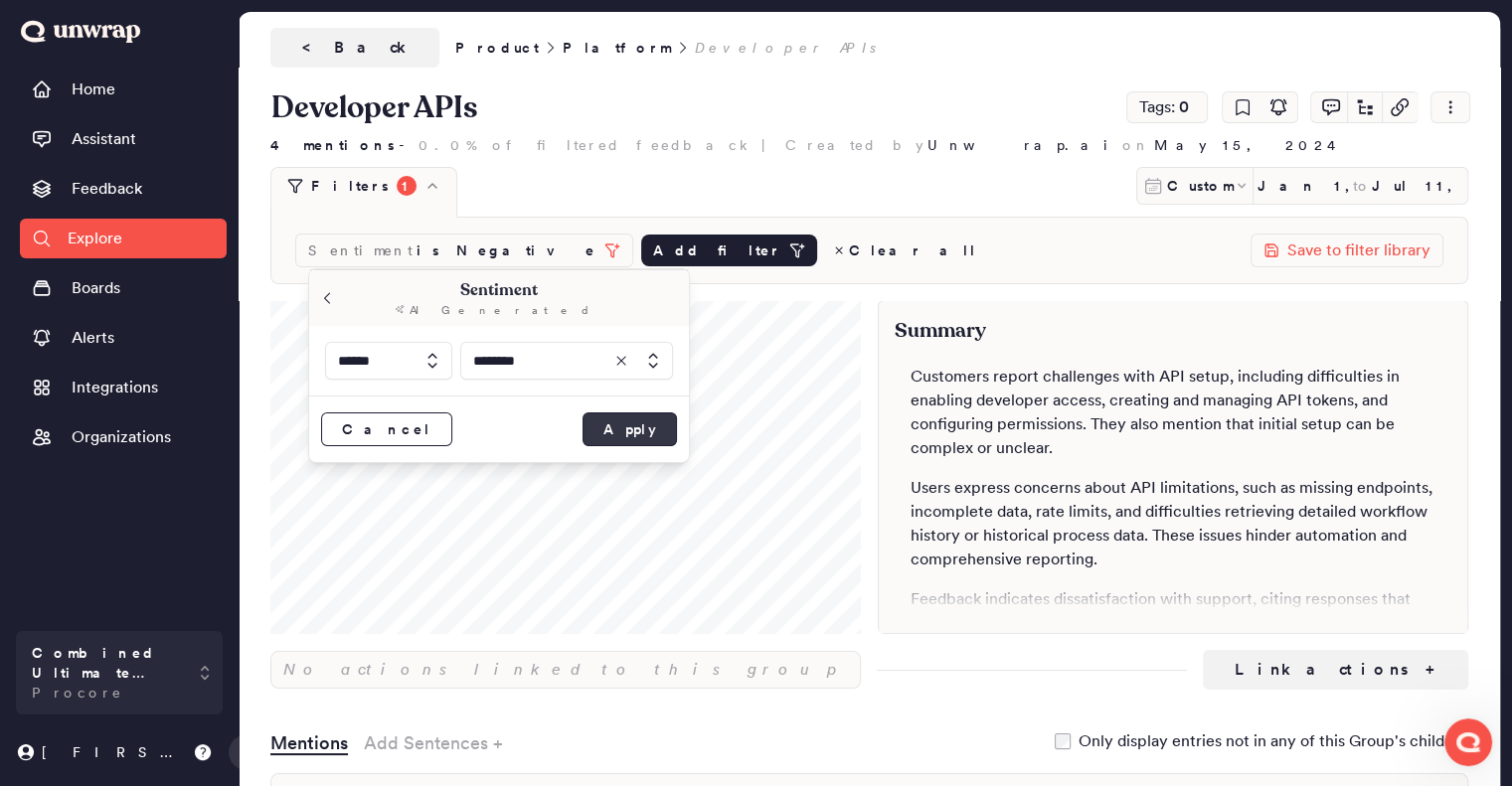click on "Apply" at bounding box center (629, 429) 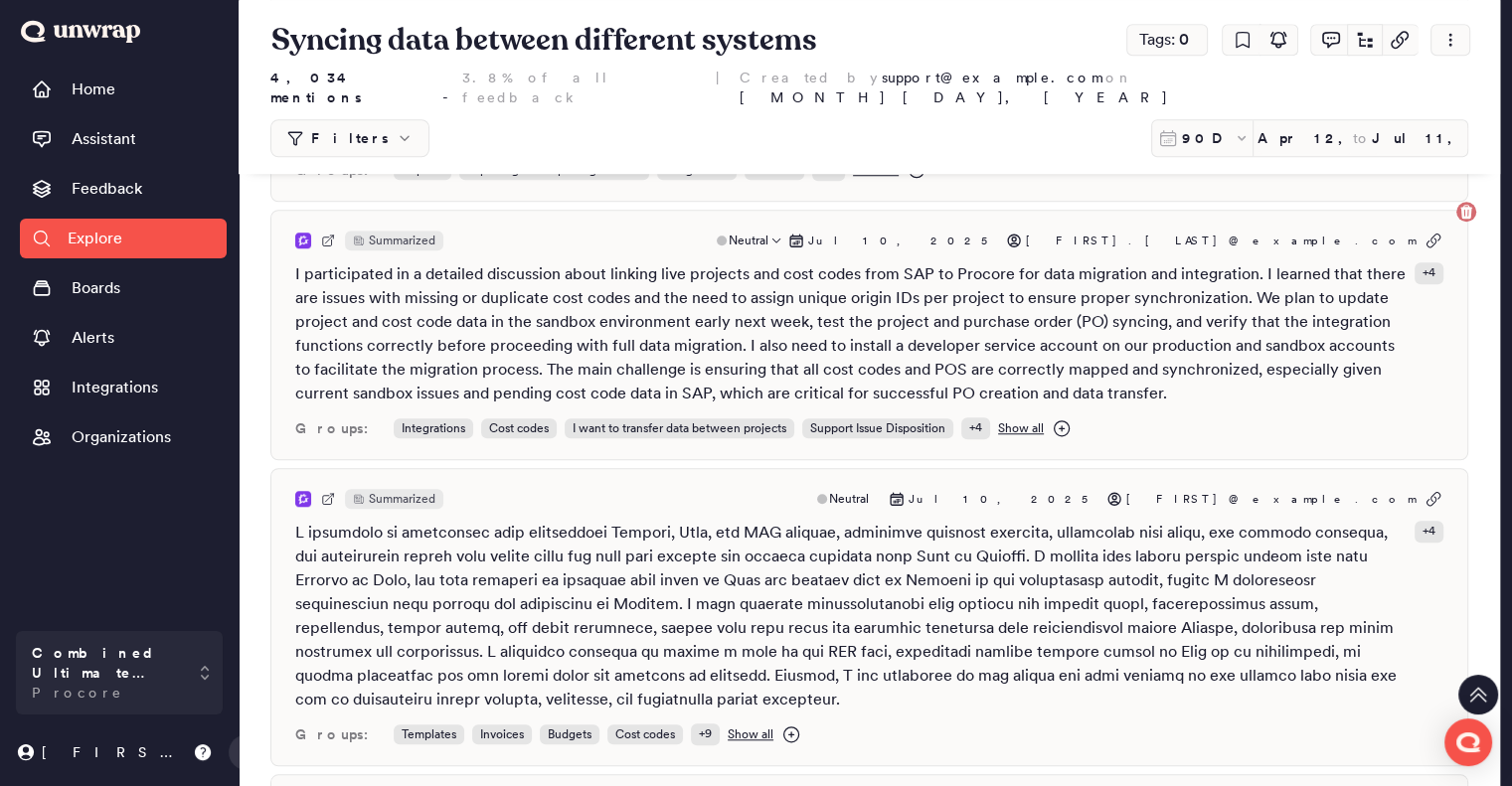 scroll, scrollTop: 1564, scrollLeft: 0, axis: vertical 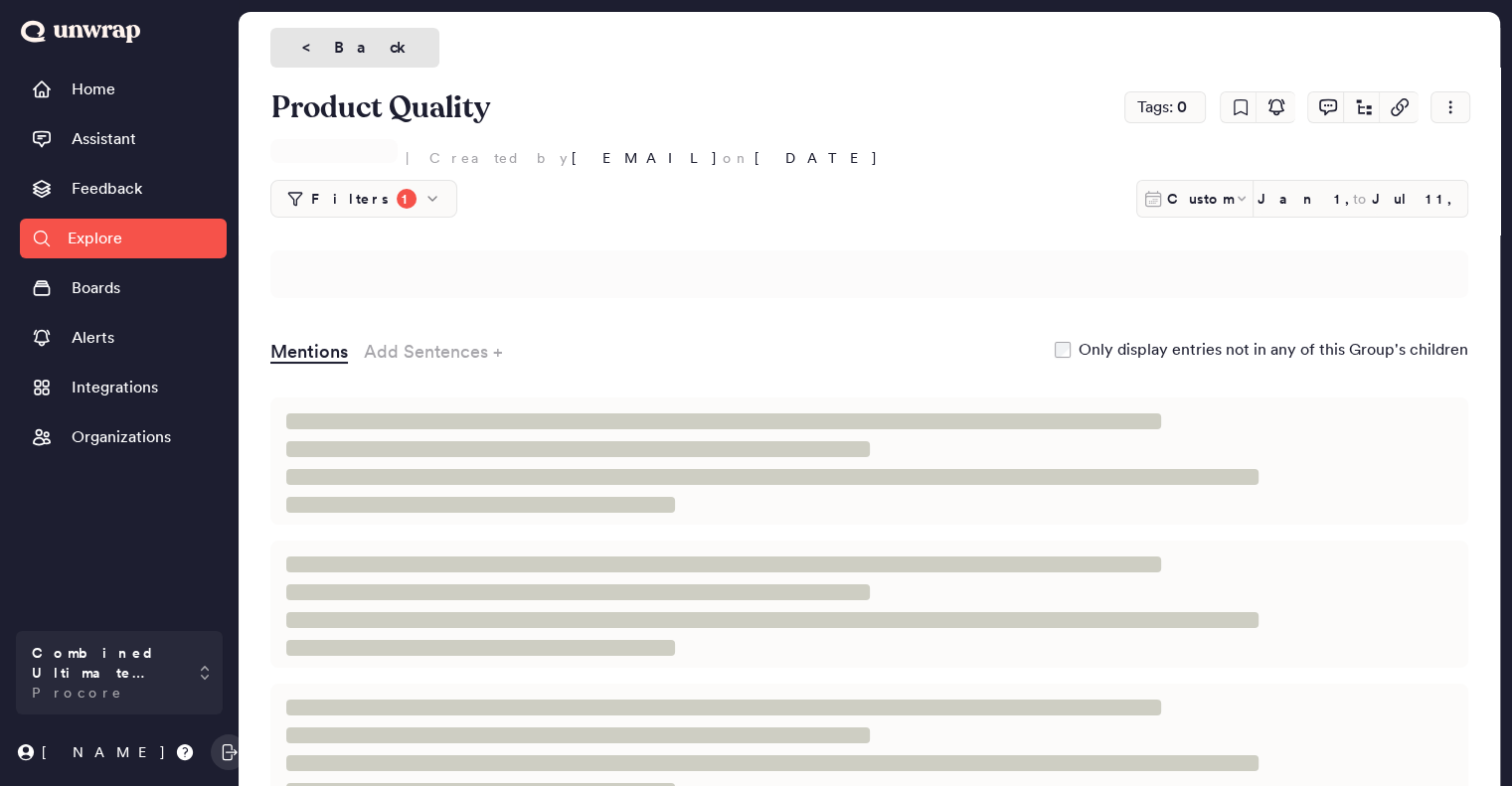 click on "< Back" at bounding box center (355, 48) 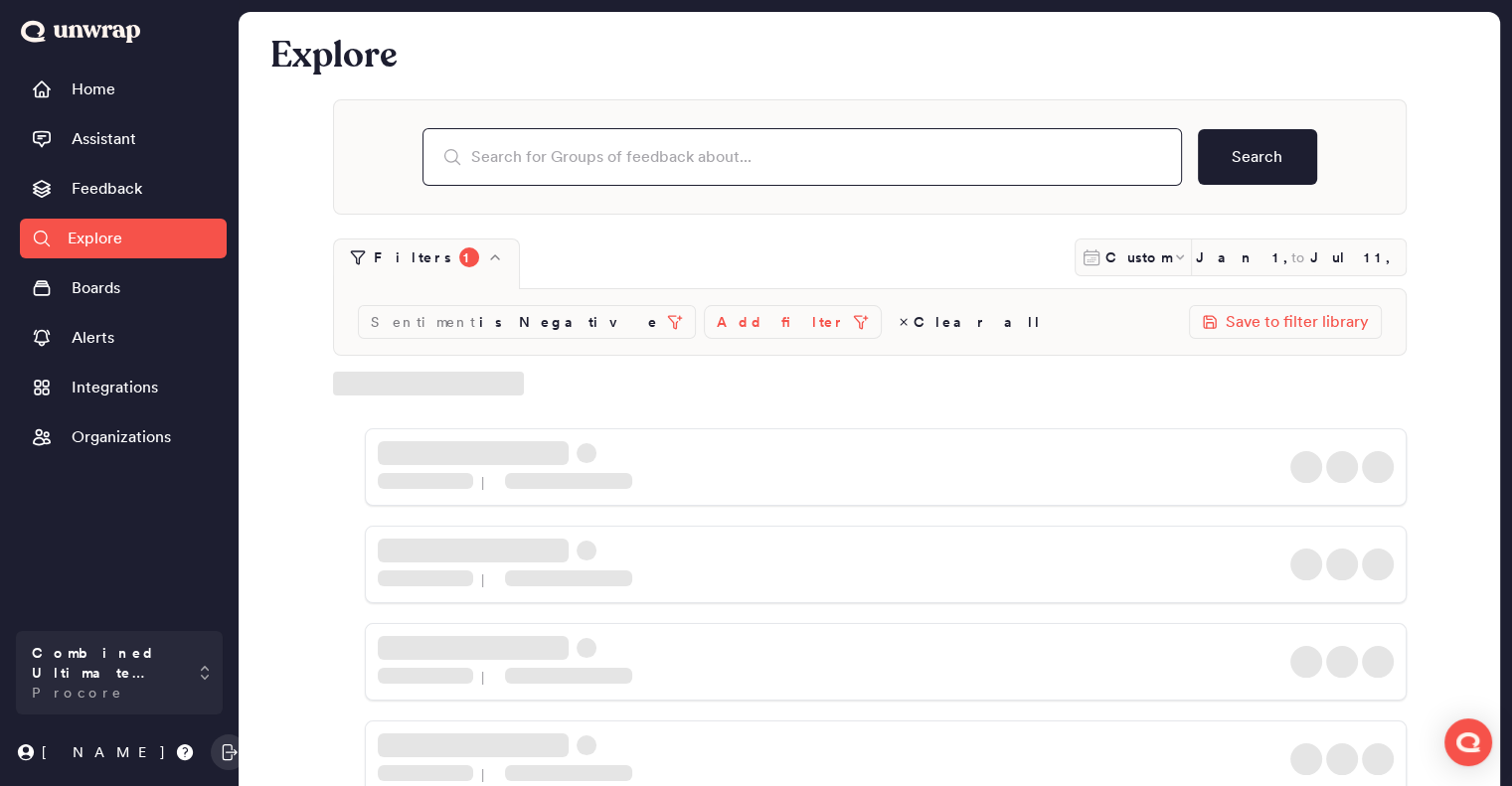 click at bounding box center [802, 157] 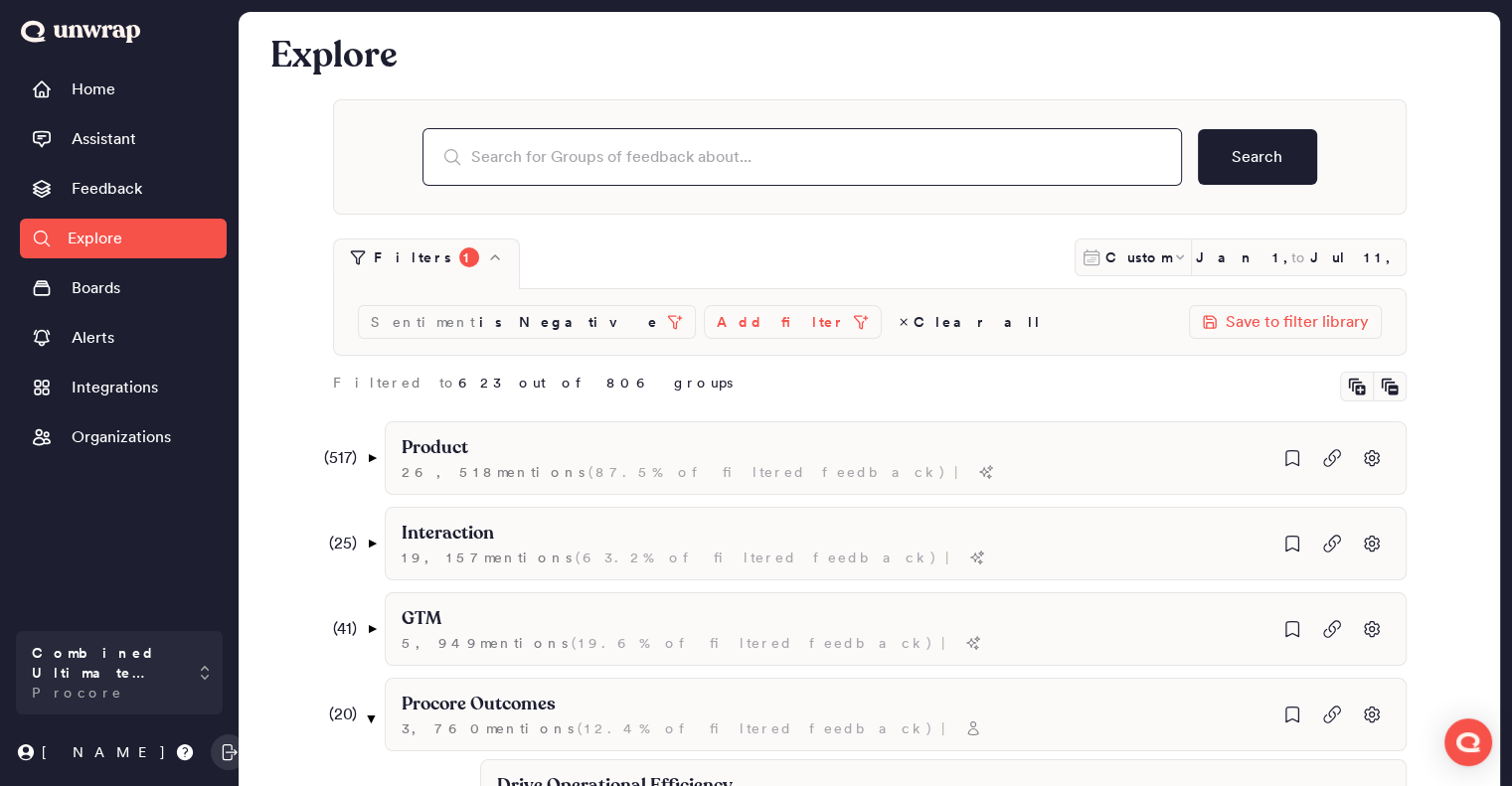 click at bounding box center (802, 157) 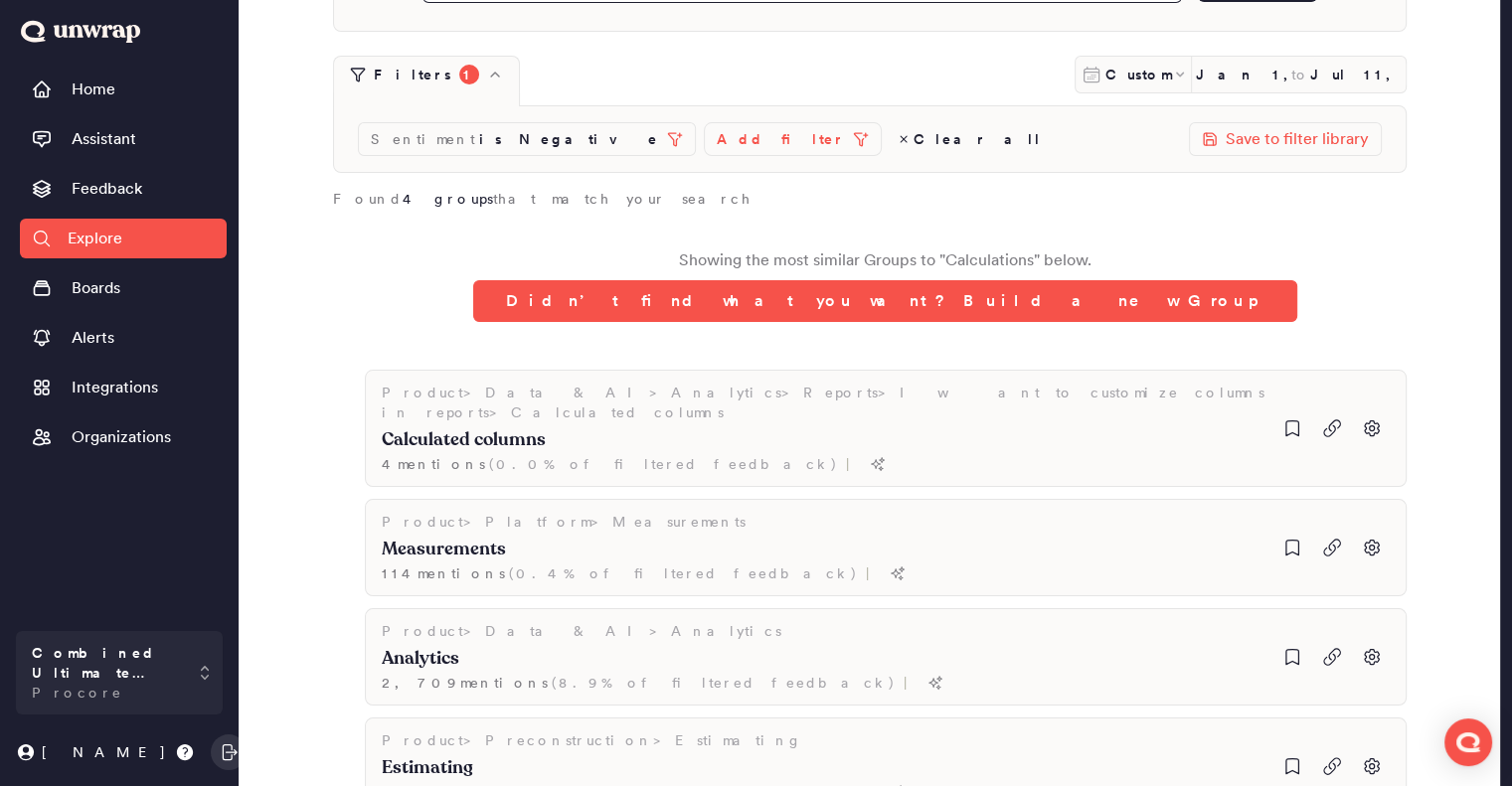 scroll, scrollTop: 215, scrollLeft: 0, axis: vertical 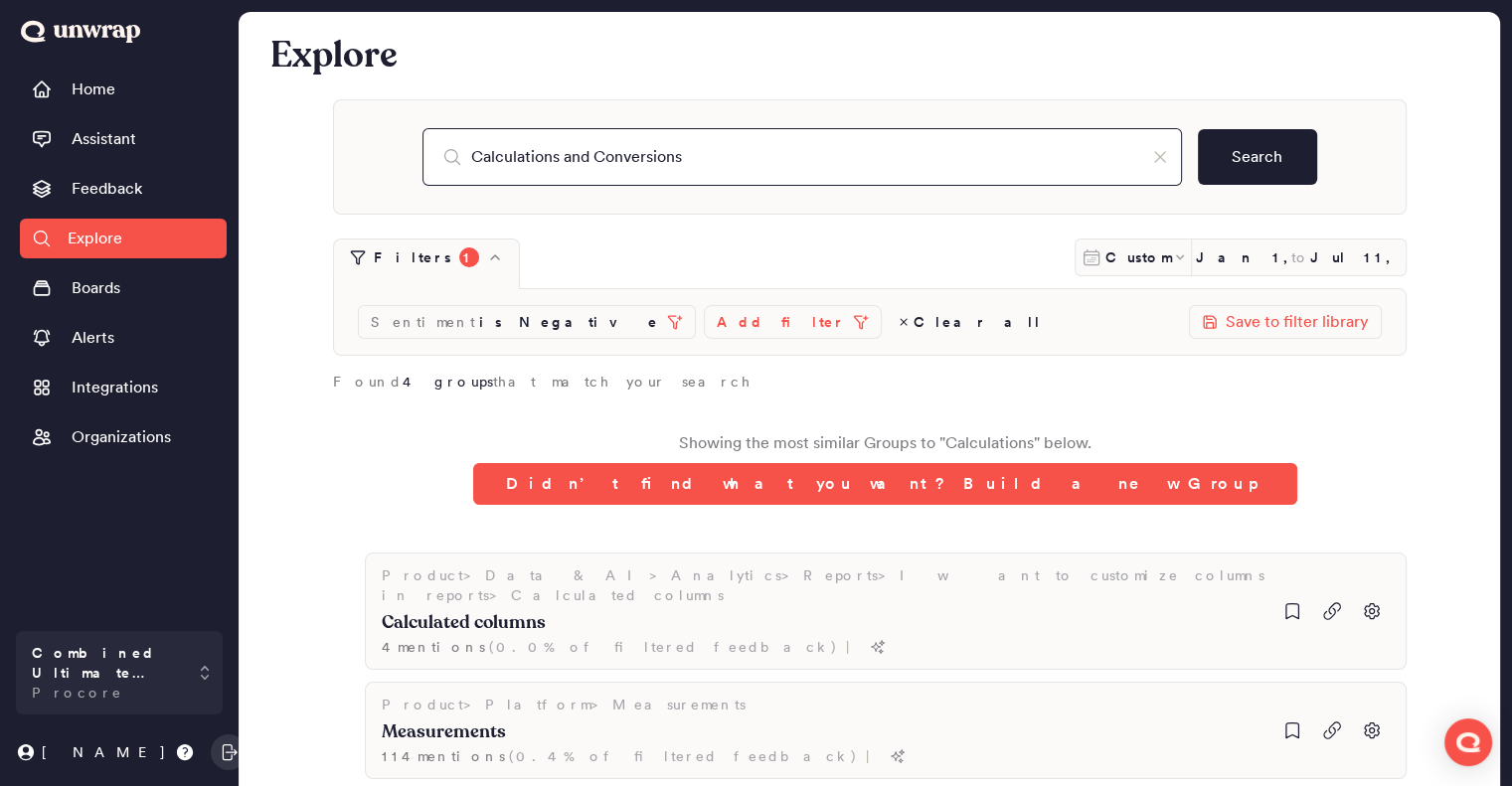type on "Calculations and Conversions" 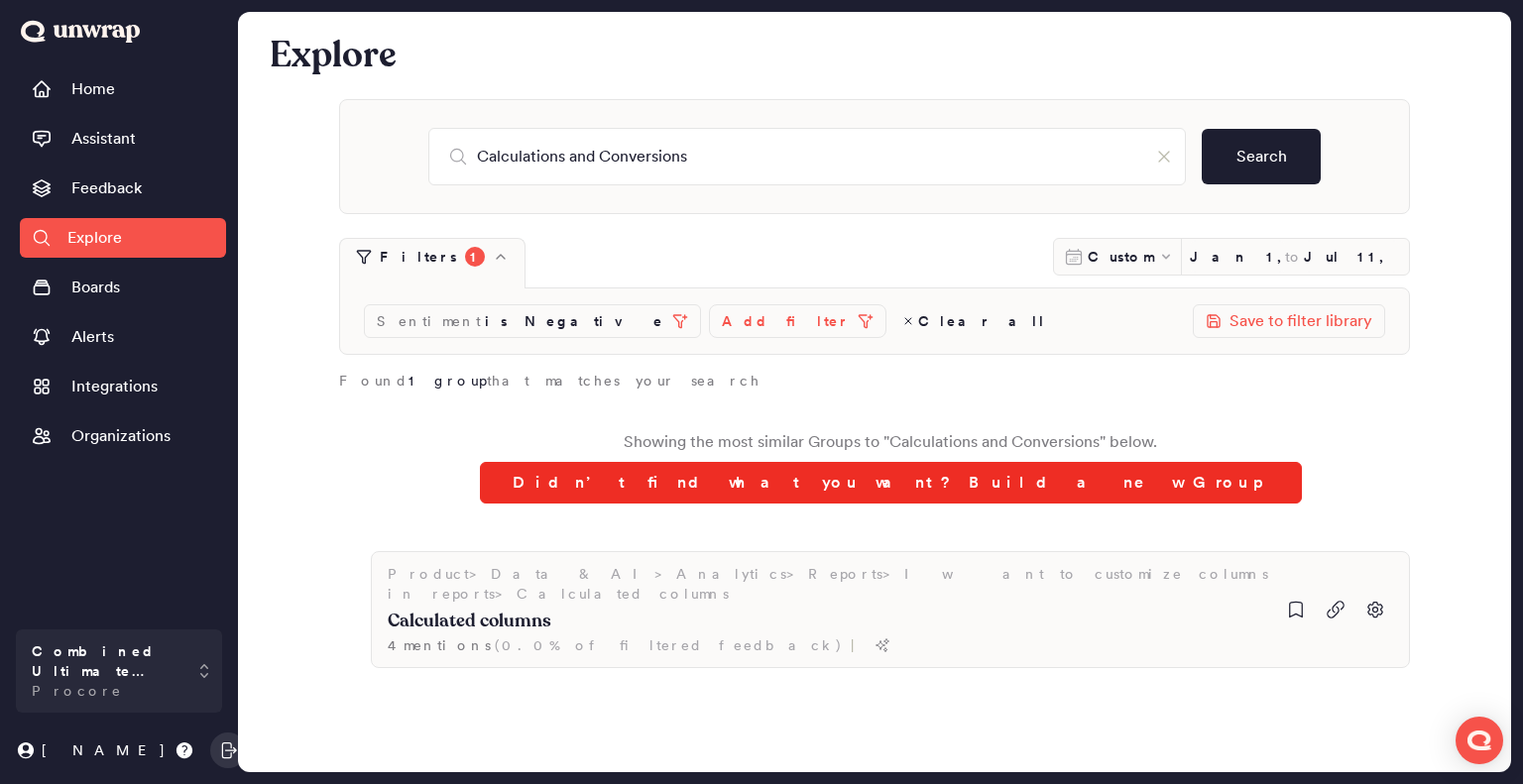 click on "Didn’t find what you want? Build a new Group" at bounding box center [890, 483] 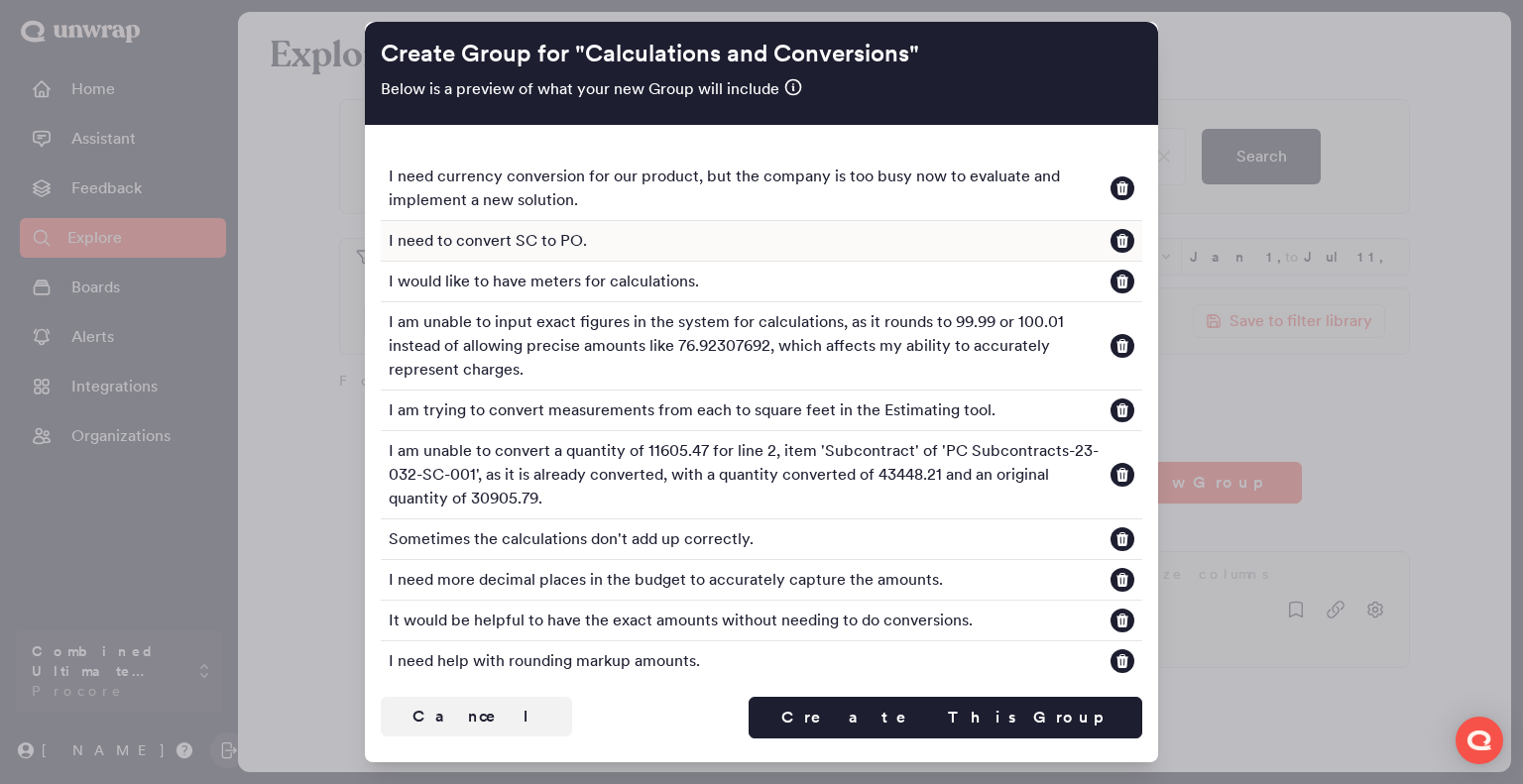 click 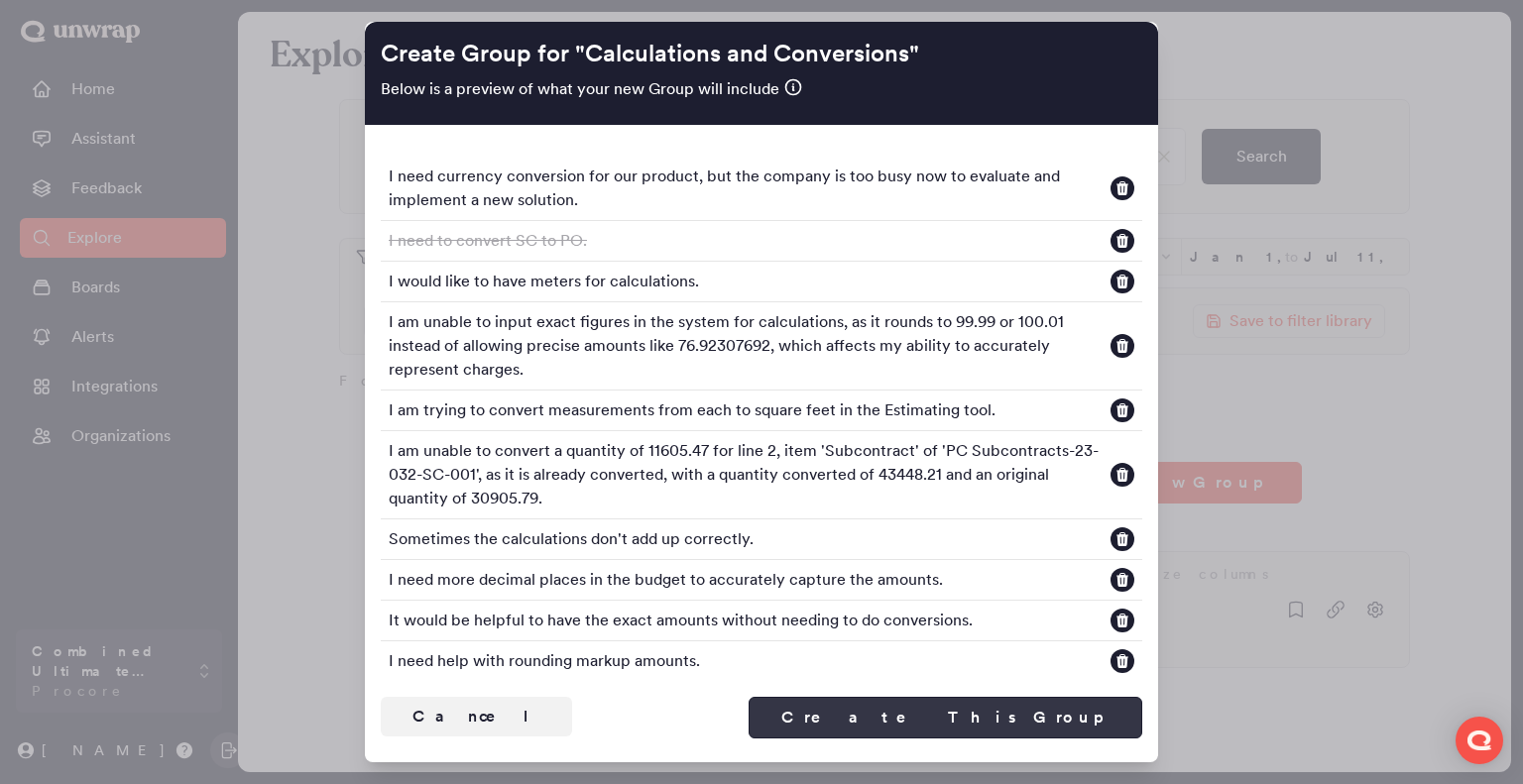 click on "Create This Group" at bounding box center (945, 718) 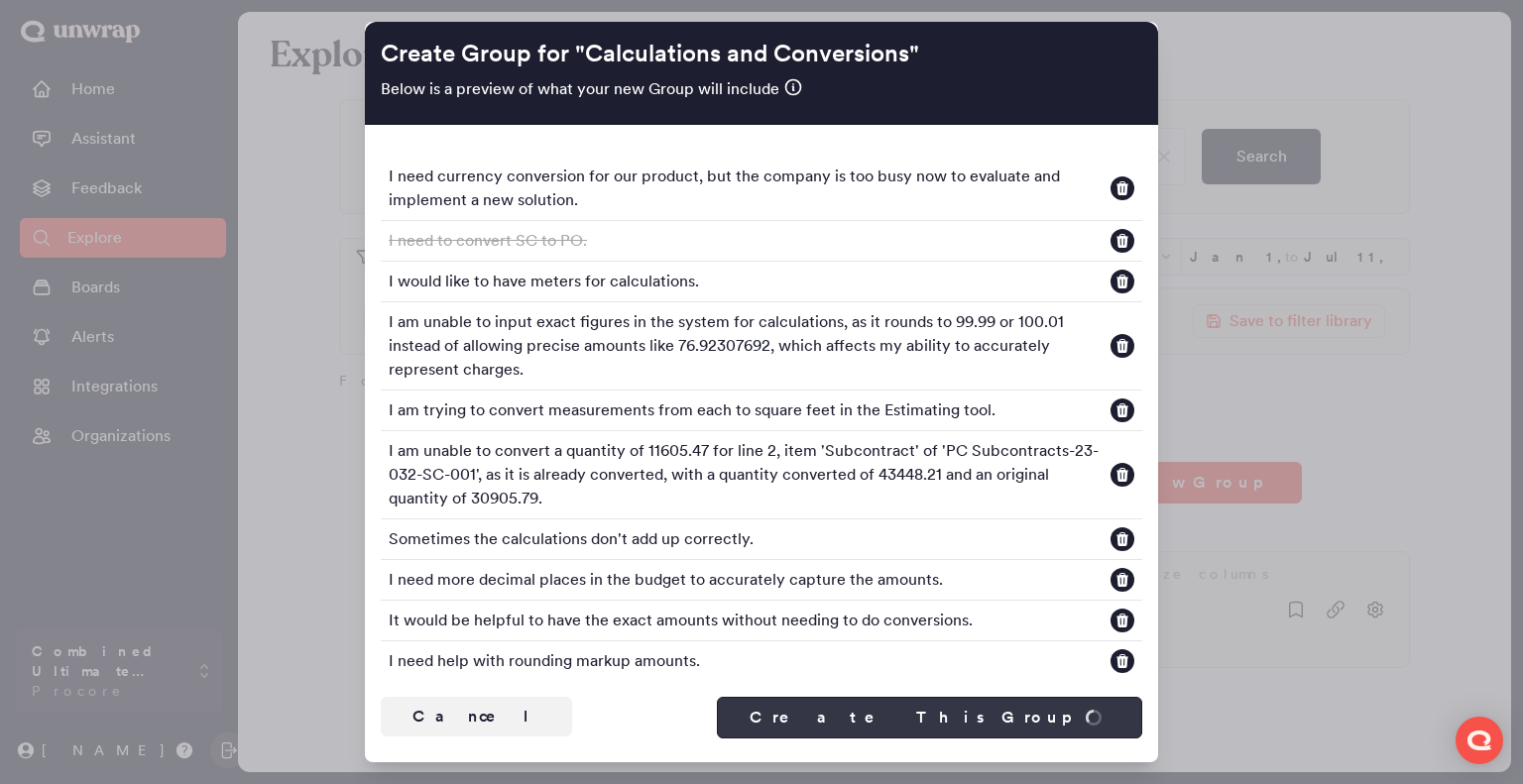 type 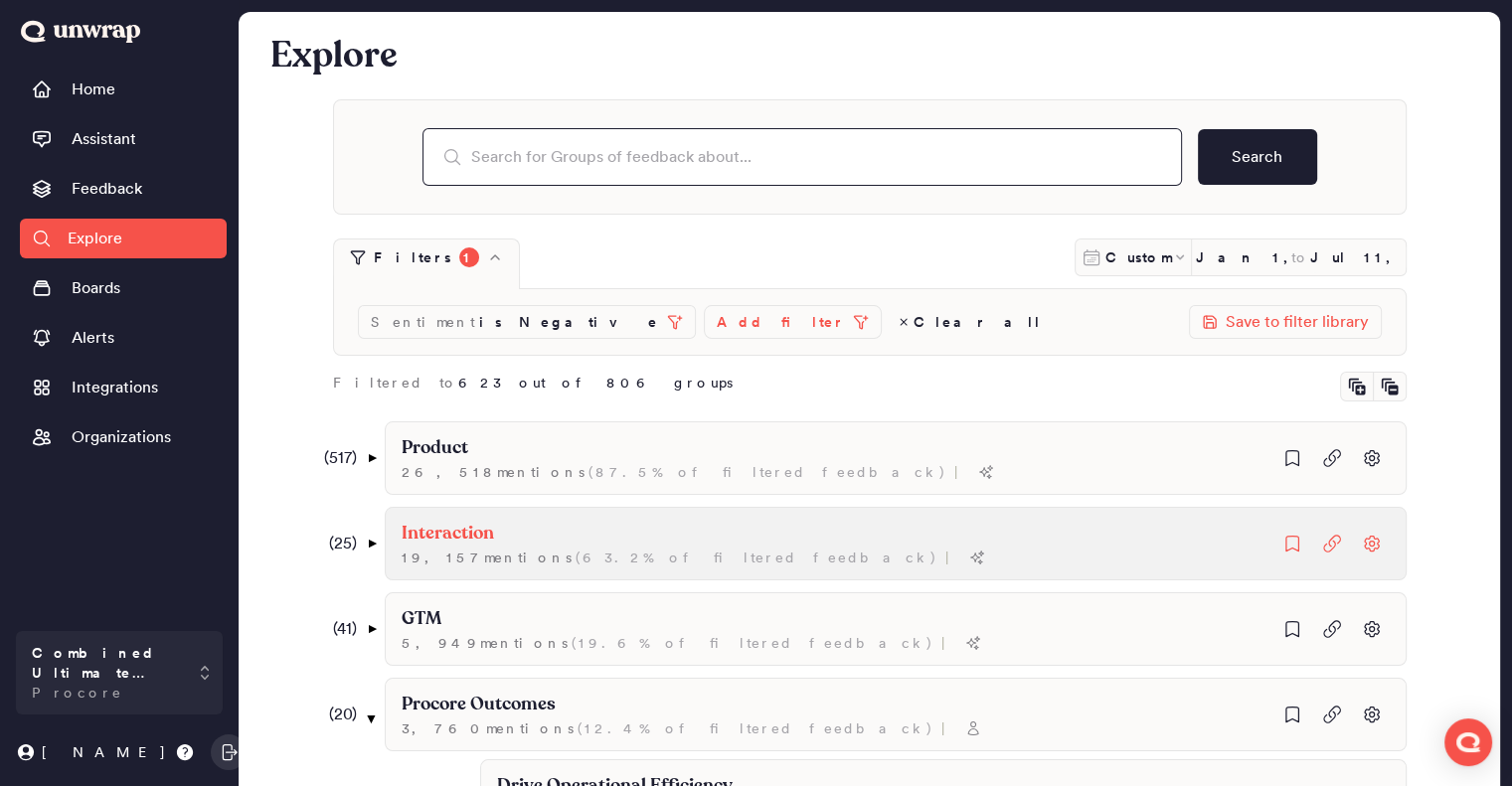 scroll, scrollTop: 491, scrollLeft: 0, axis: vertical 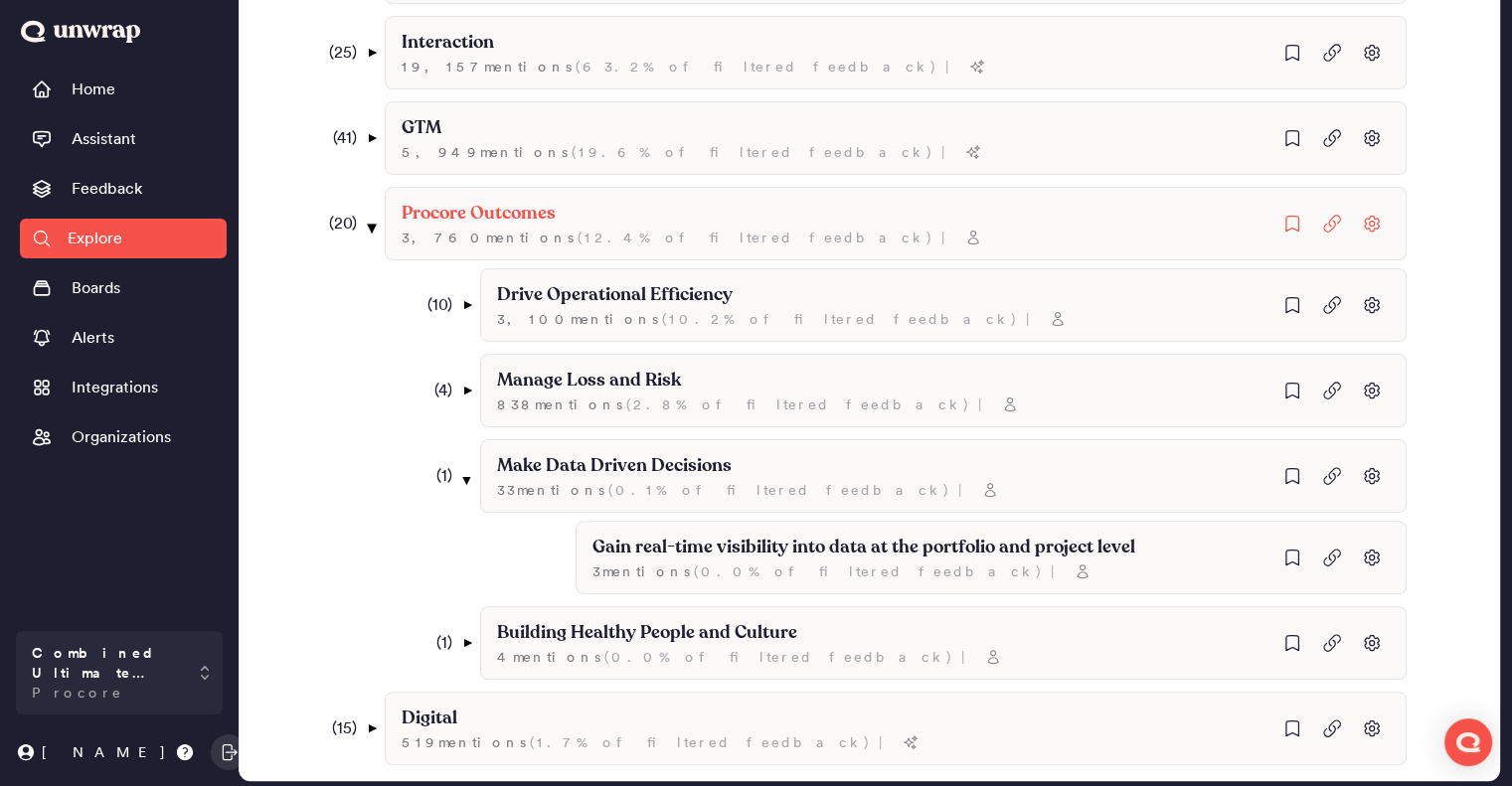 click on "▼" at bounding box center [371, 228] 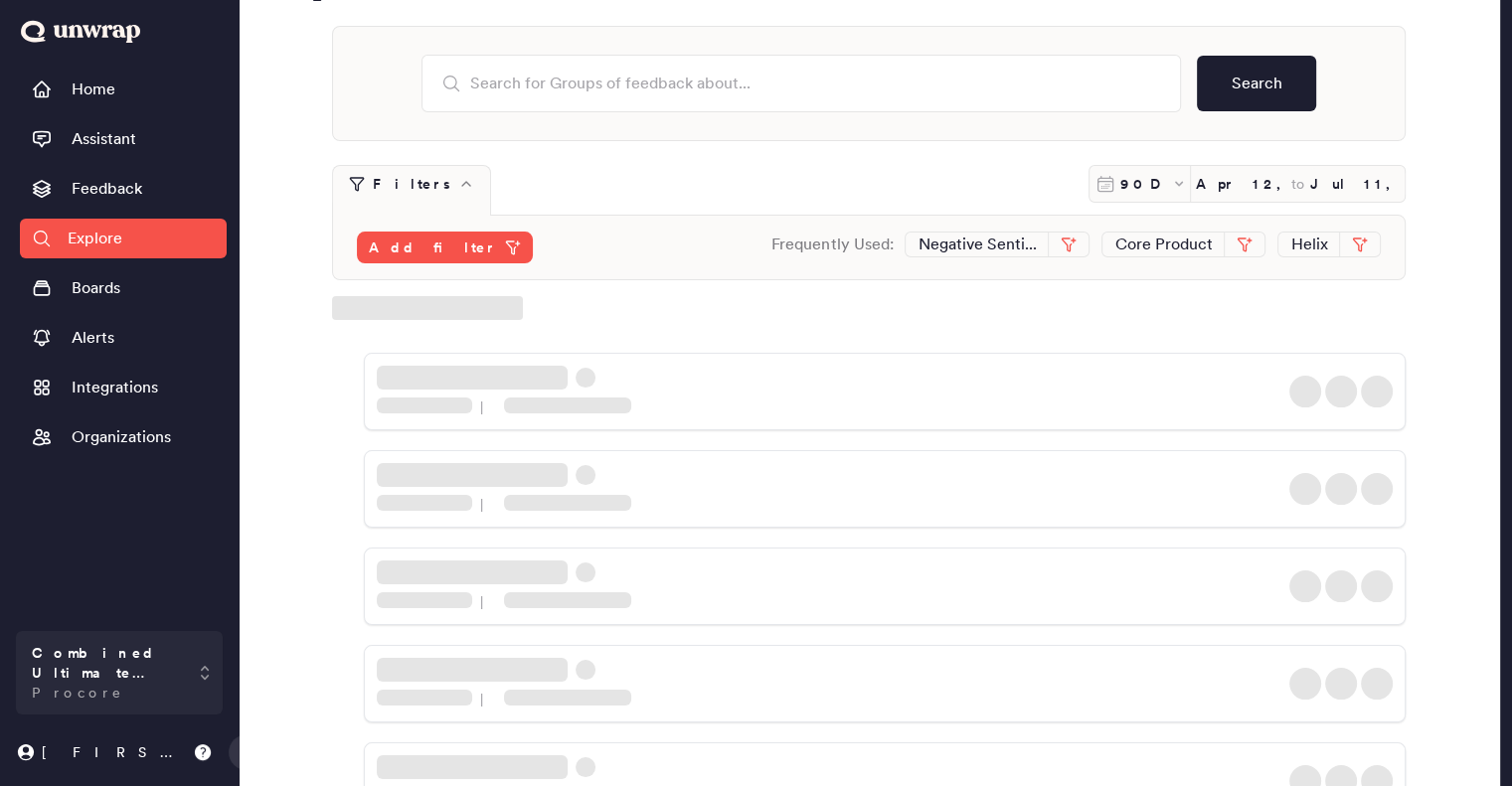 scroll, scrollTop: 76, scrollLeft: 0, axis: vertical 